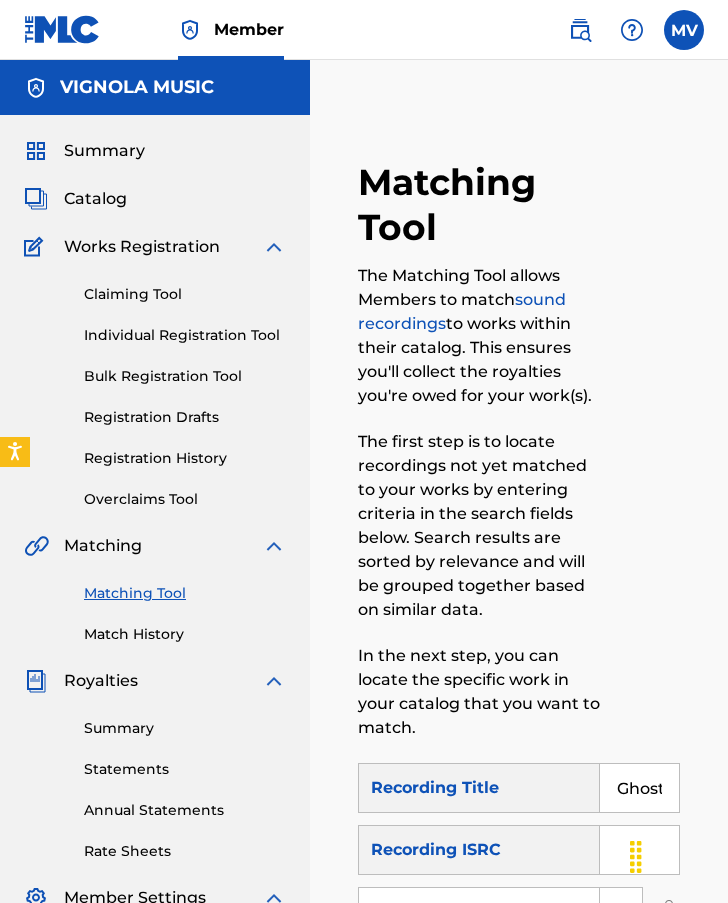 scroll, scrollTop: 700, scrollLeft: 0, axis: vertical 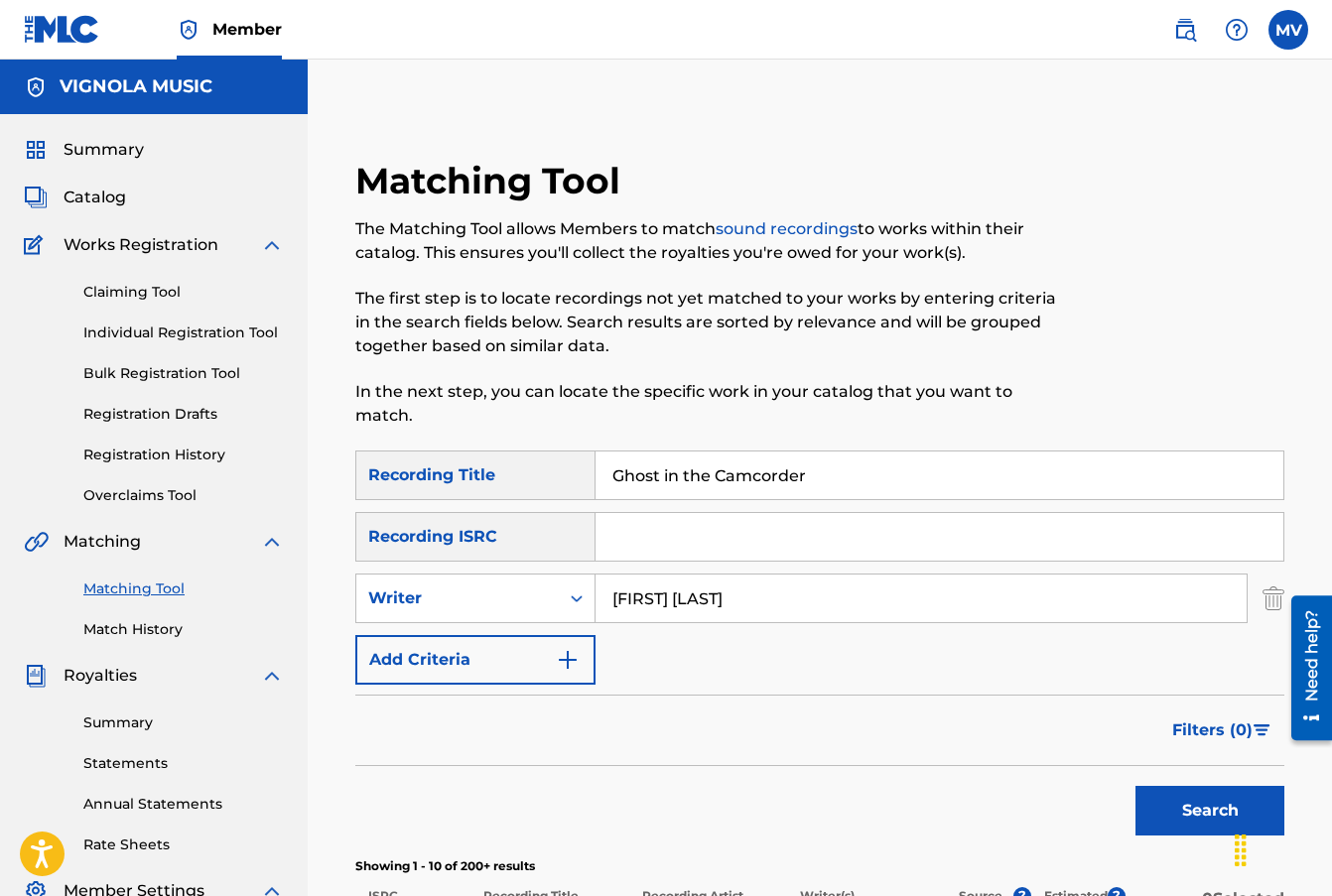 click on "Registration History" at bounding box center [184, 454] 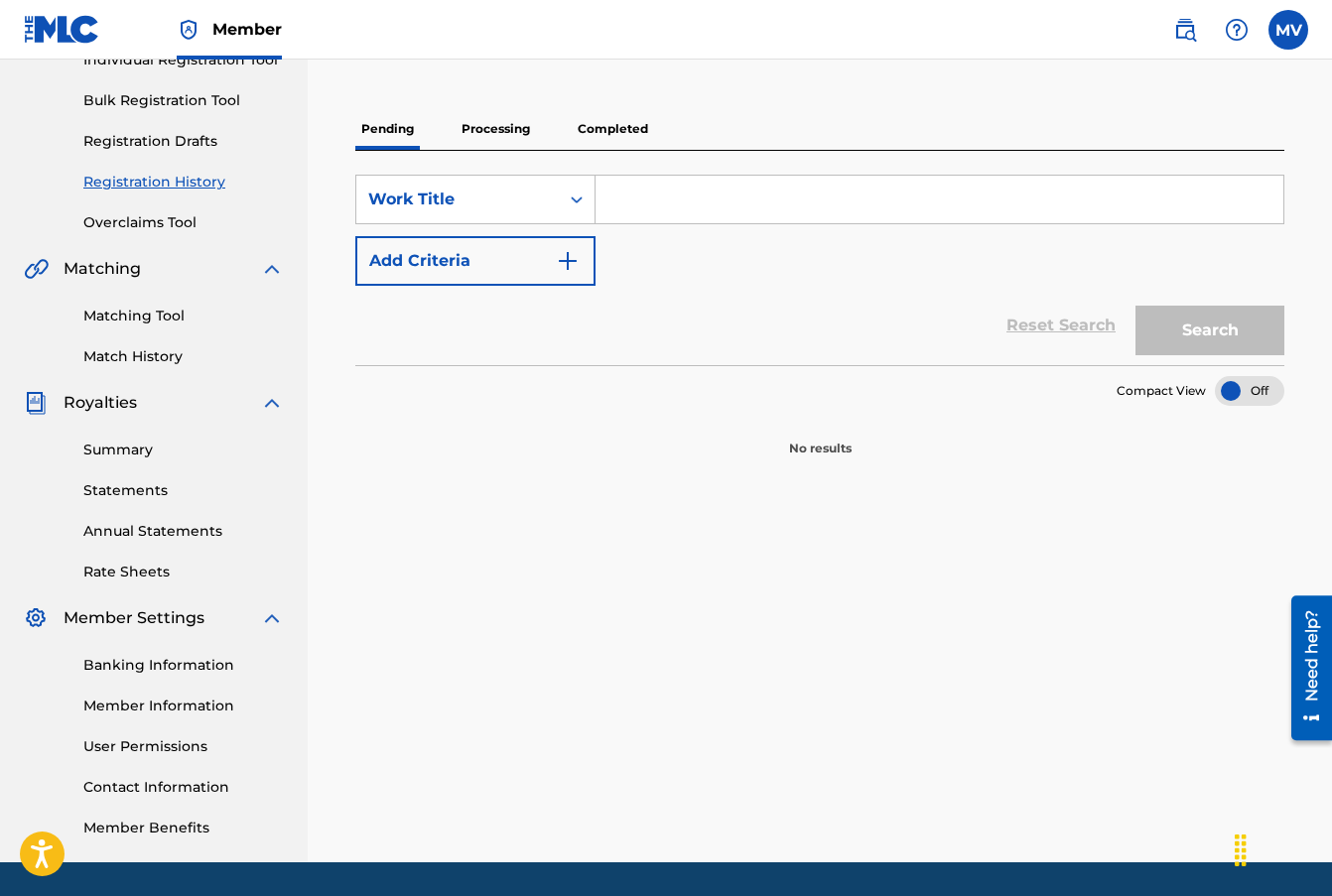 scroll, scrollTop: 298, scrollLeft: 0, axis: vertical 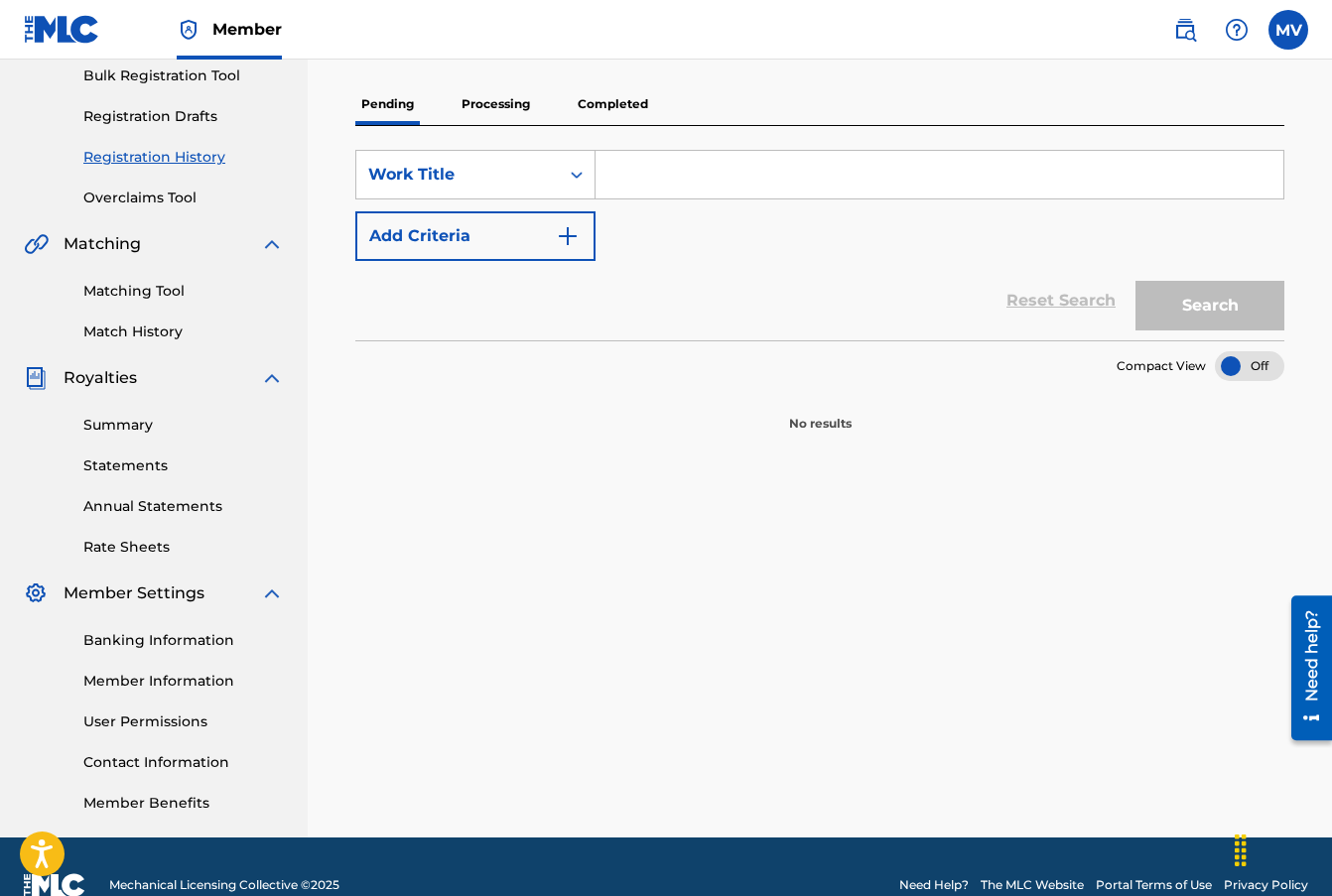 click on "Processing" at bounding box center [495, 104] 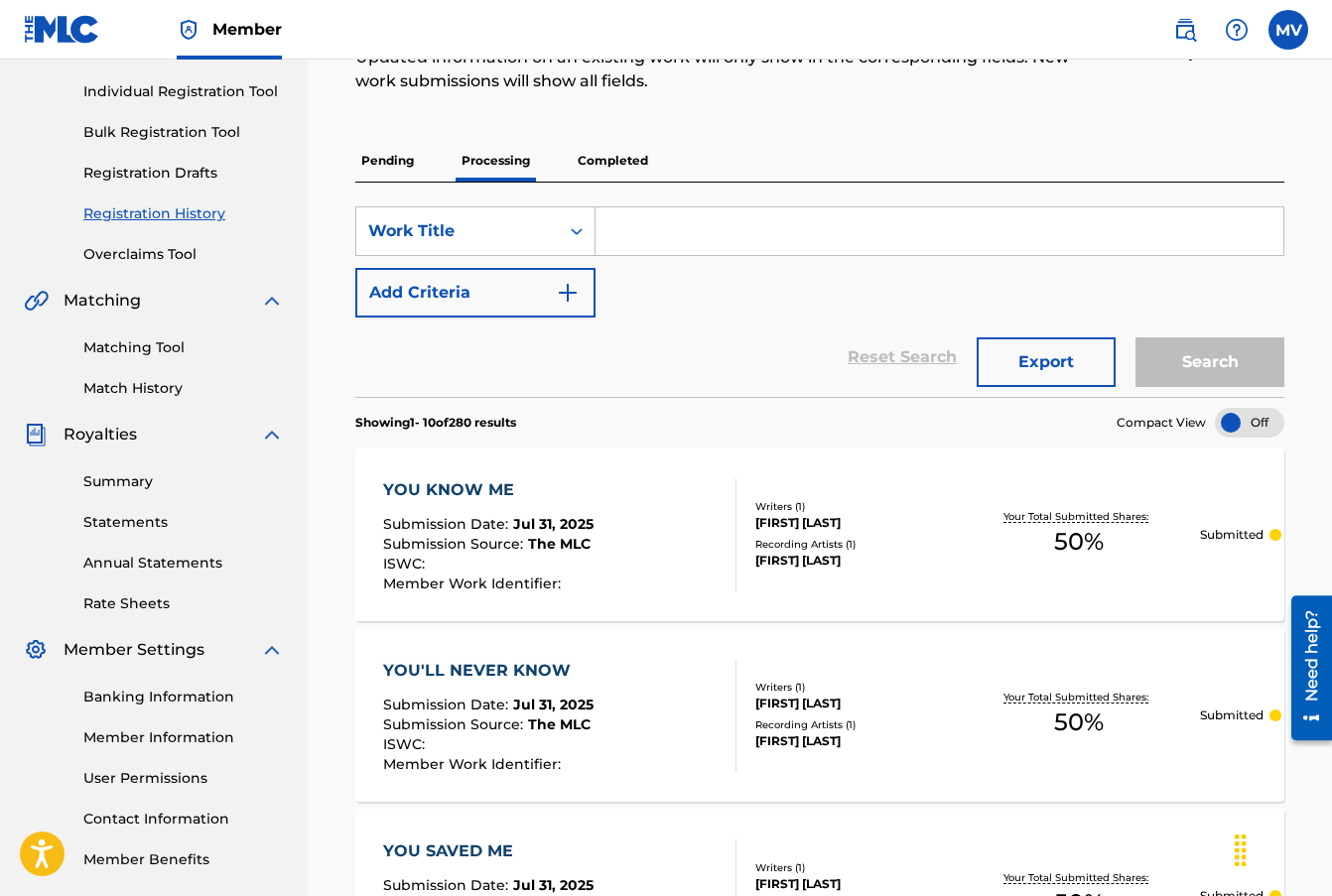 scroll, scrollTop: 298, scrollLeft: 0, axis: vertical 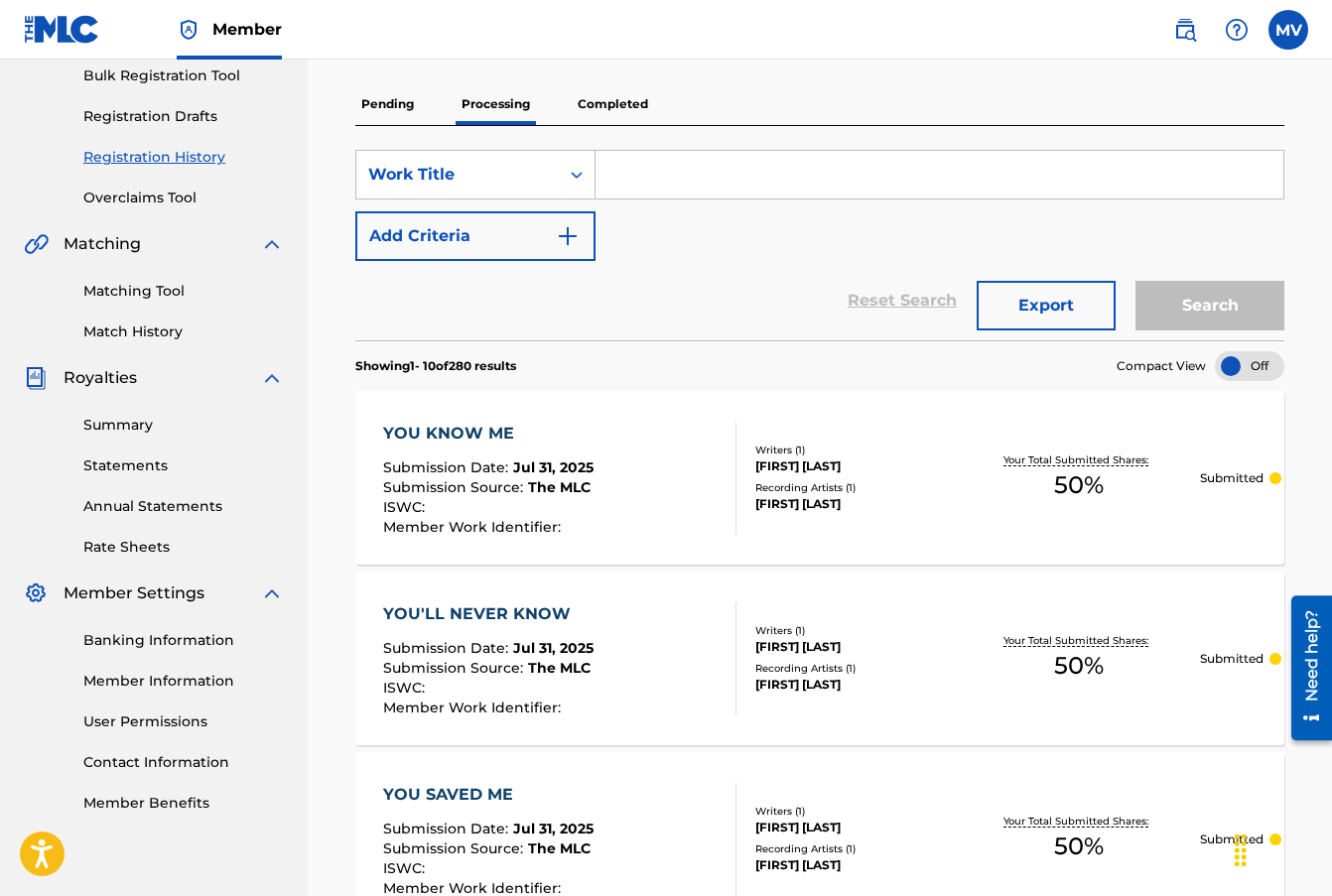 click on "Completed" at bounding box center [612, 104] 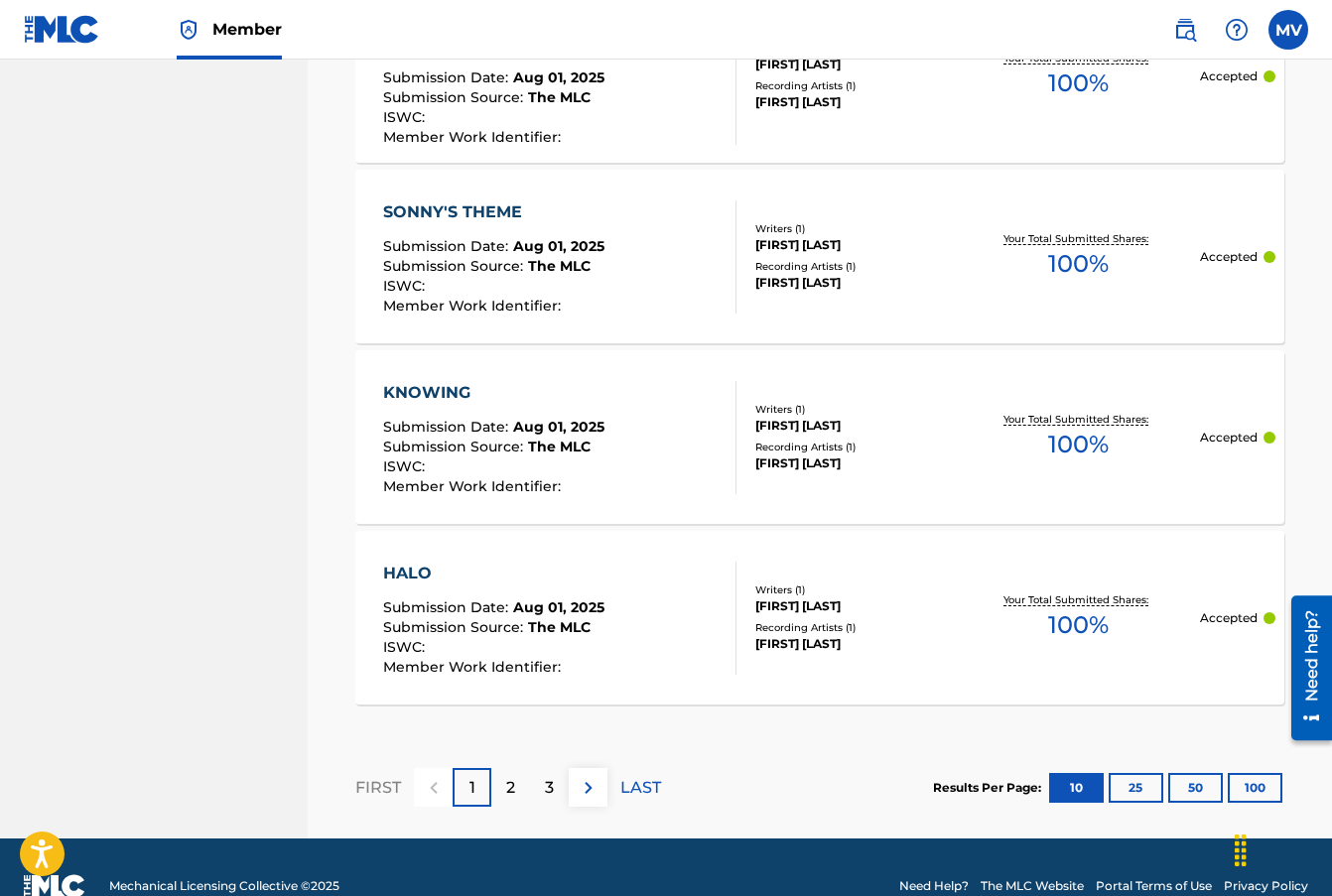 scroll, scrollTop: 1902, scrollLeft: 0, axis: vertical 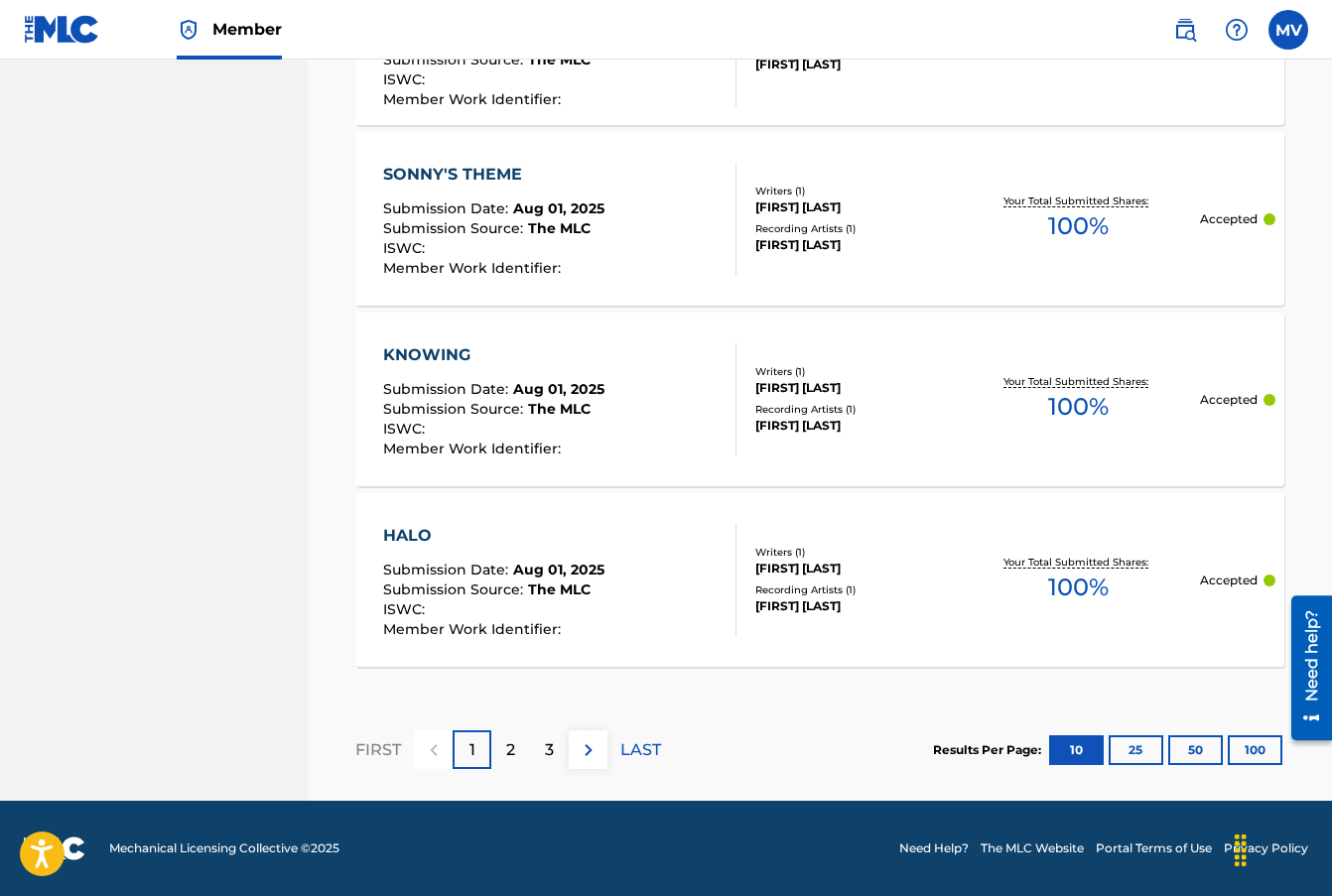 click on "HALO Submission Date : [MONTH] [DAY], [YEAR] Submission Source : The MLC ISWC : Member Work Identifier :" at bounding box center [560, 580] 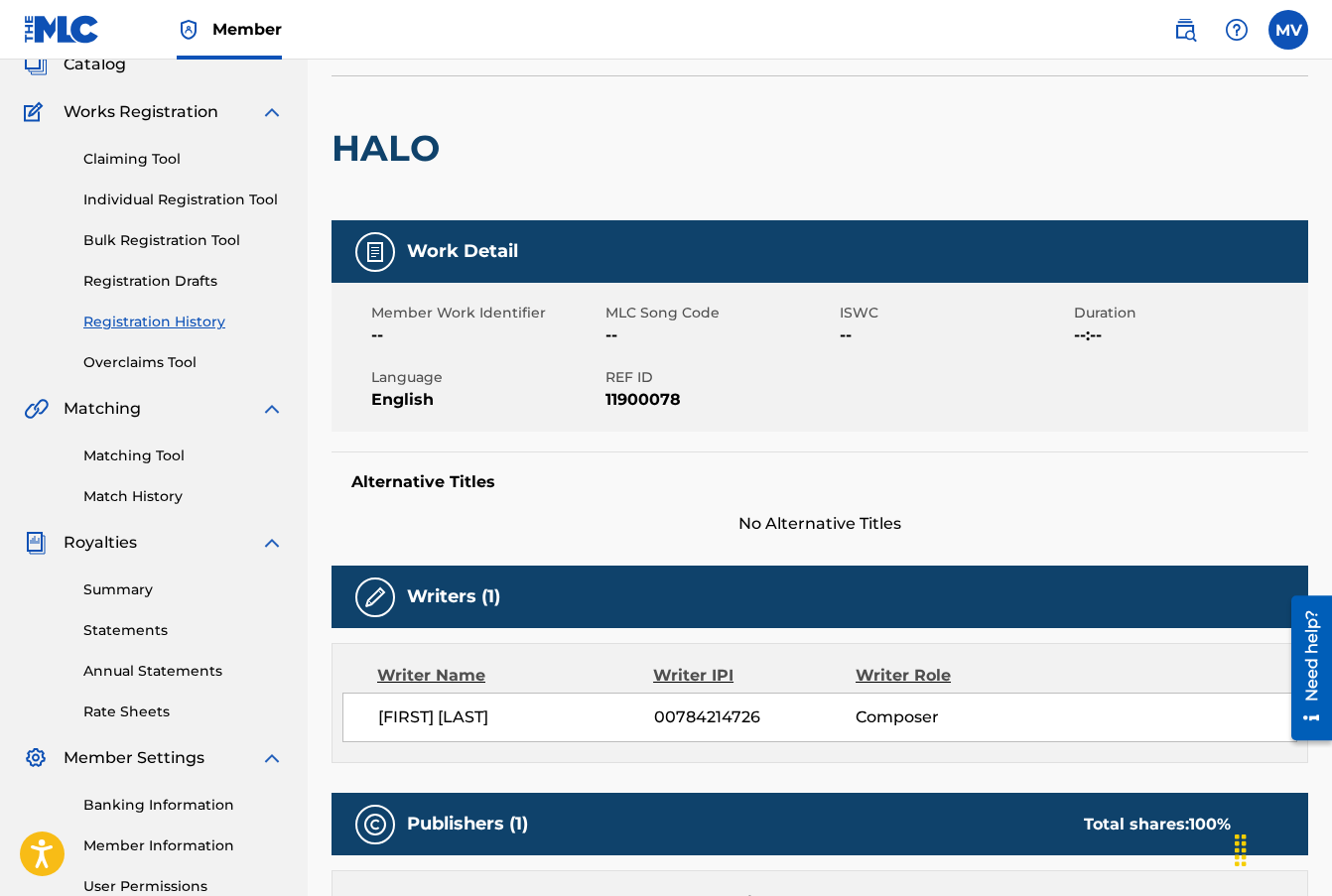 scroll, scrollTop: 0, scrollLeft: 0, axis: both 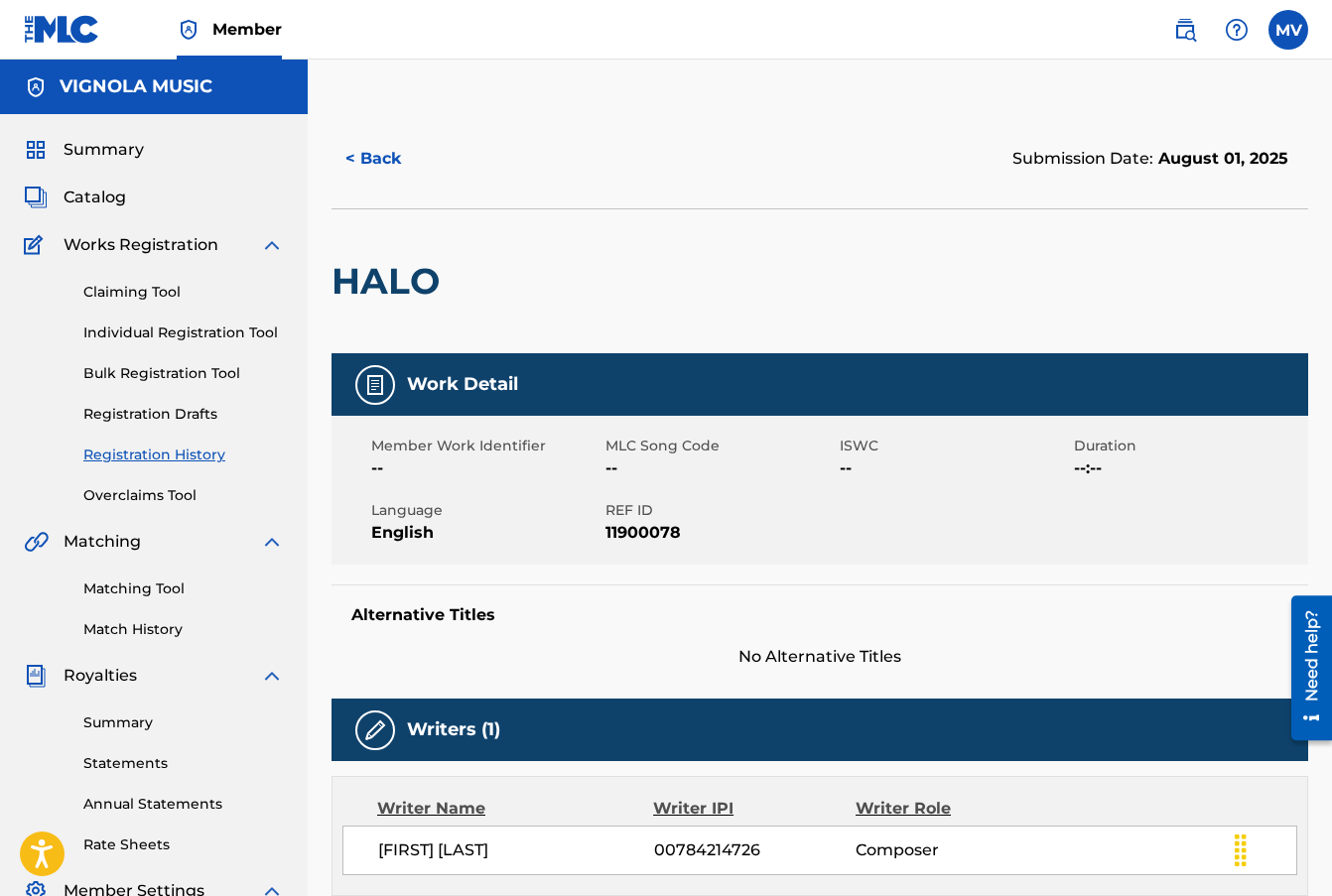 click on "Matching Tool" at bounding box center [184, 588] 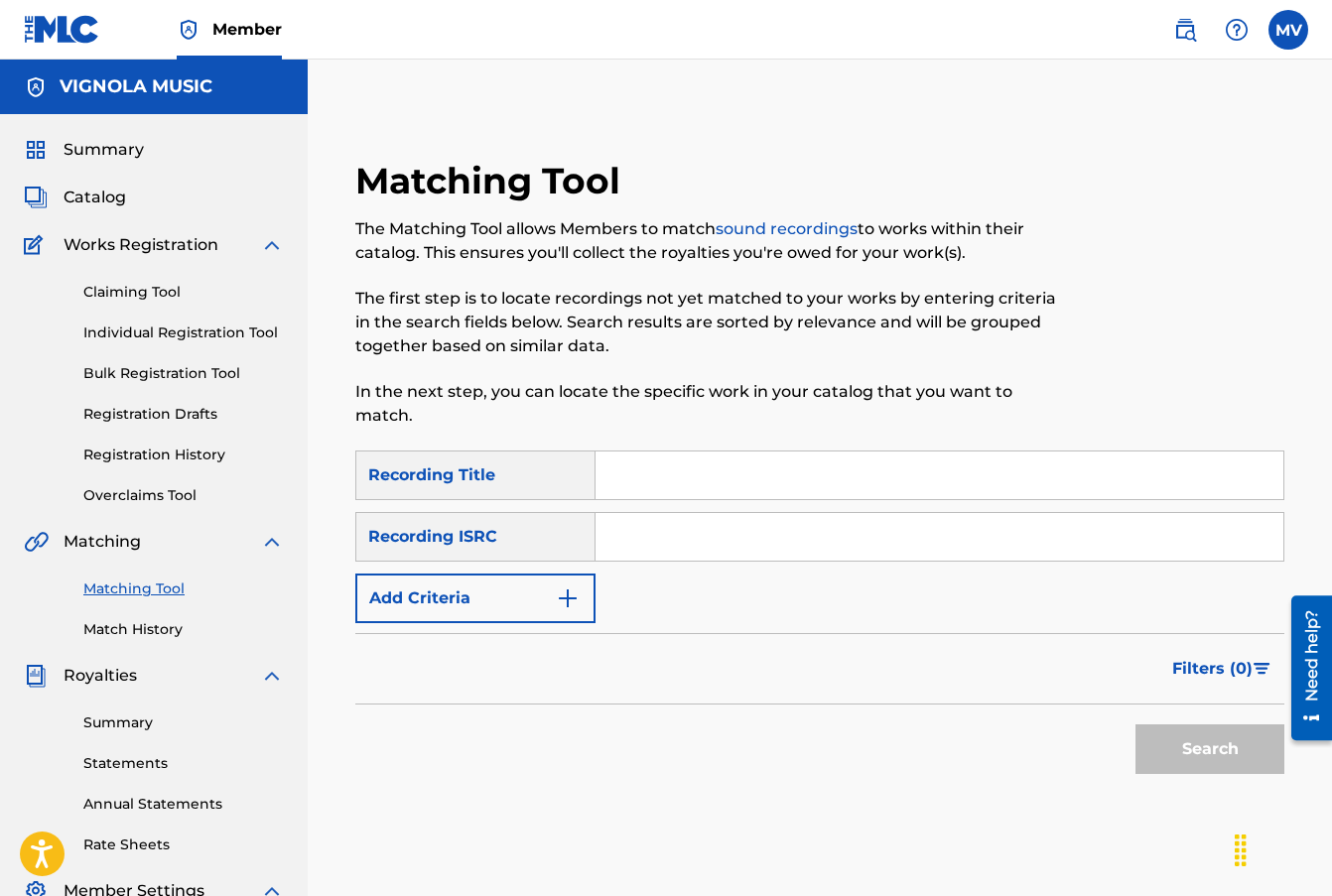 click at bounding box center [939, 475] 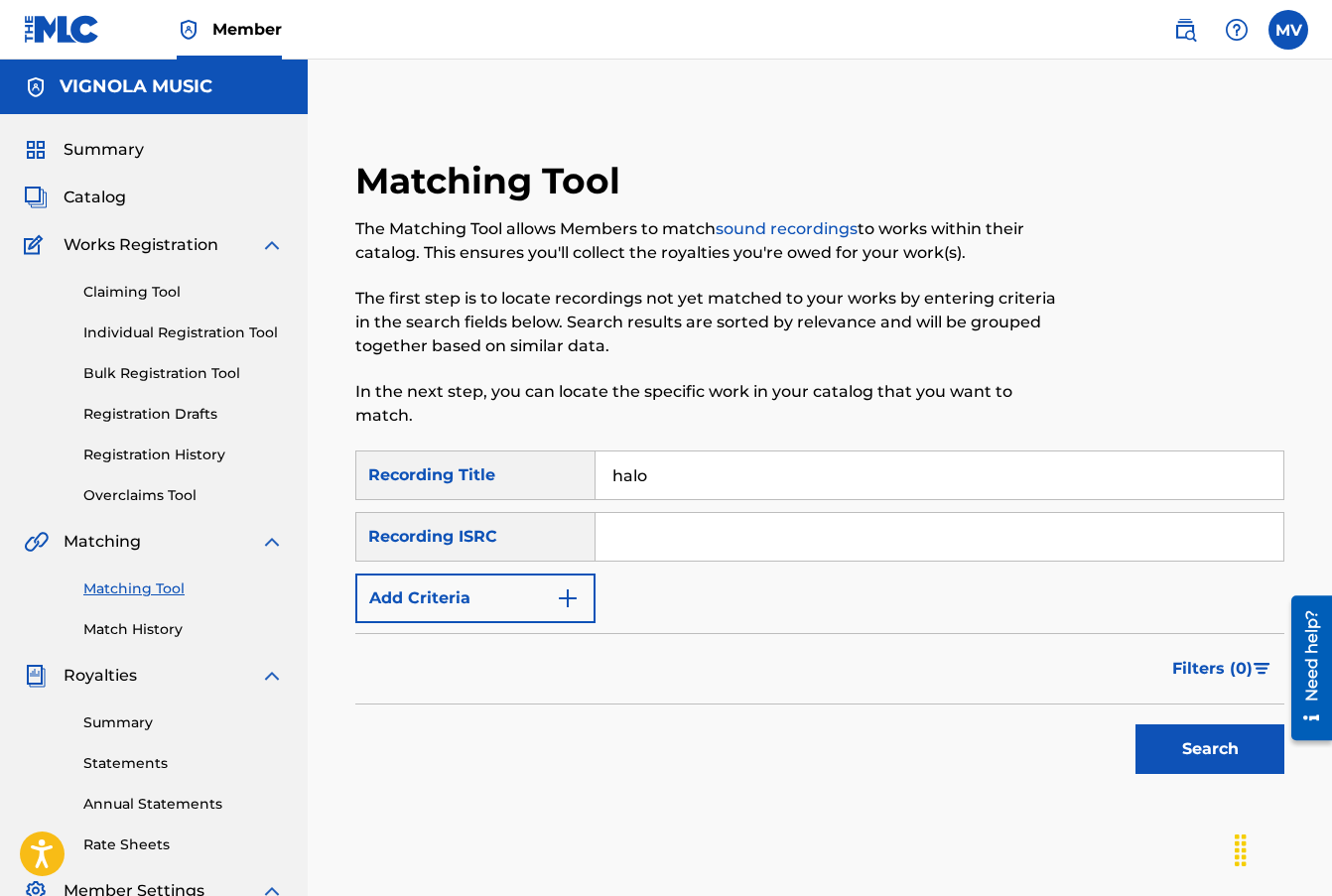 type on "halo" 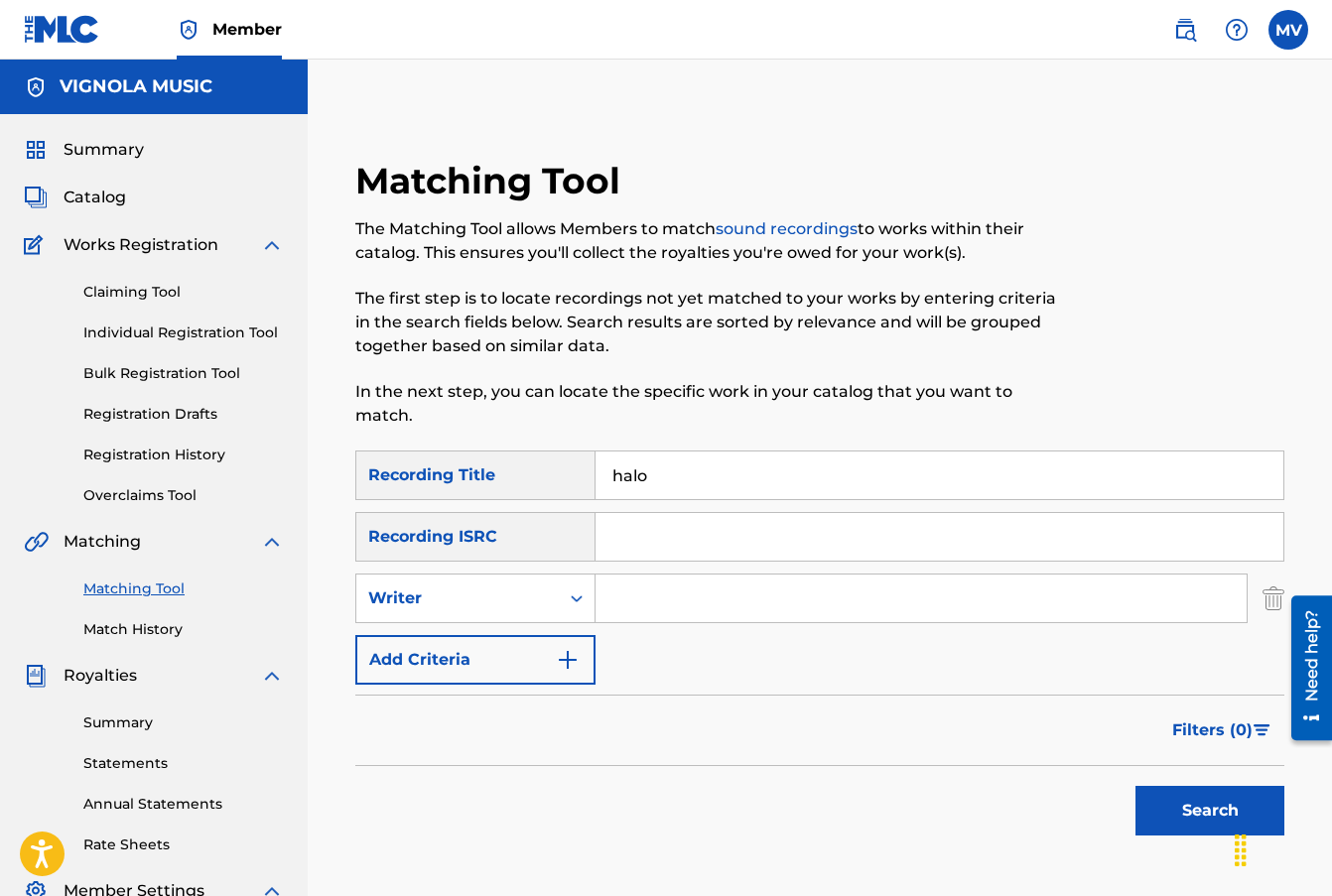 click at bounding box center (921, 598) 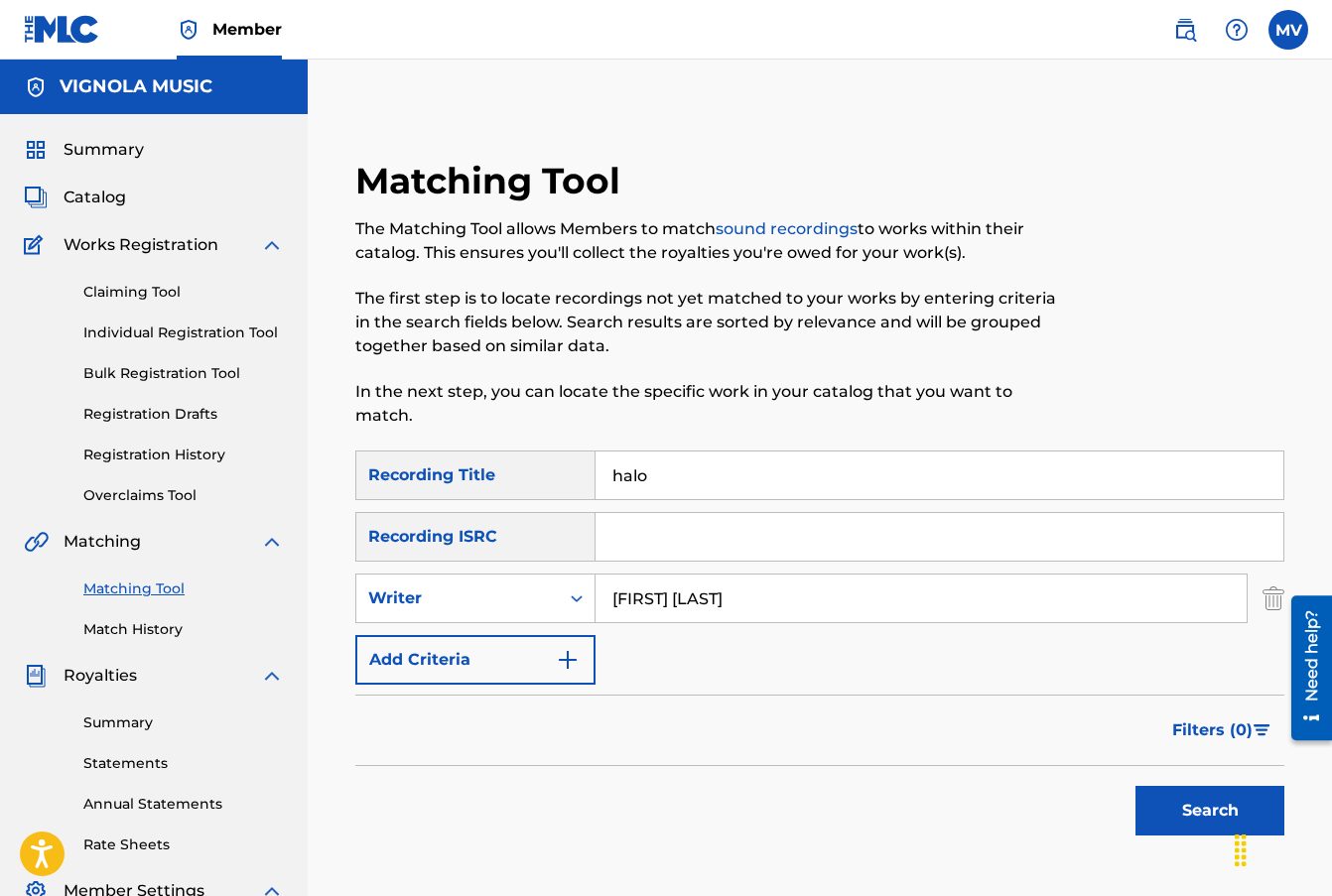 click on "Search" at bounding box center (1210, 811) 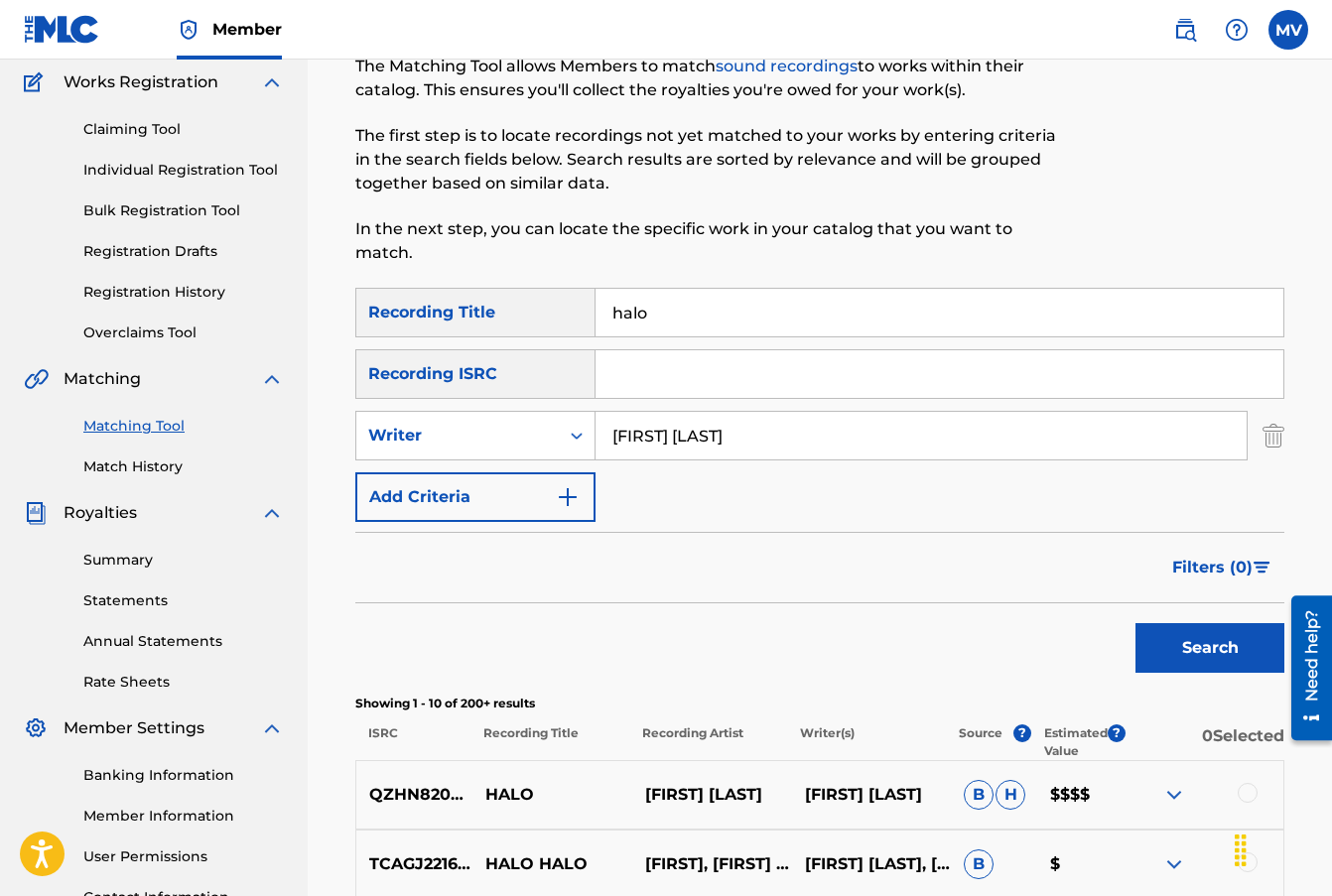 scroll, scrollTop: 496, scrollLeft: 0, axis: vertical 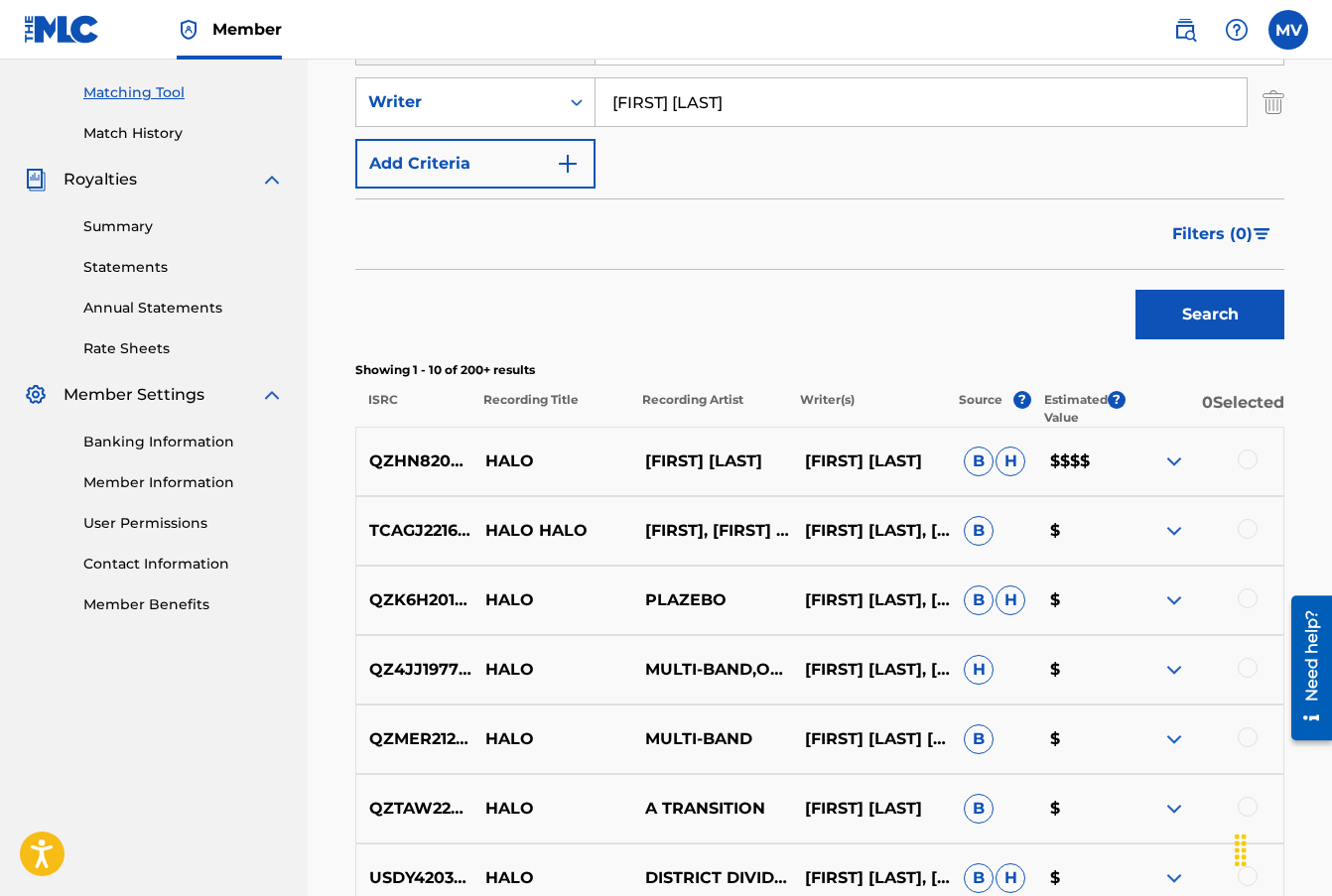 click at bounding box center (1174, 461) 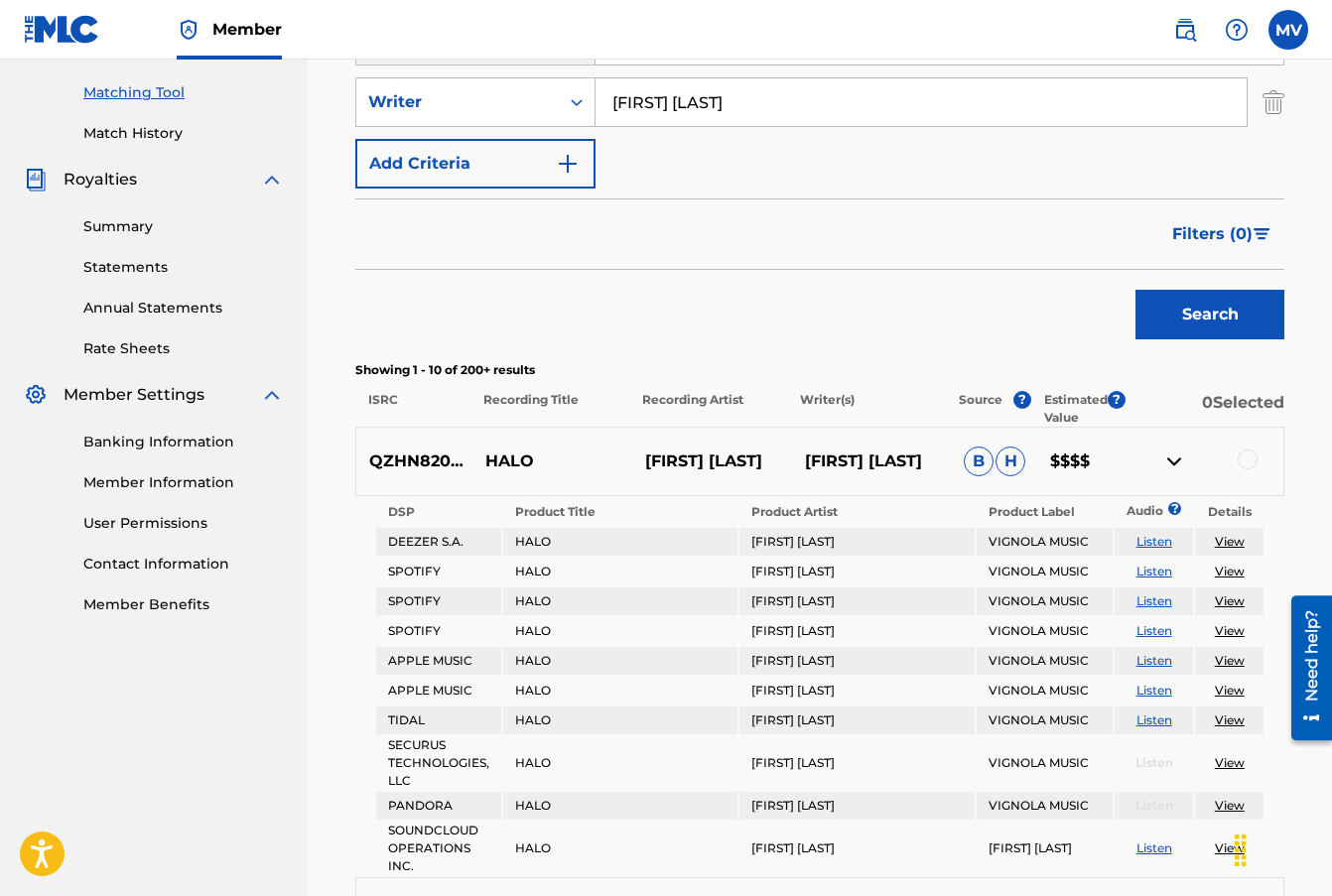click at bounding box center [1248, 459] 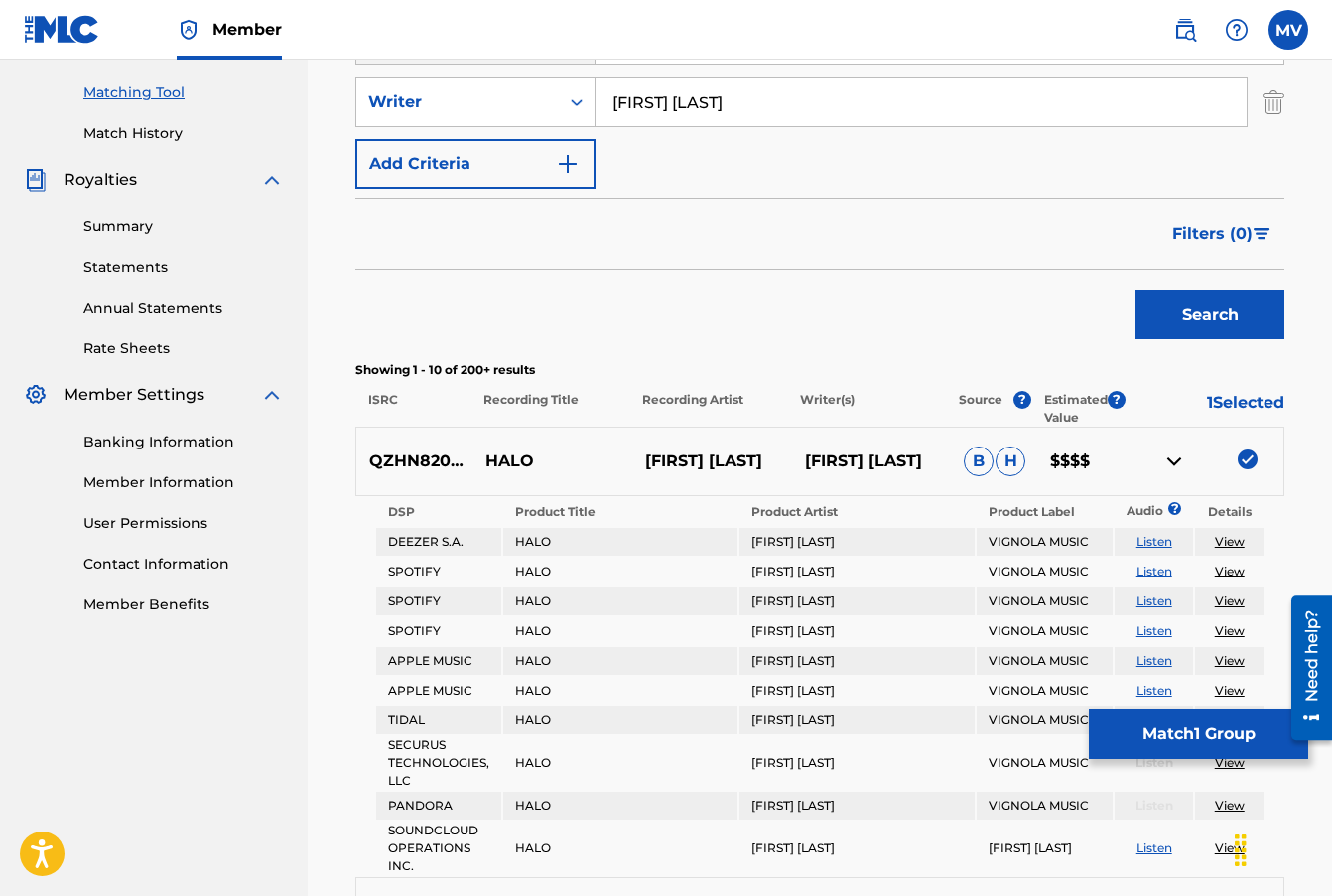 click on "Match  1 Group" at bounding box center [1198, 734] 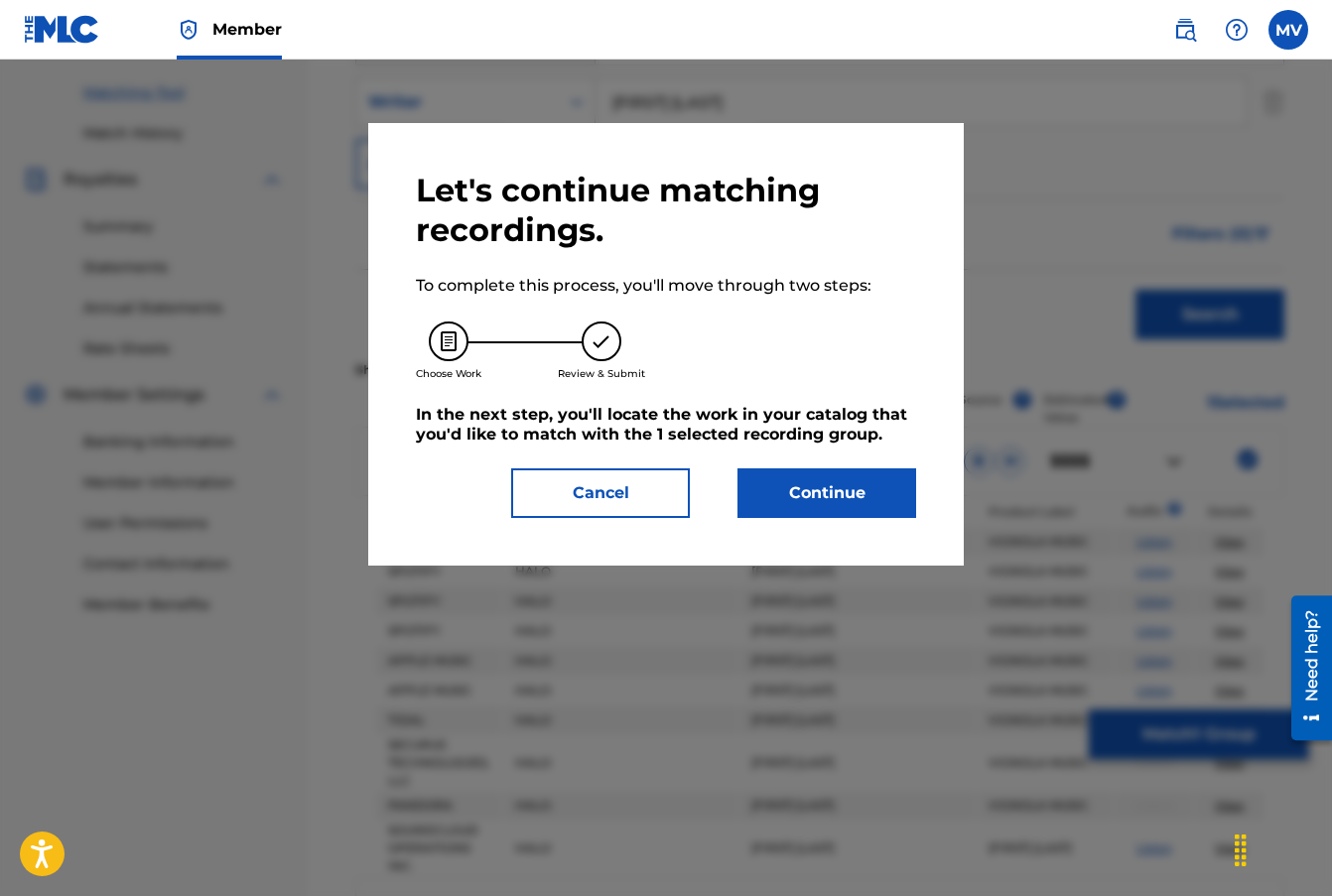 click on "Continue" at bounding box center (827, 493) 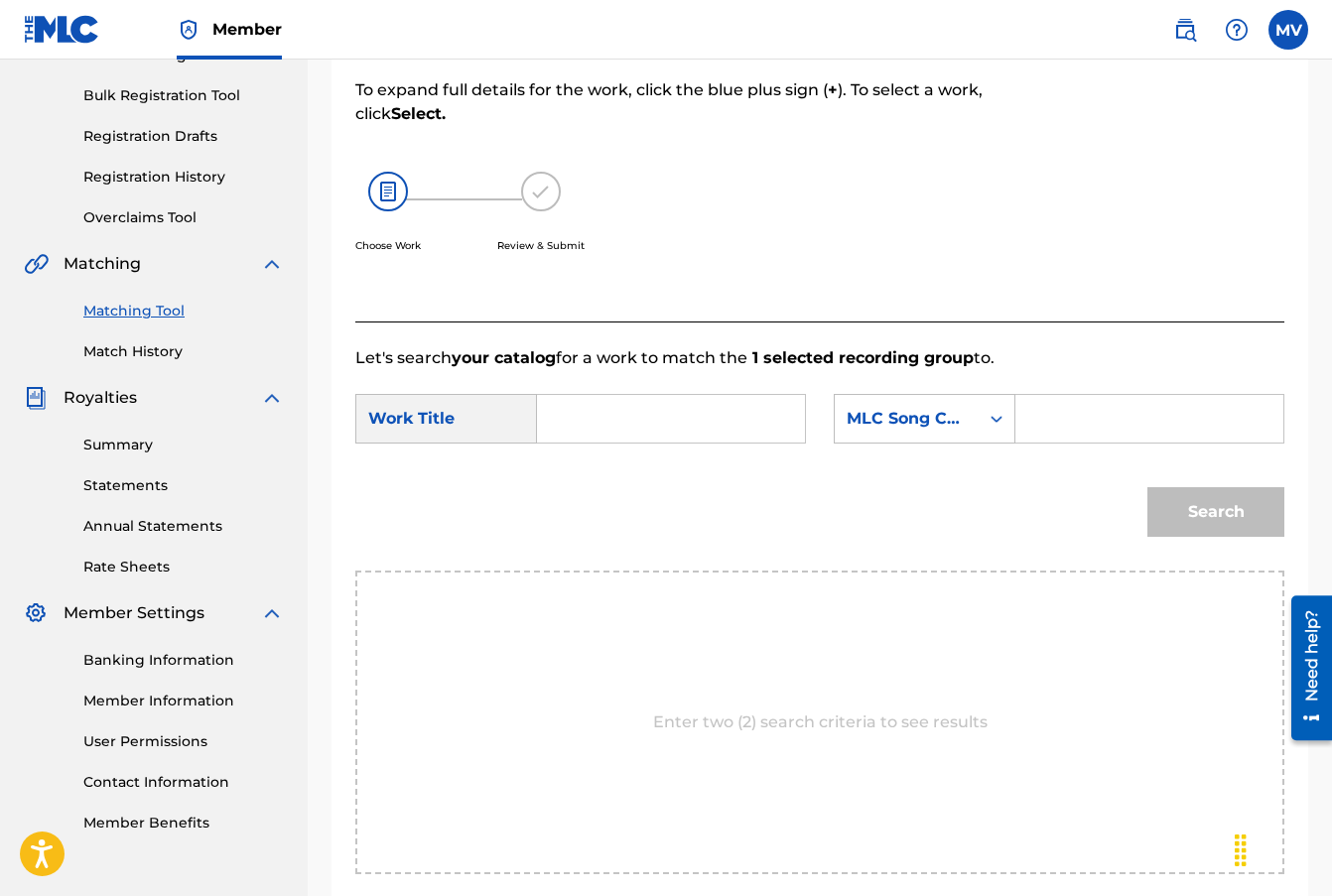 scroll, scrollTop: 176, scrollLeft: 0, axis: vertical 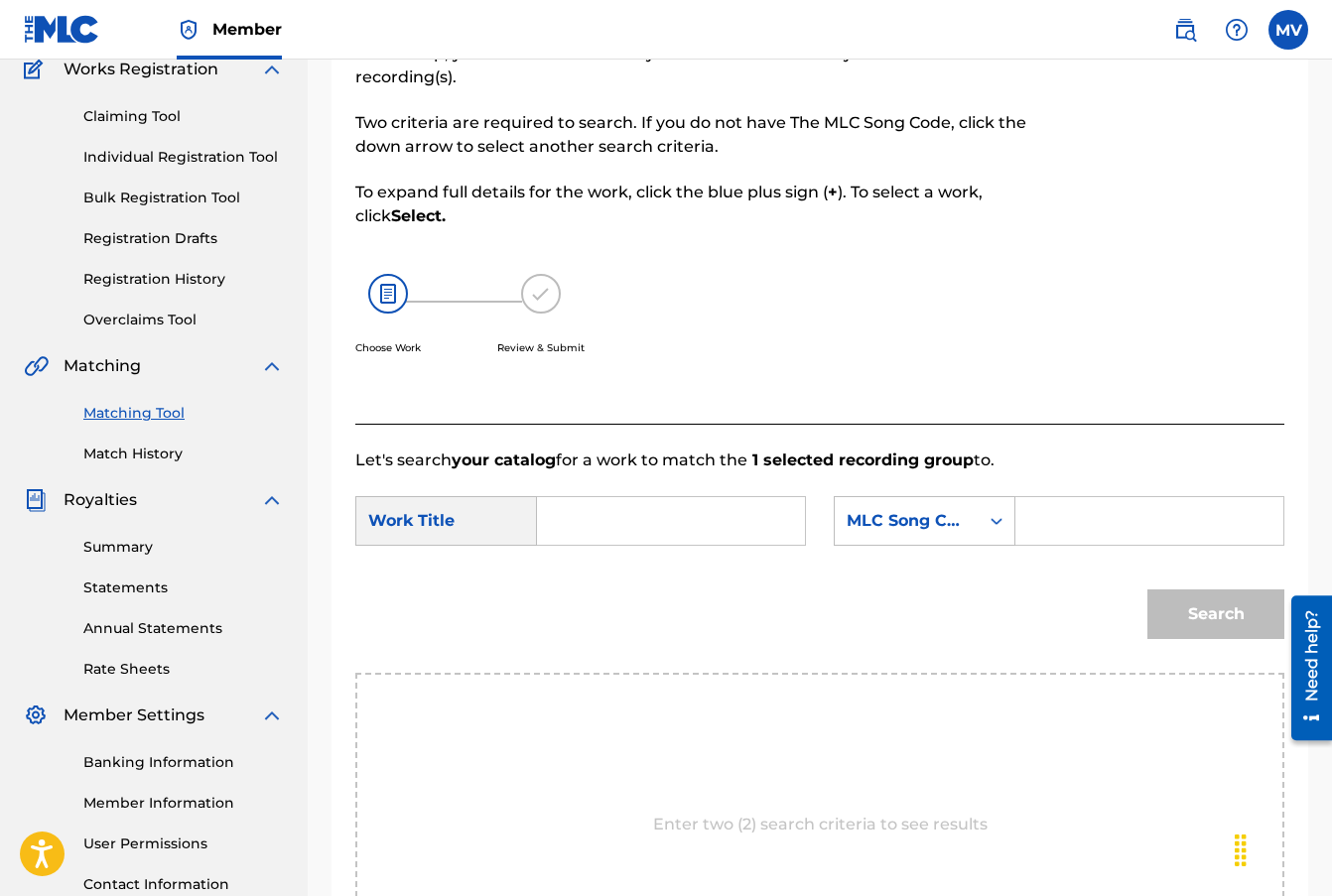 click at bounding box center [671, 521] 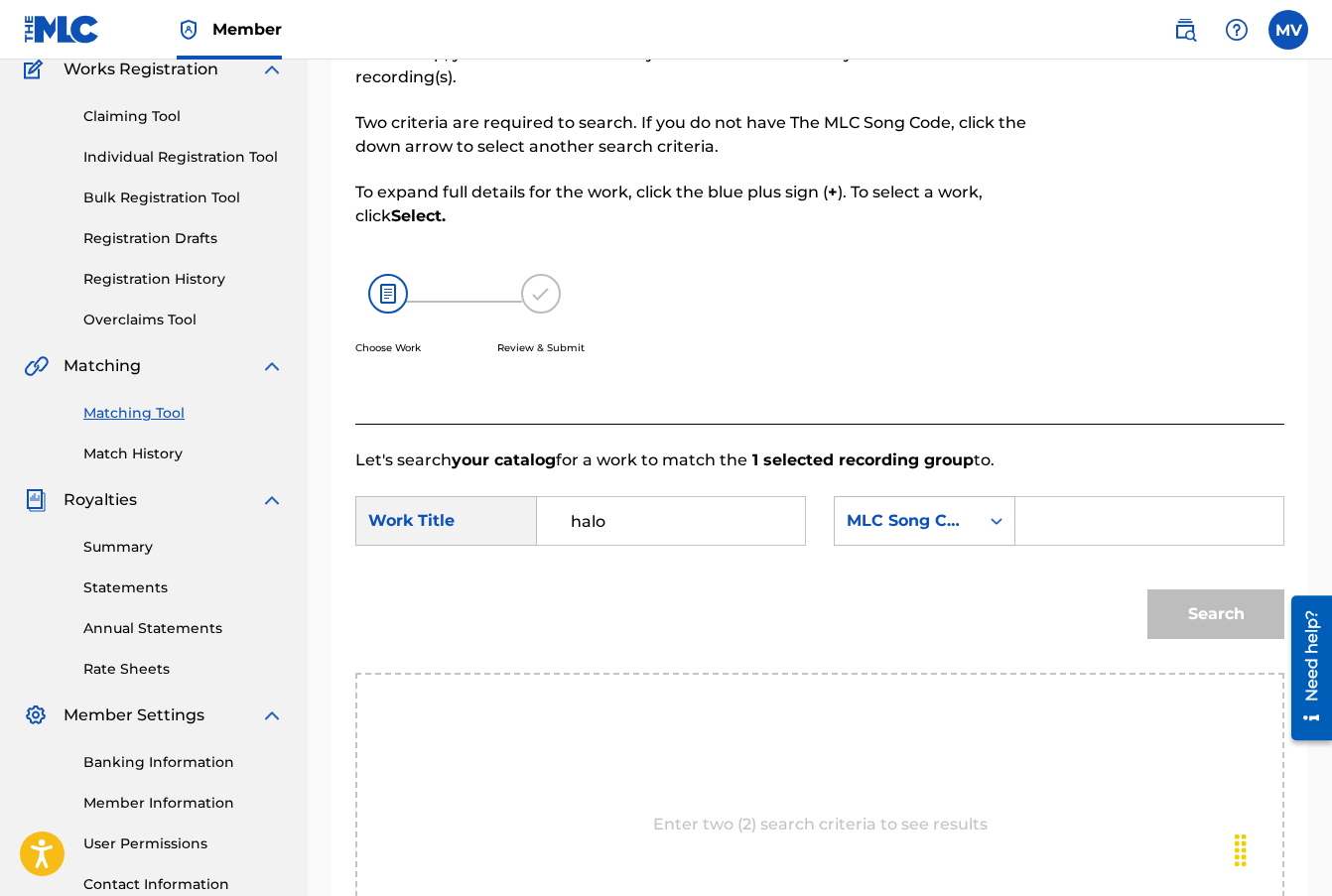 type on "halo" 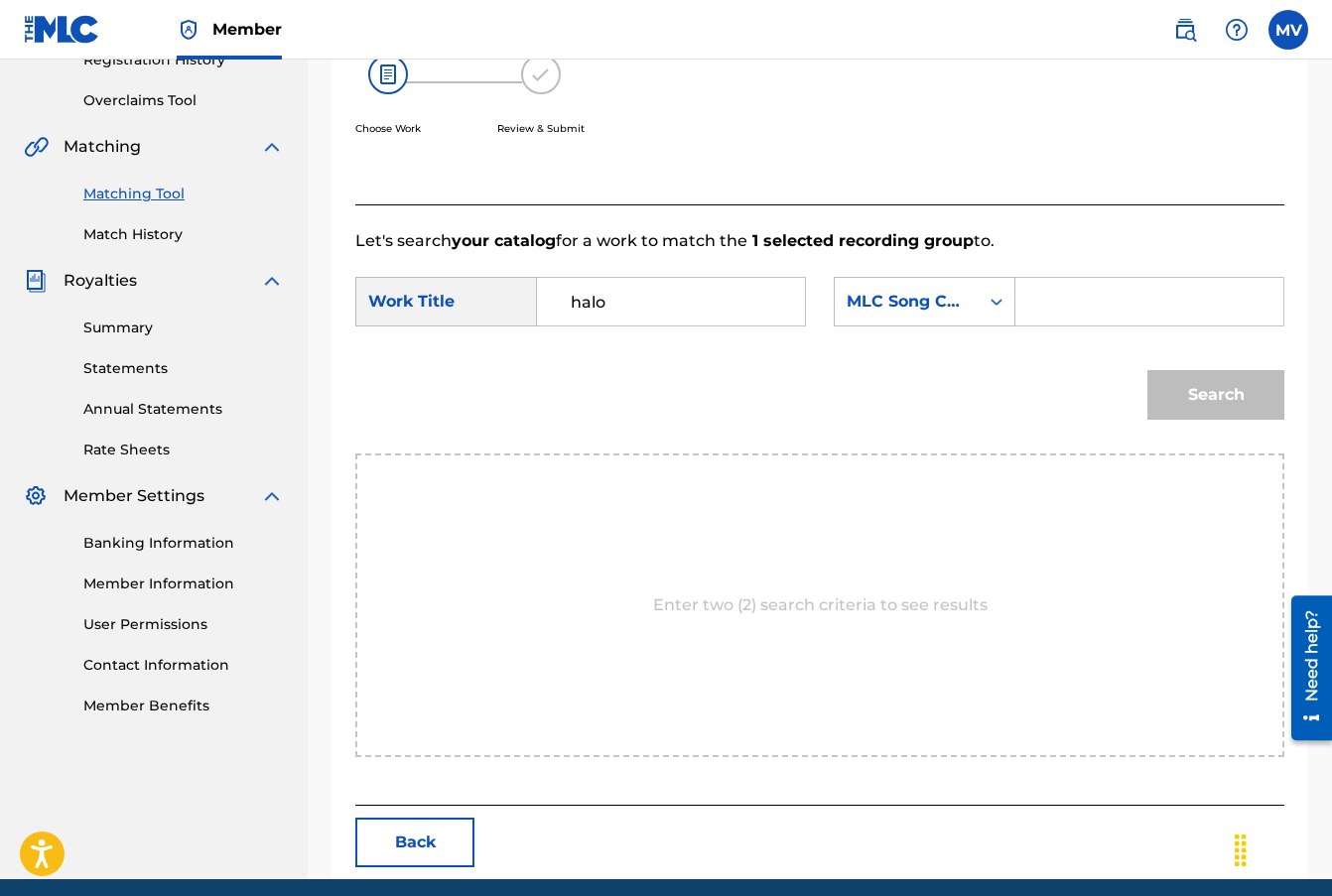 scroll, scrollTop: 397, scrollLeft: 0, axis: vertical 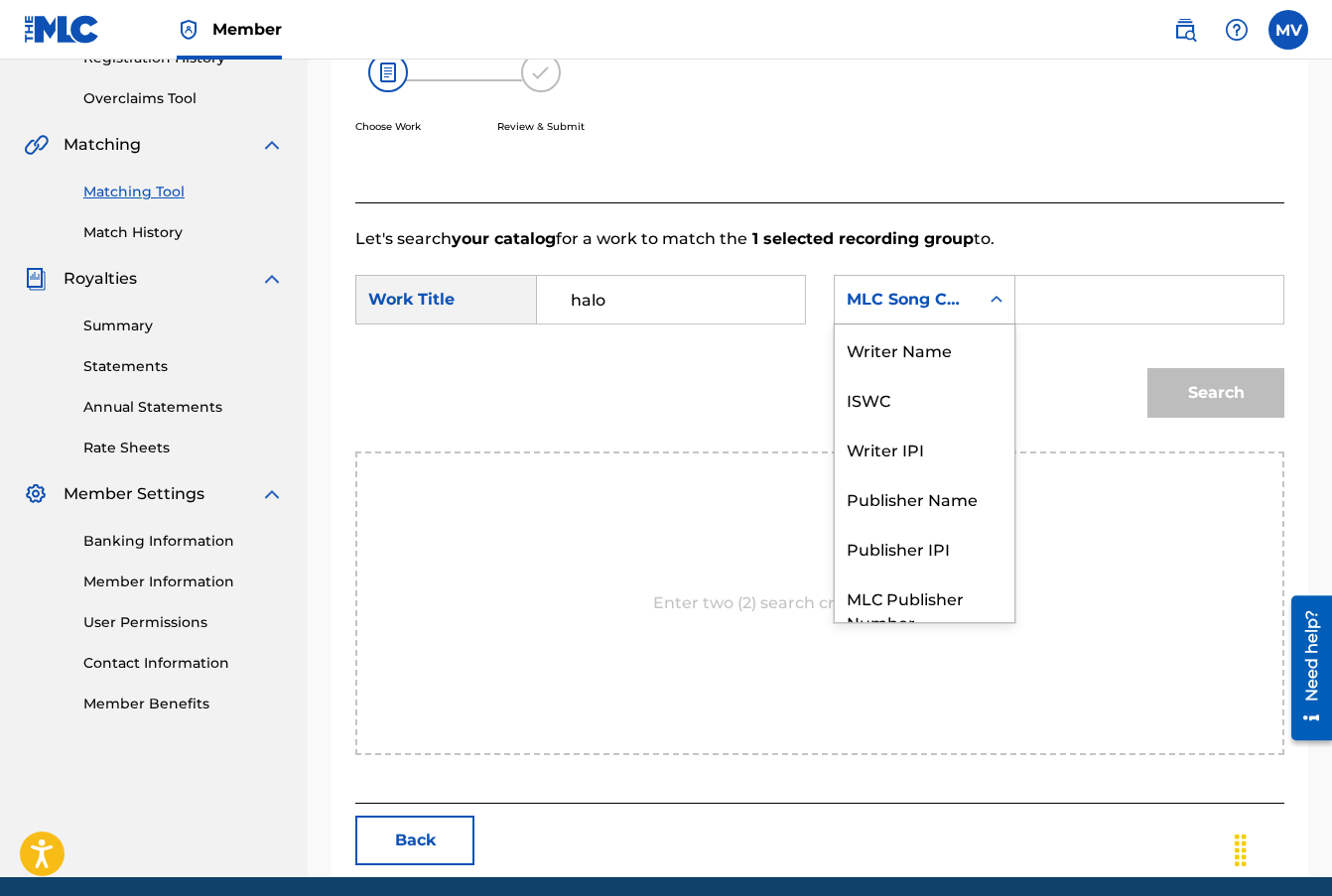 click at bounding box center [997, 300] 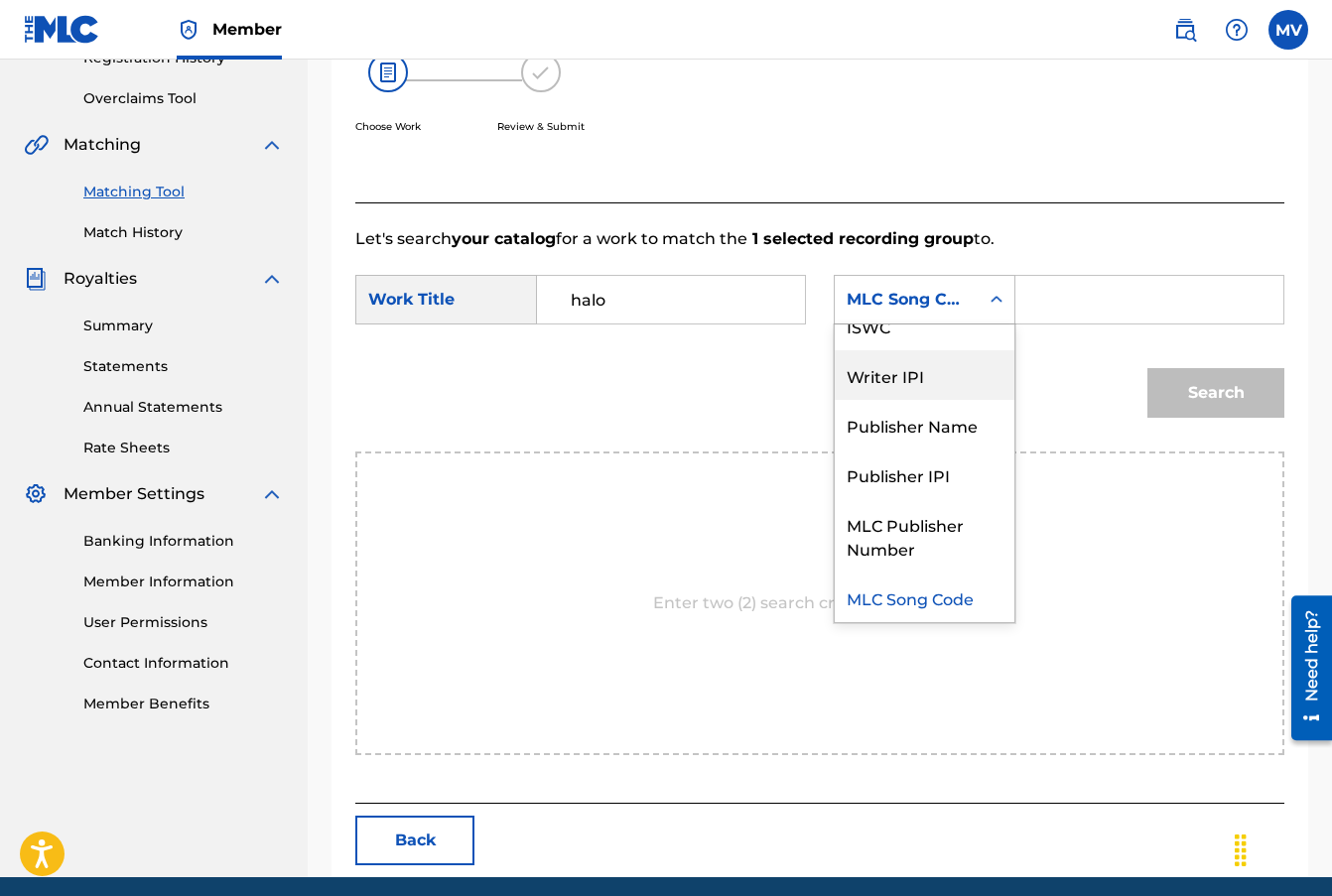scroll, scrollTop: 0, scrollLeft: 0, axis: both 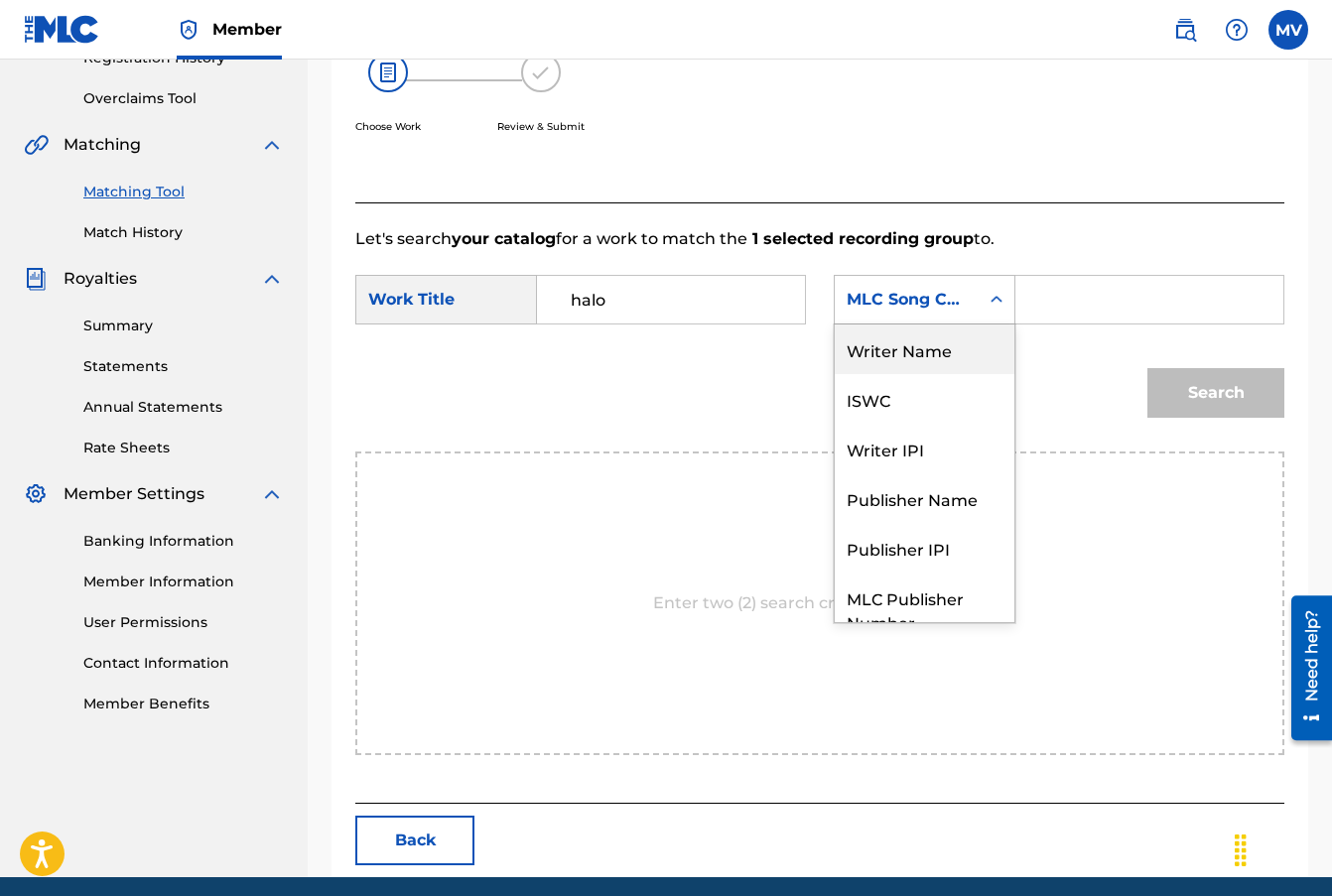 click on "Writer Name" at bounding box center [924, 349] 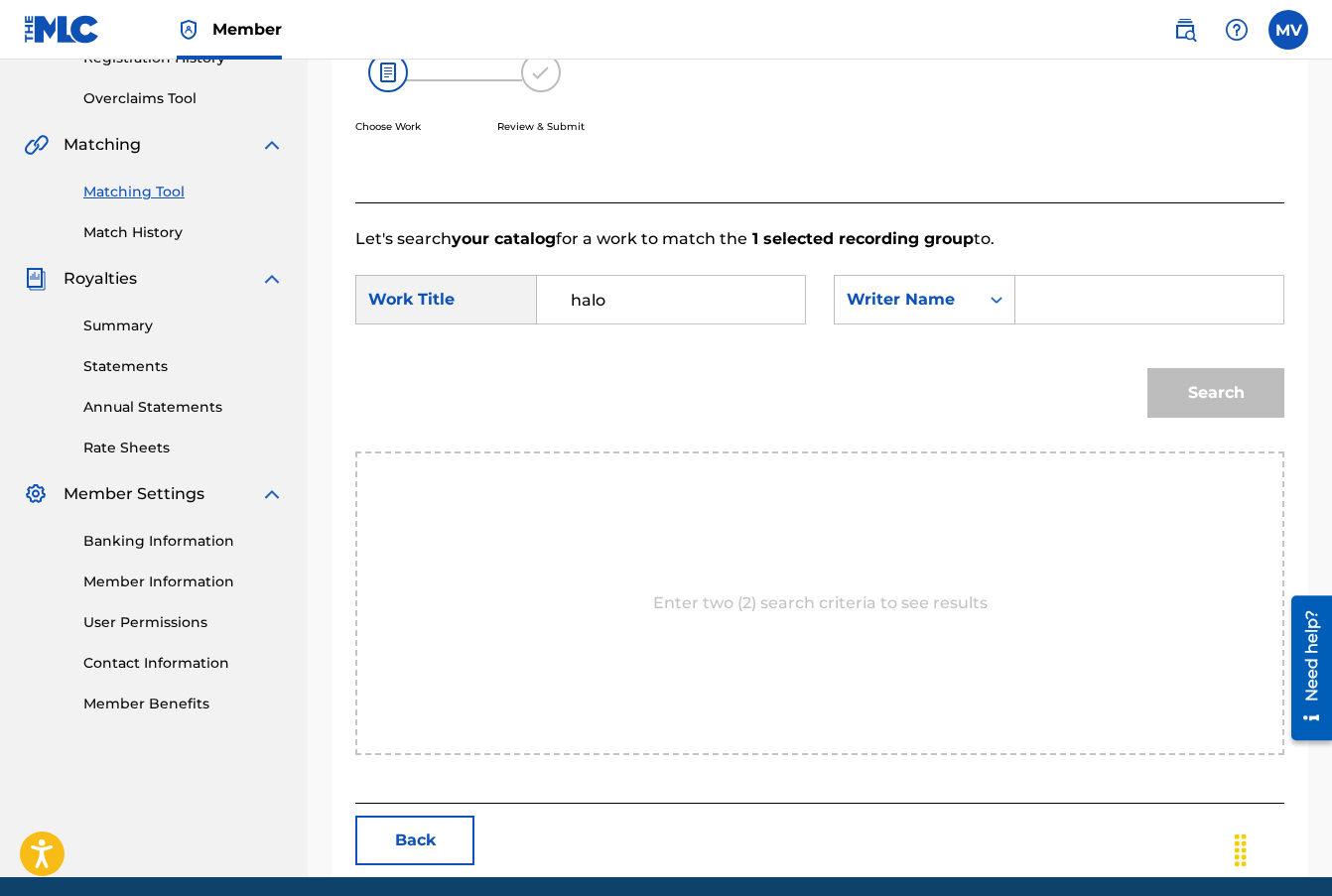 click at bounding box center [1149, 300] 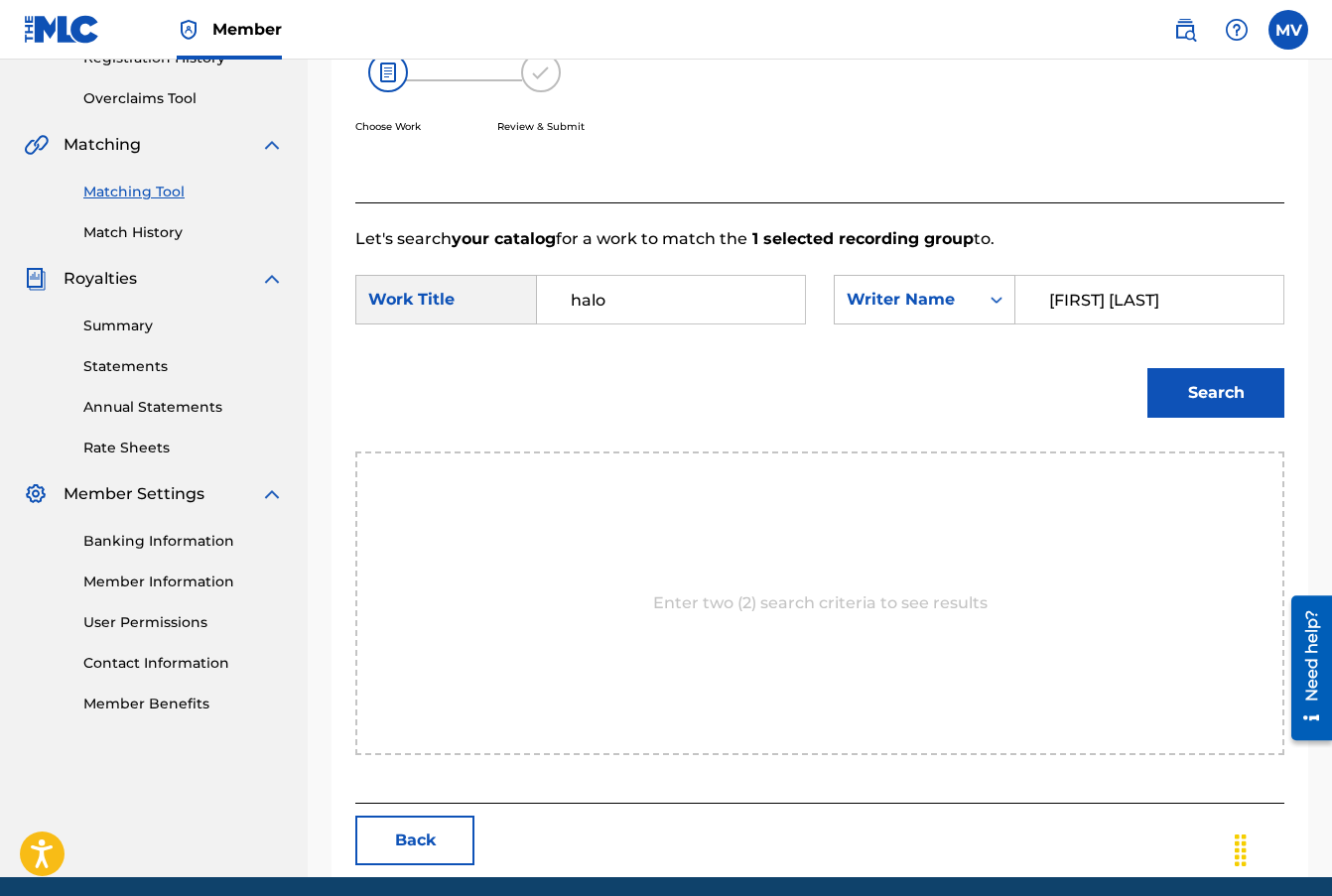 click on "Search" at bounding box center (1216, 393) 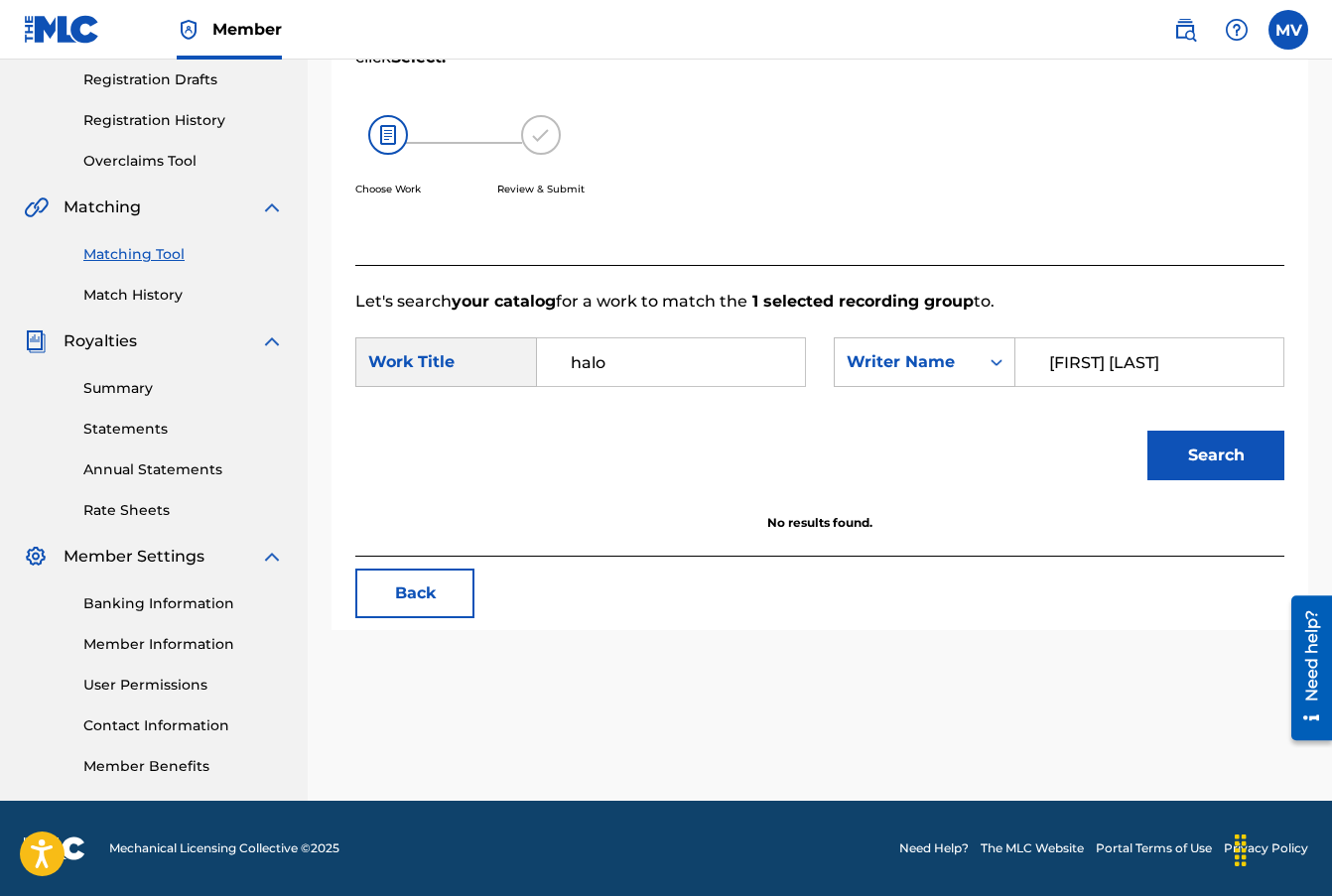 scroll, scrollTop: 136, scrollLeft: 0, axis: vertical 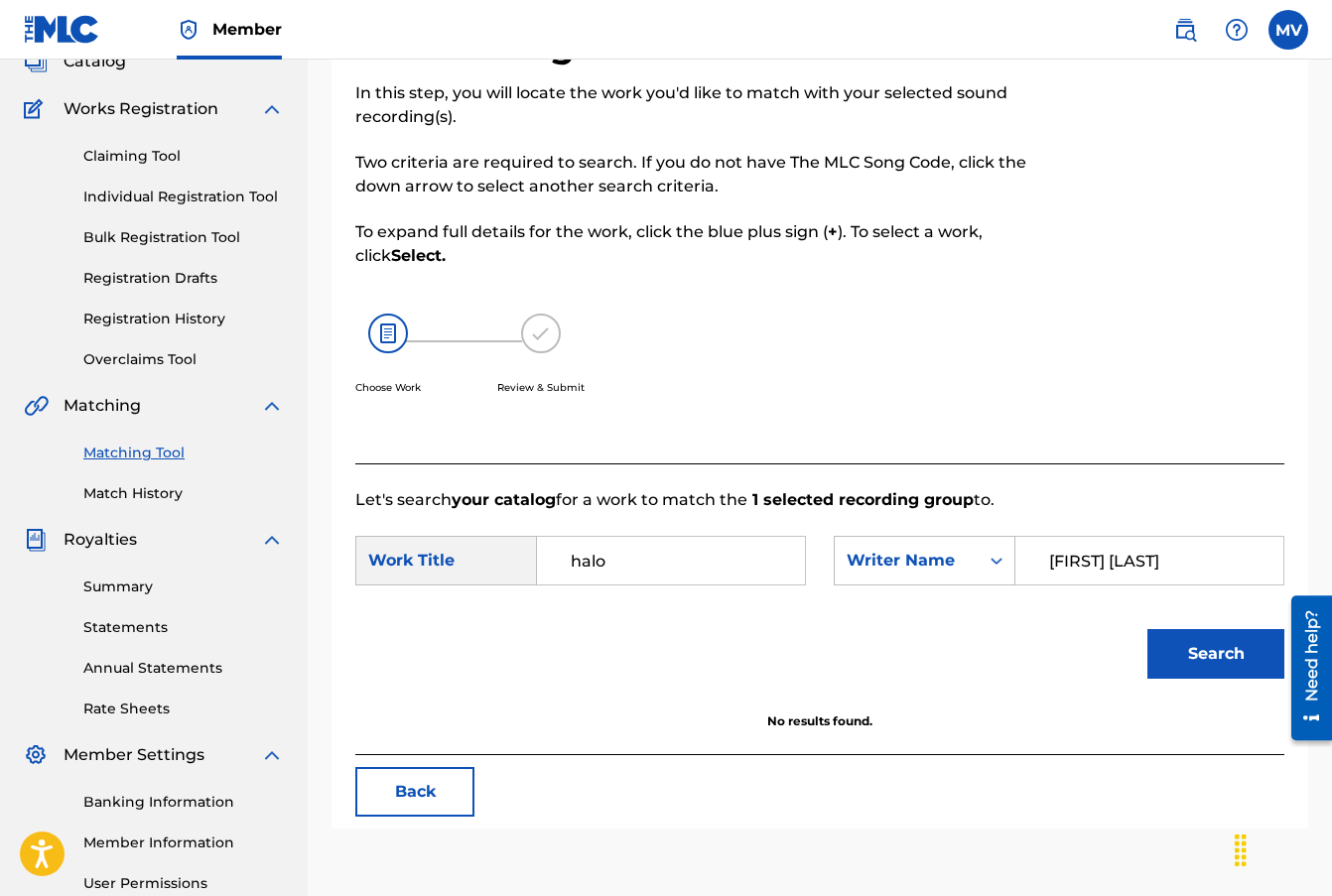 click on "halo" at bounding box center [671, 561] 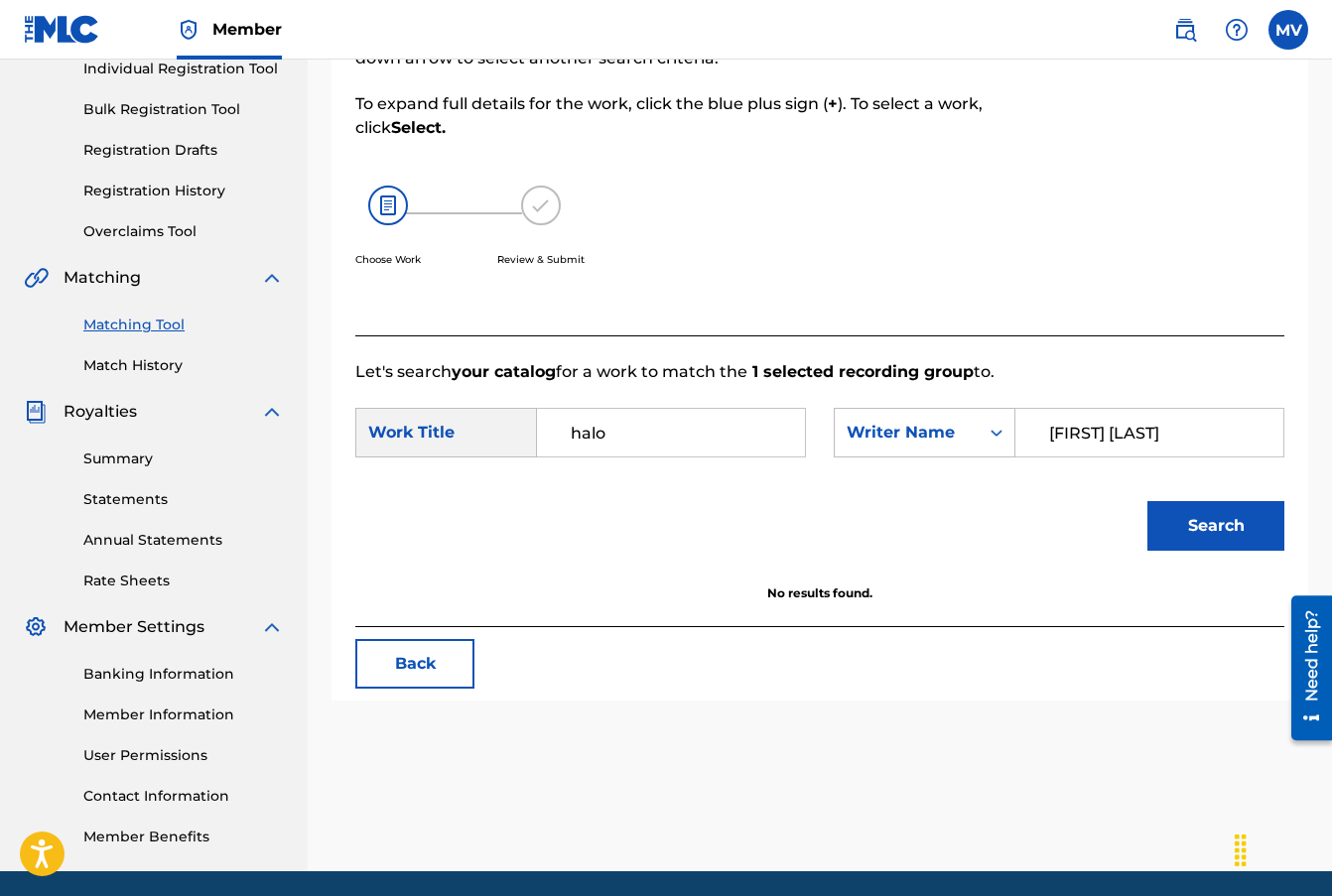 scroll, scrollTop: 298, scrollLeft: 0, axis: vertical 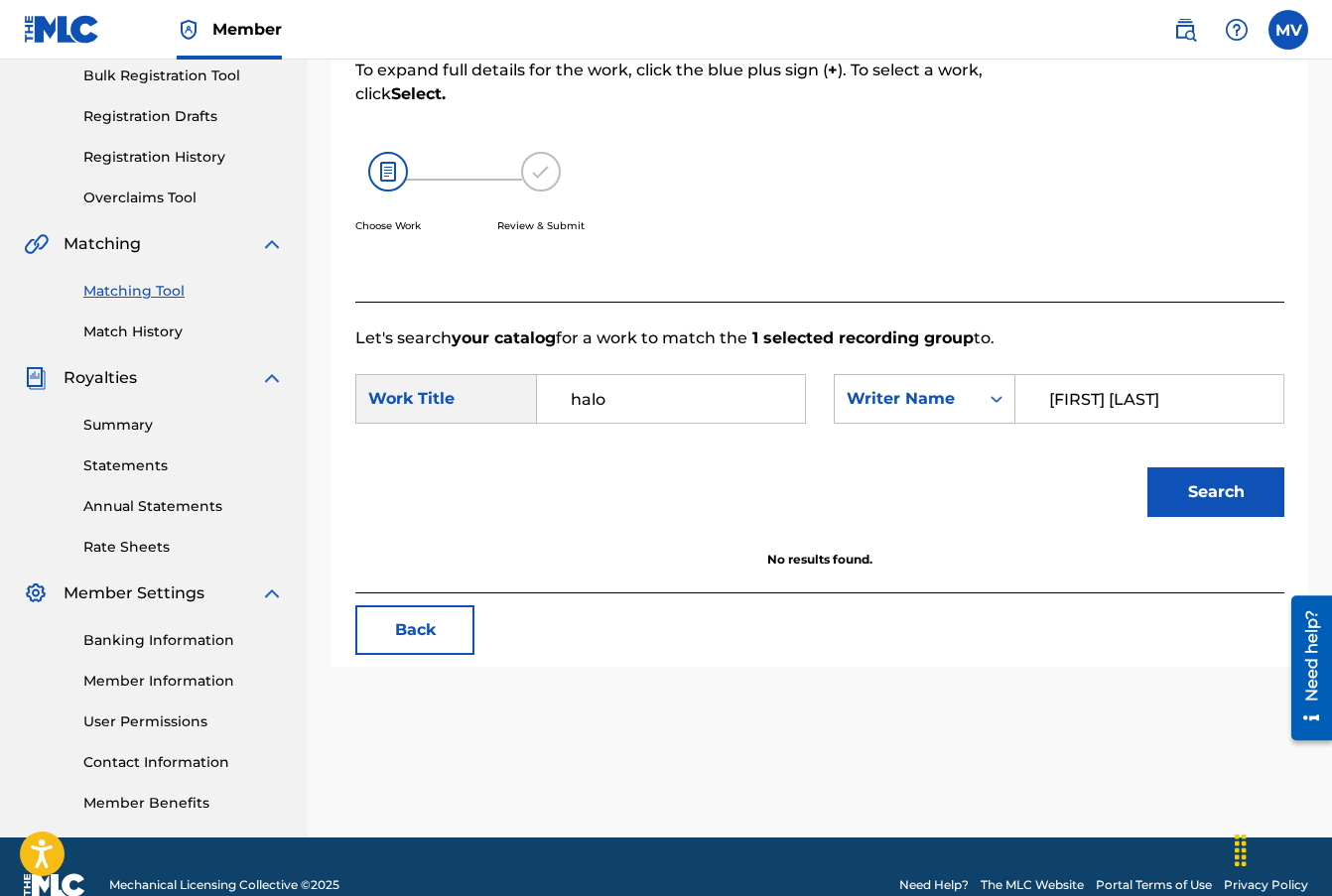 click on "Back" at bounding box center [415, 630] 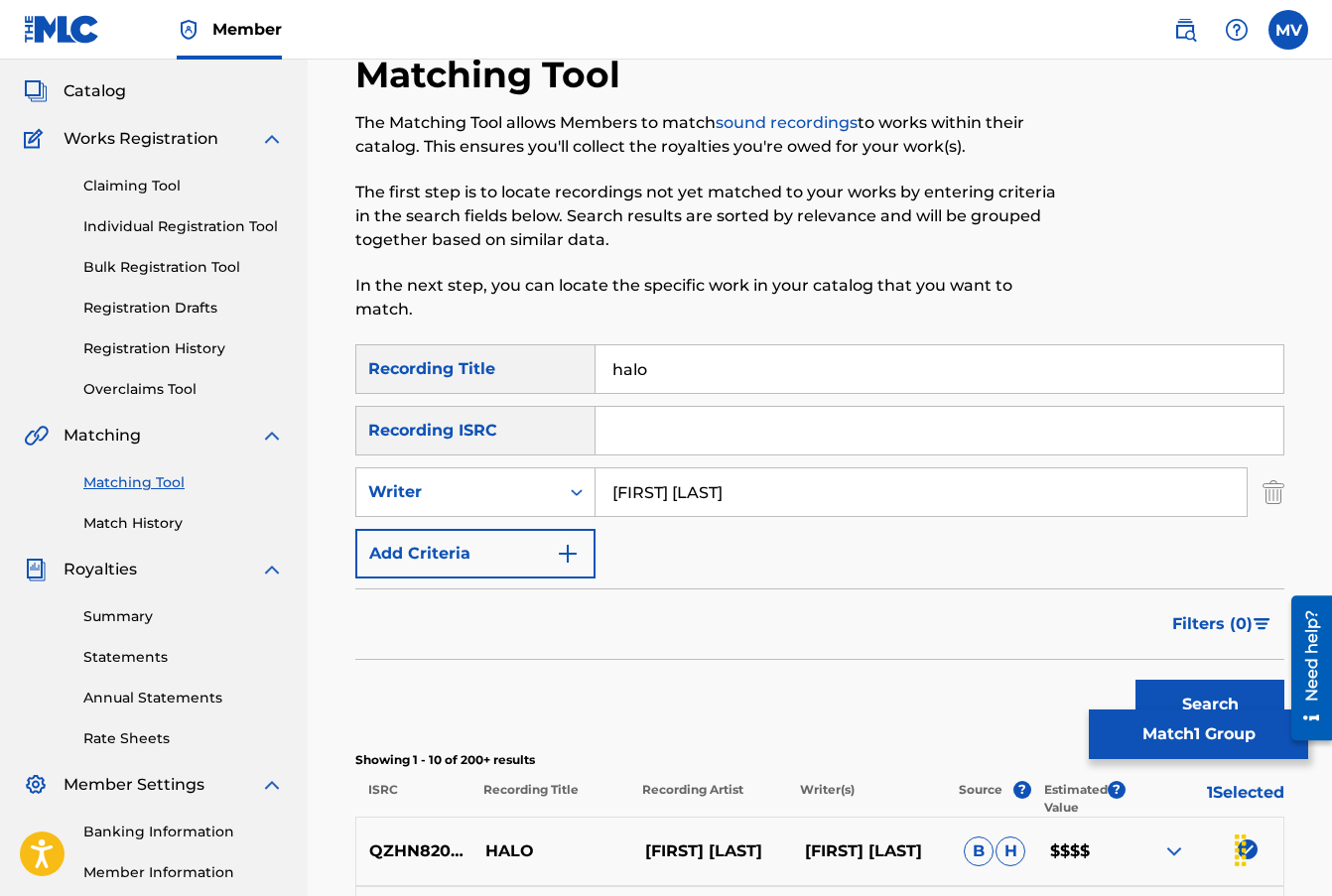 scroll, scrollTop: 99, scrollLeft: 0, axis: vertical 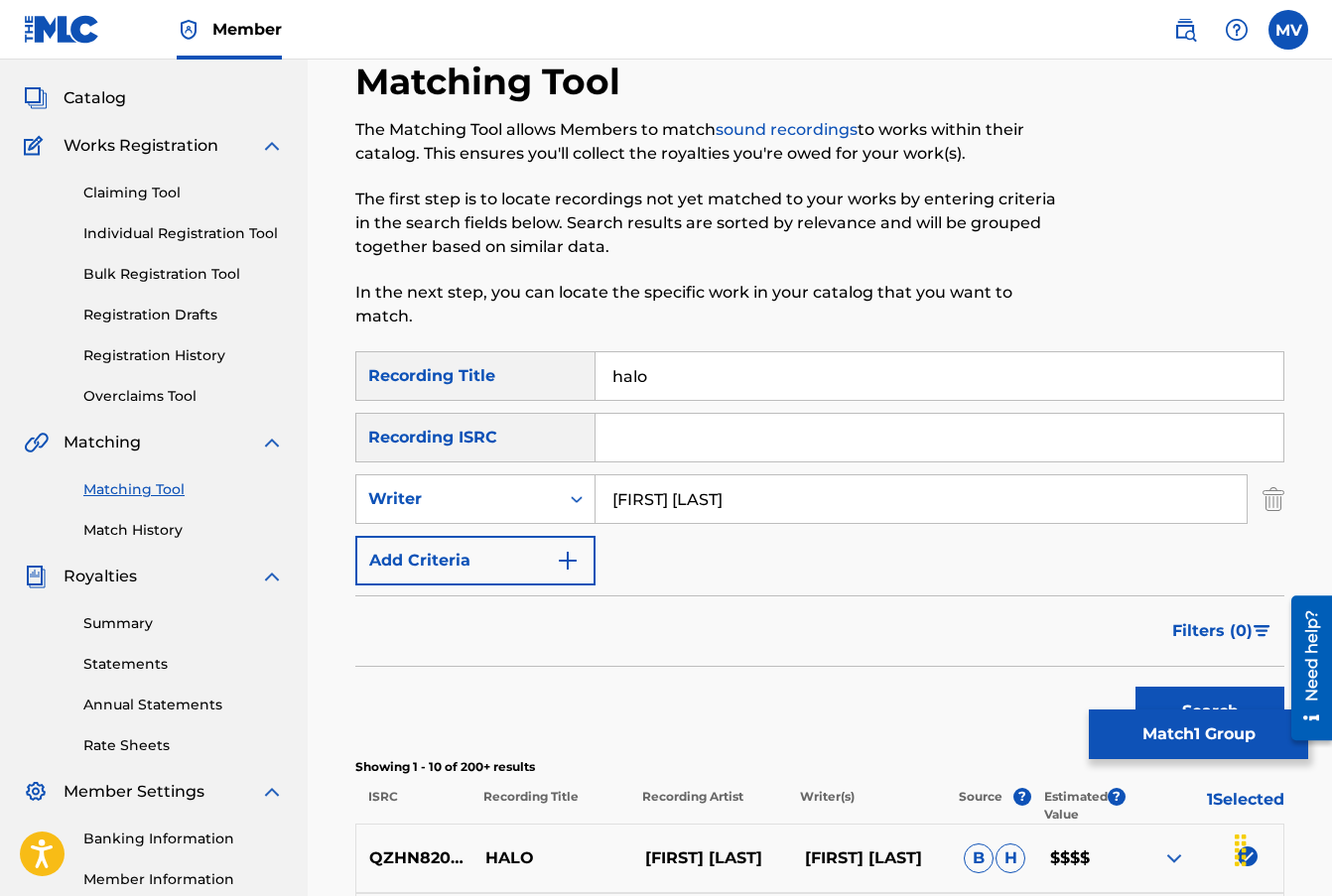 click on "Registration History" at bounding box center [184, 355] 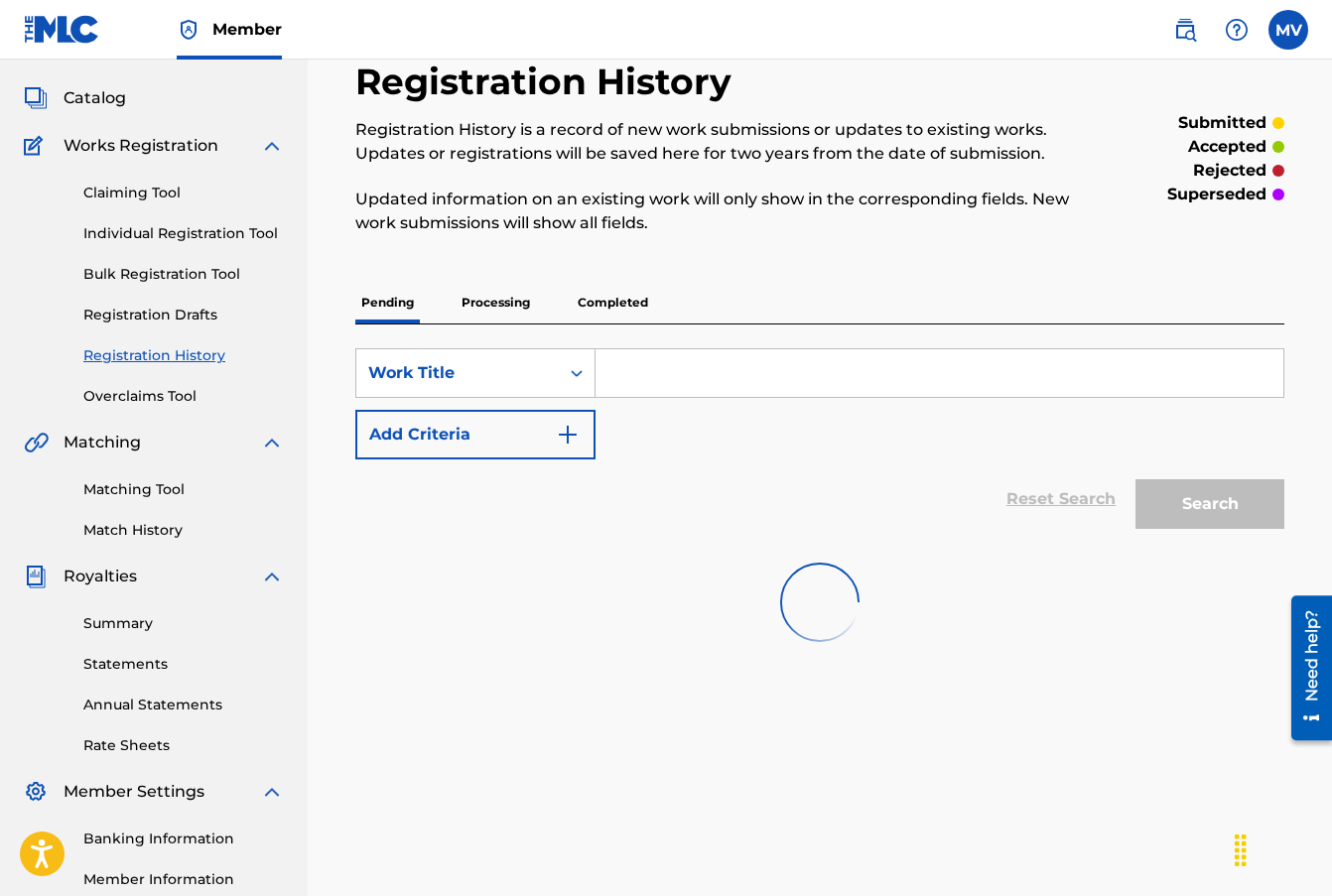 scroll, scrollTop: 0, scrollLeft: 0, axis: both 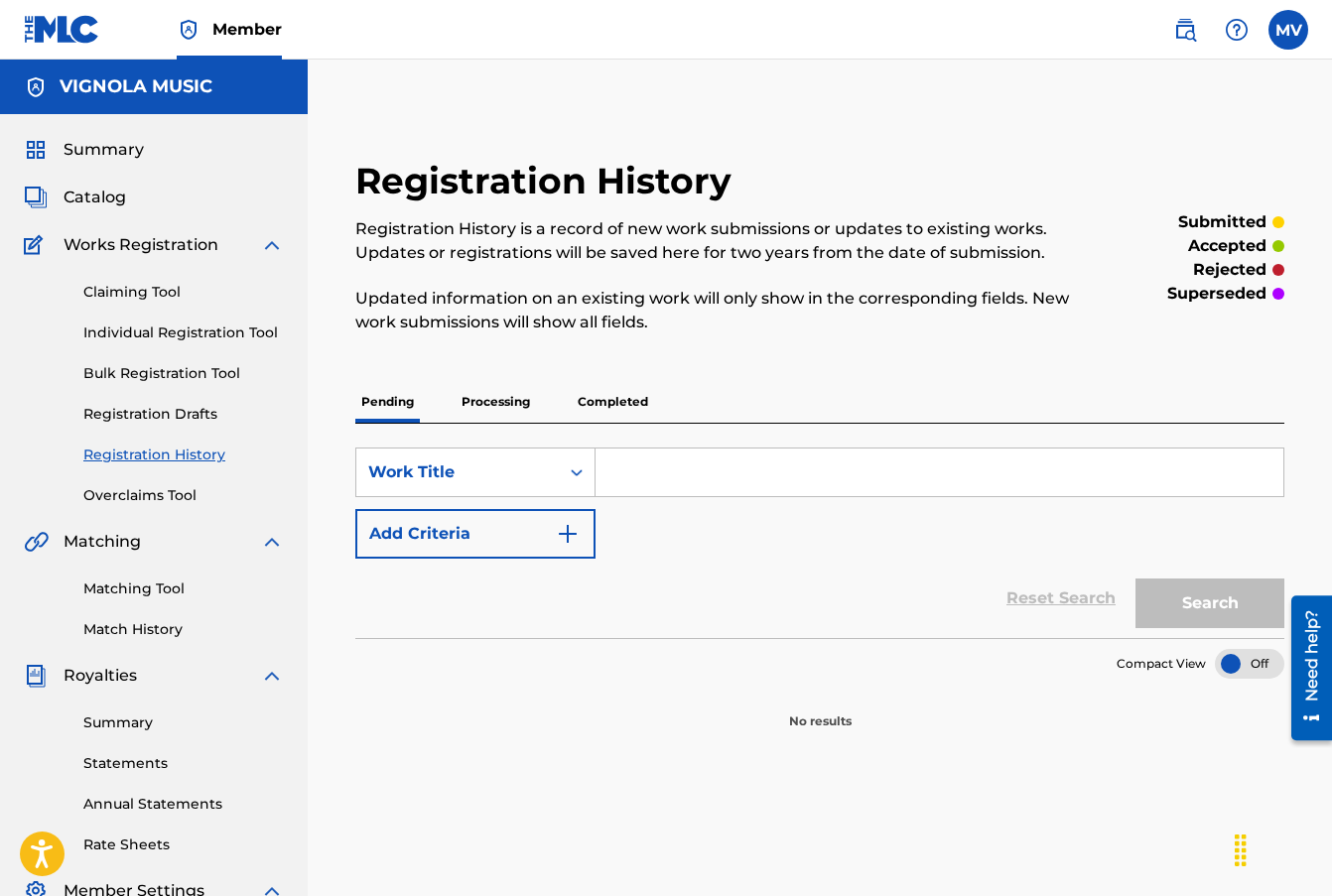 click on "Processing" at bounding box center (495, 402) 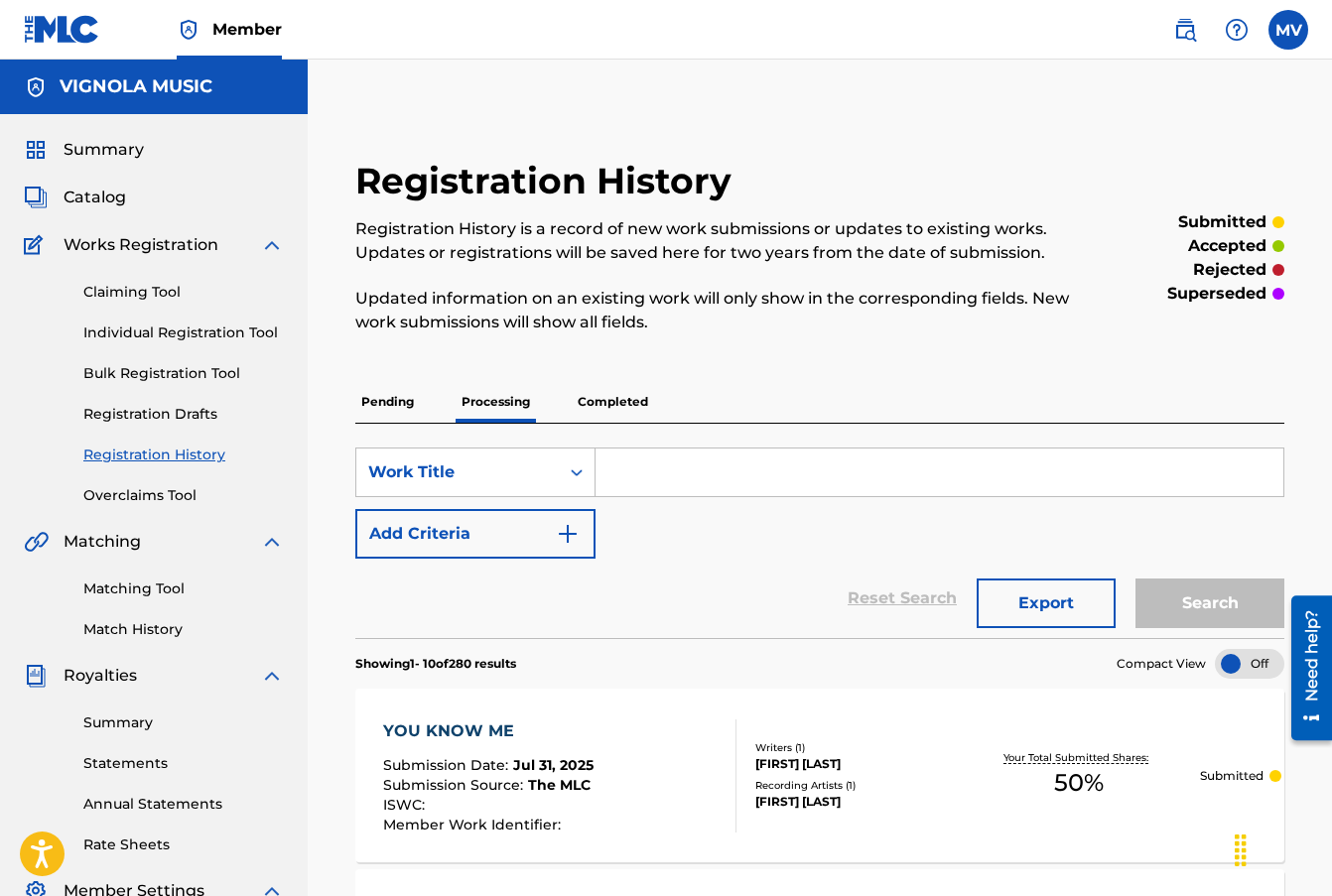 click on "Completed" at bounding box center (612, 402) 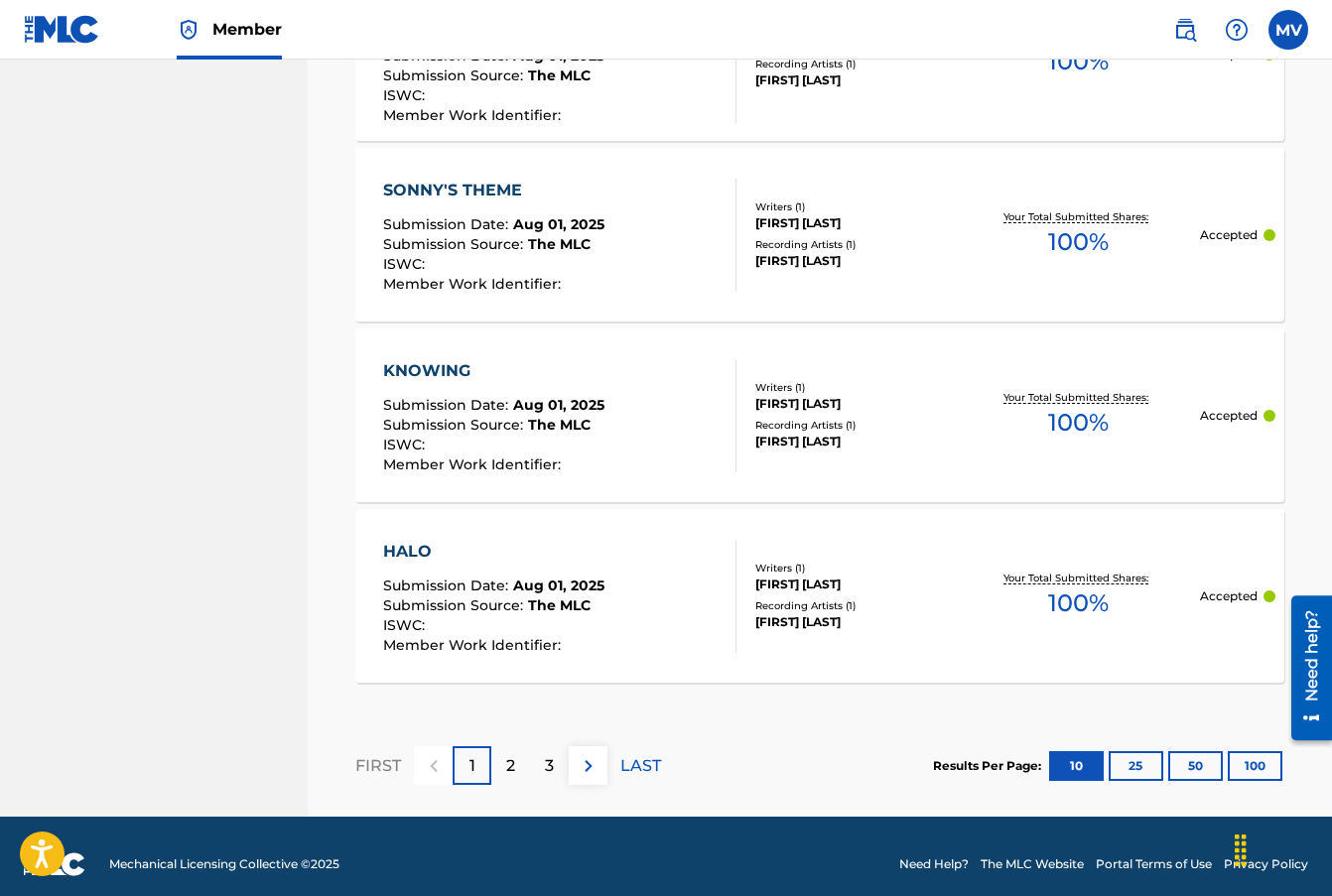 scroll, scrollTop: 1902, scrollLeft: 0, axis: vertical 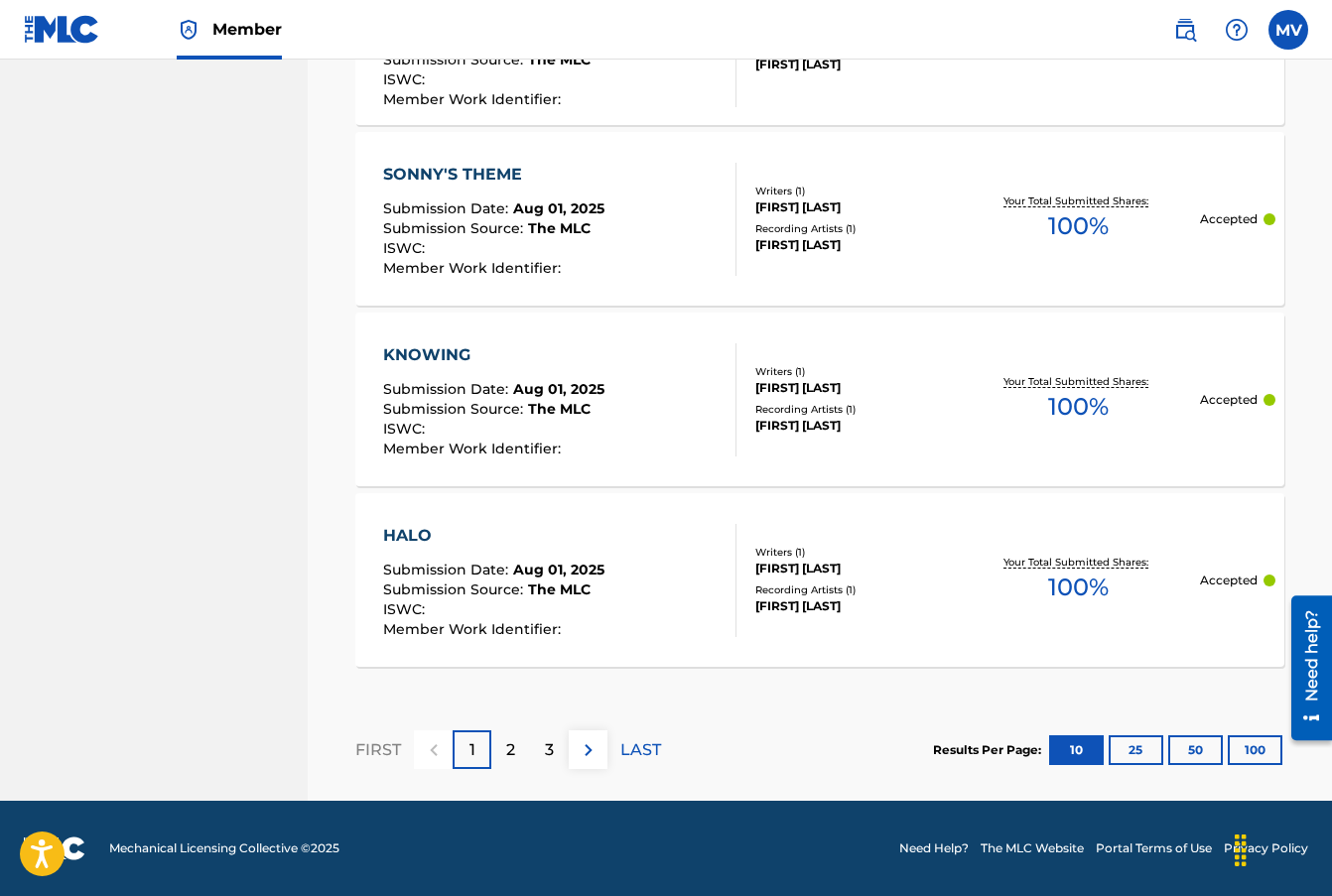 click on "HALO Submission Date : [MONTH] [DAY], [YEAR] Submission Source : The MLC ISWC : Member Work Identifier :" at bounding box center [560, 580] 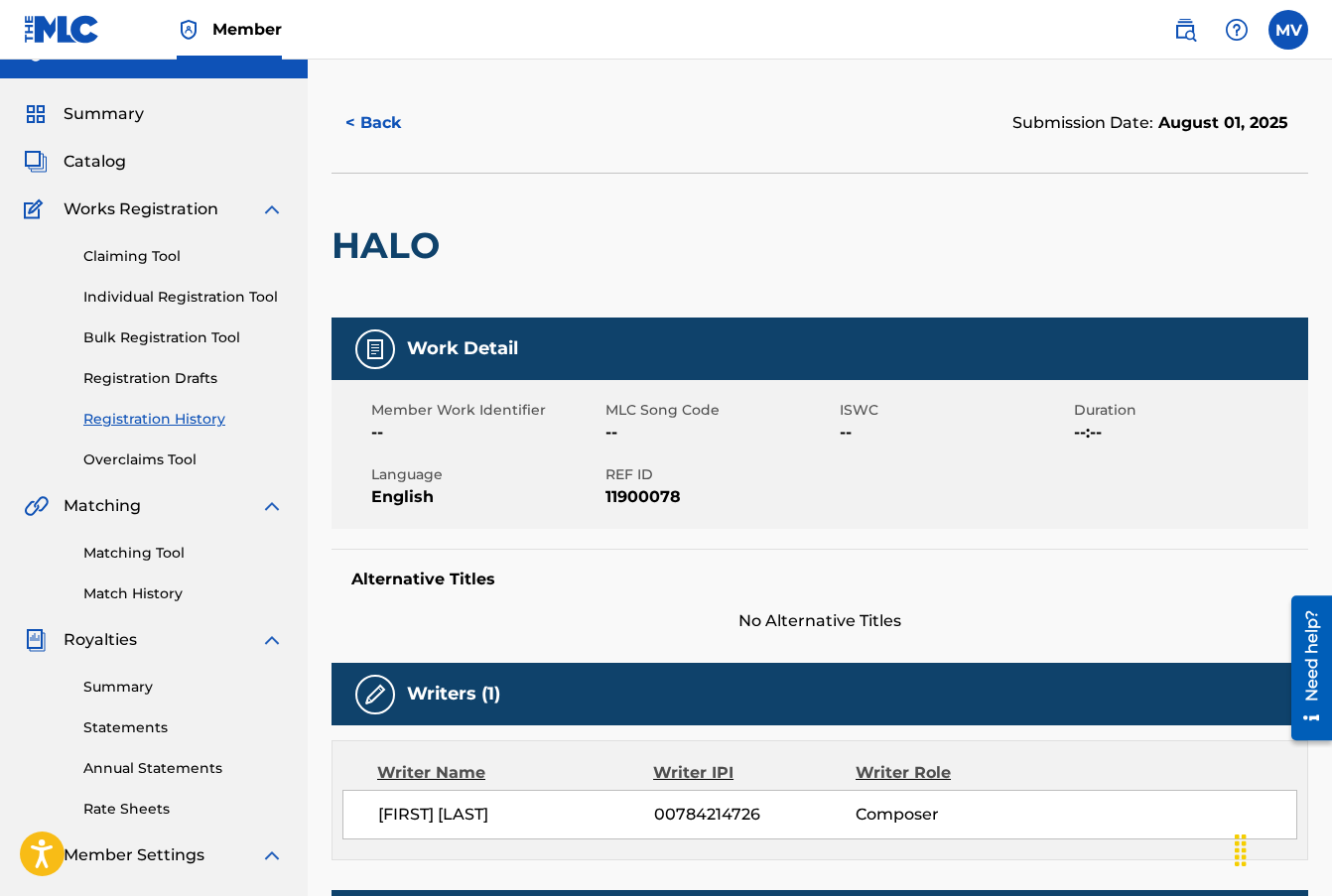 scroll, scrollTop: 0, scrollLeft: 0, axis: both 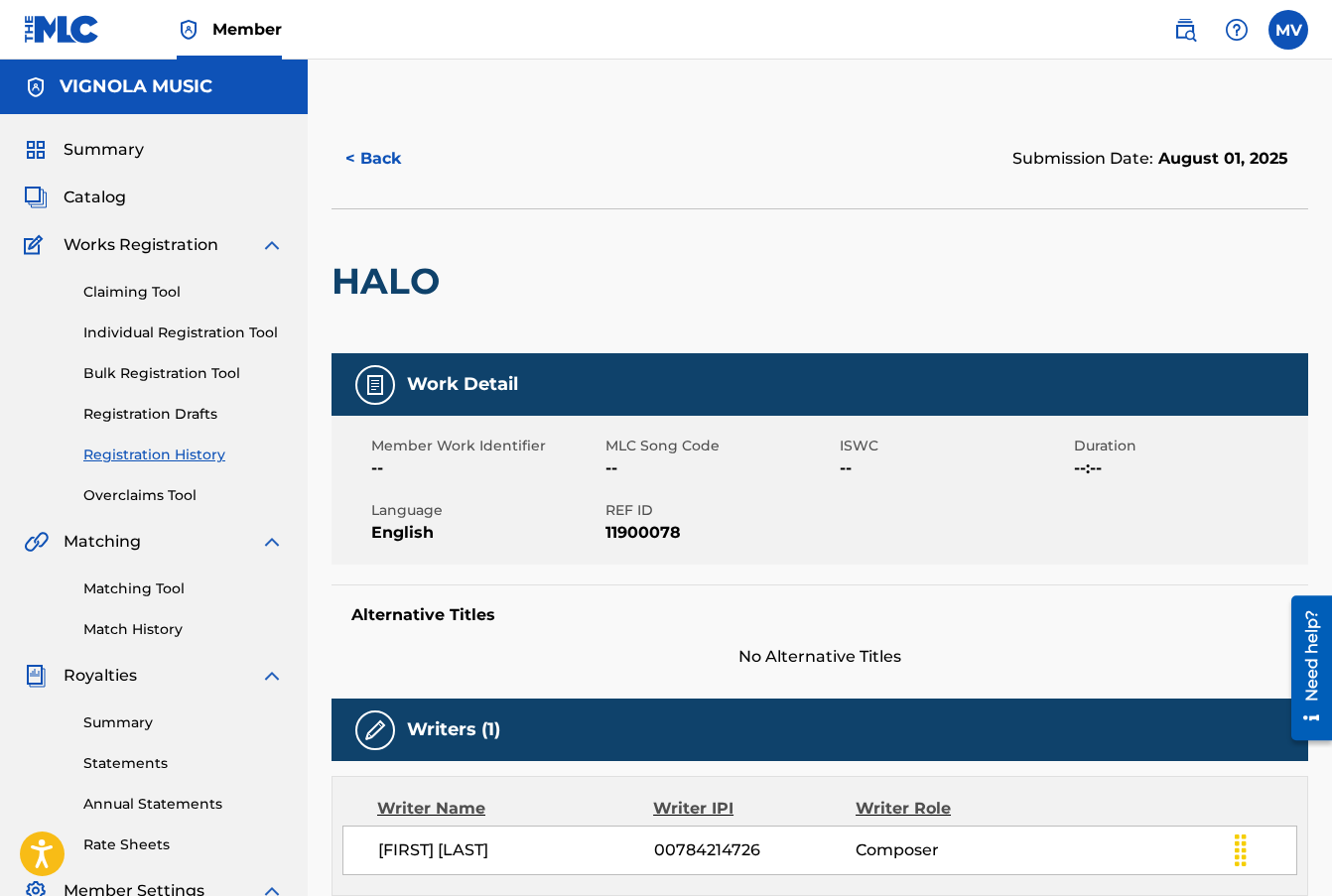 click on "< Back" at bounding box center [391, 159] 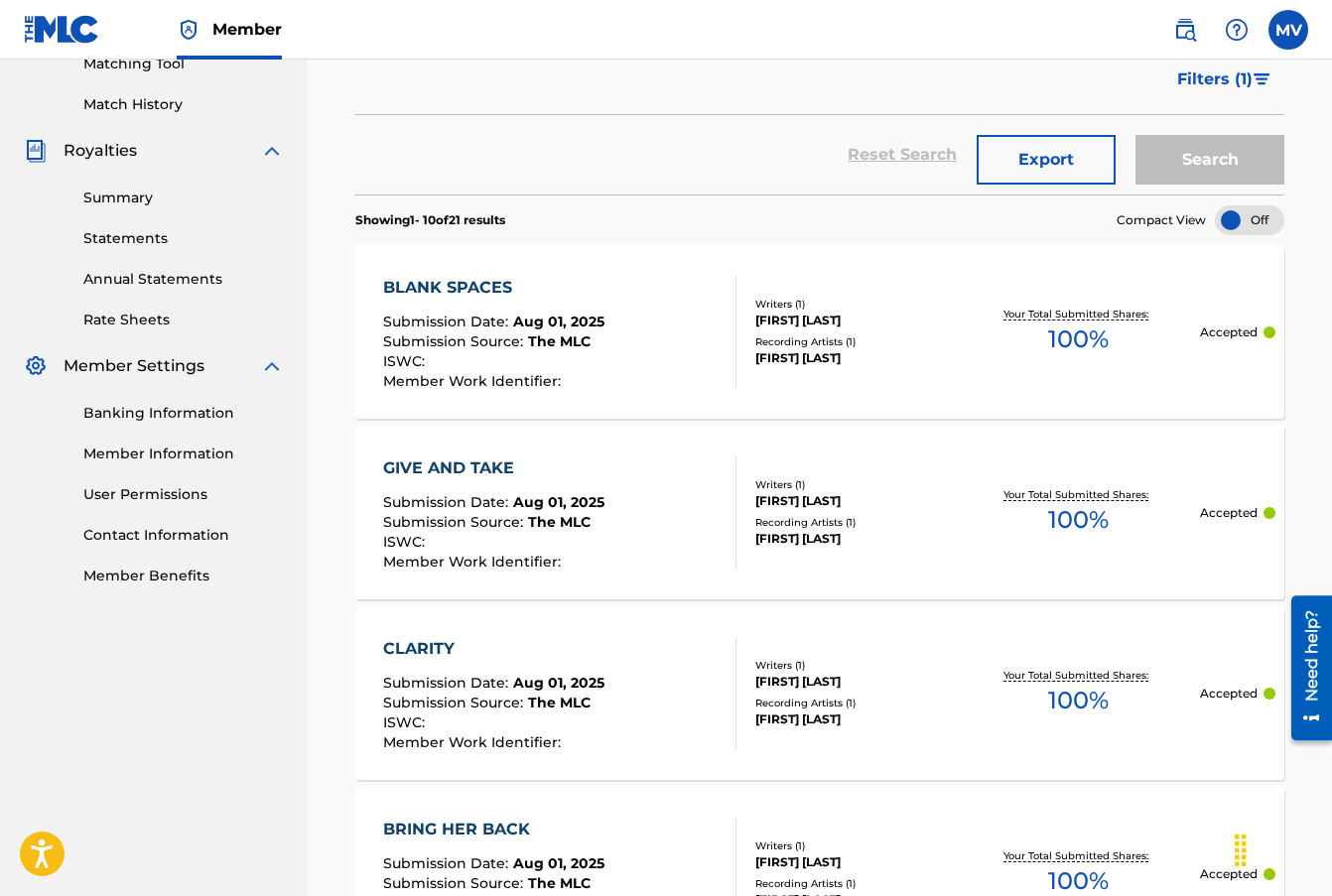 scroll, scrollTop: 533, scrollLeft: 0, axis: vertical 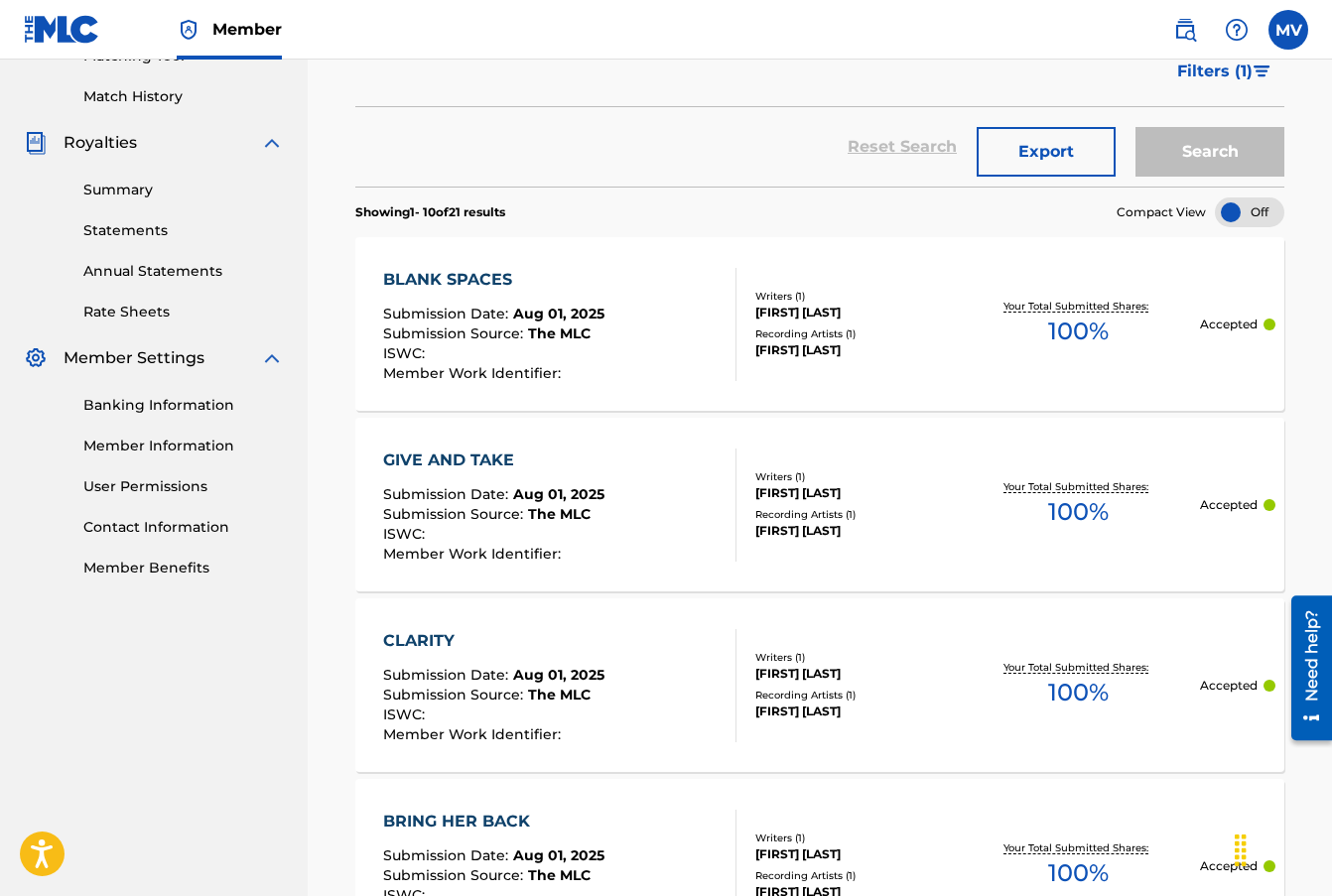click on "BLANK SPACES Submission Date : [MONTH] [DAY], [YEAR] Submission Source : The MLC ISWC : Member Work Identifier :" at bounding box center (560, 324) 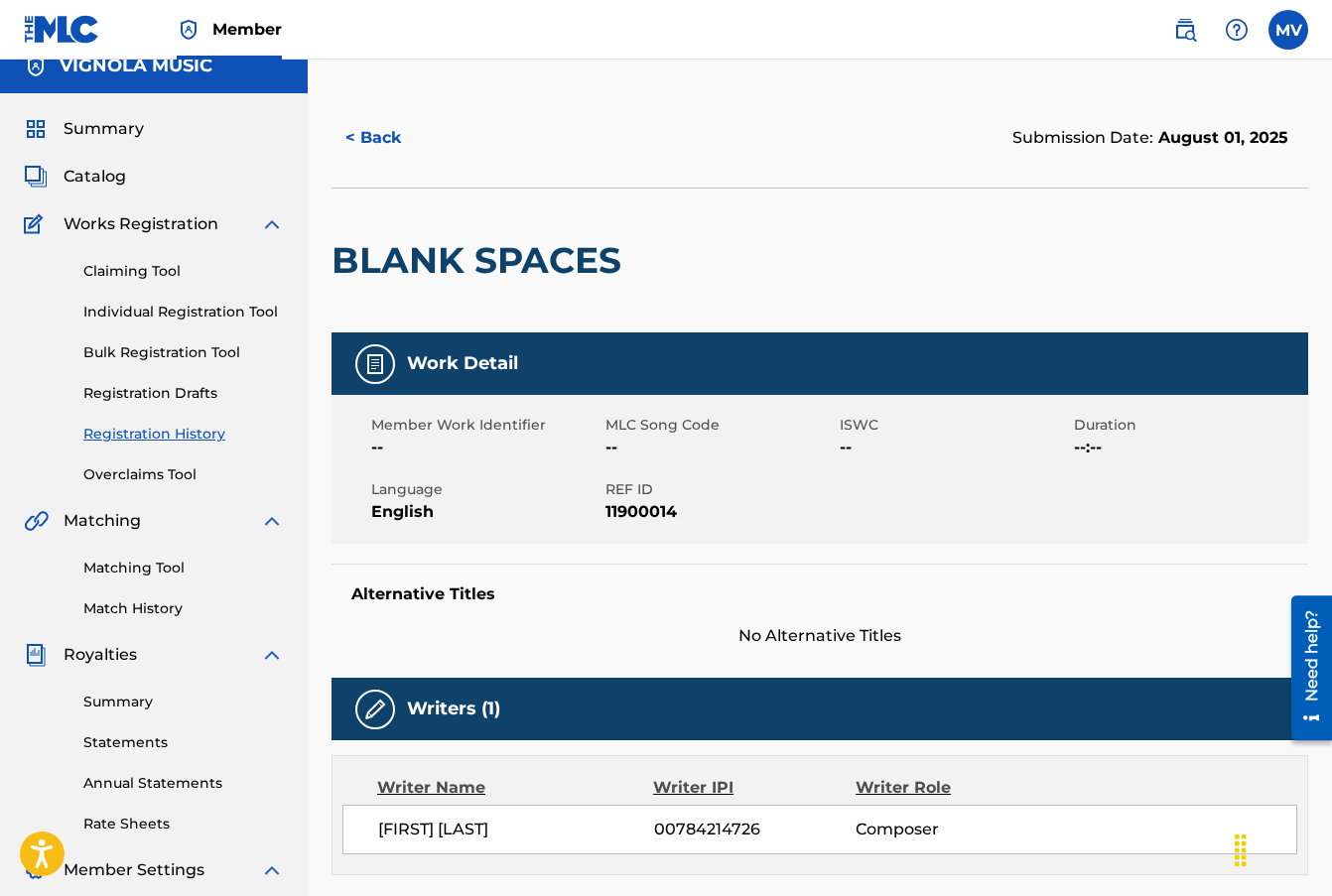 scroll, scrollTop: 0, scrollLeft: 0, axis: both 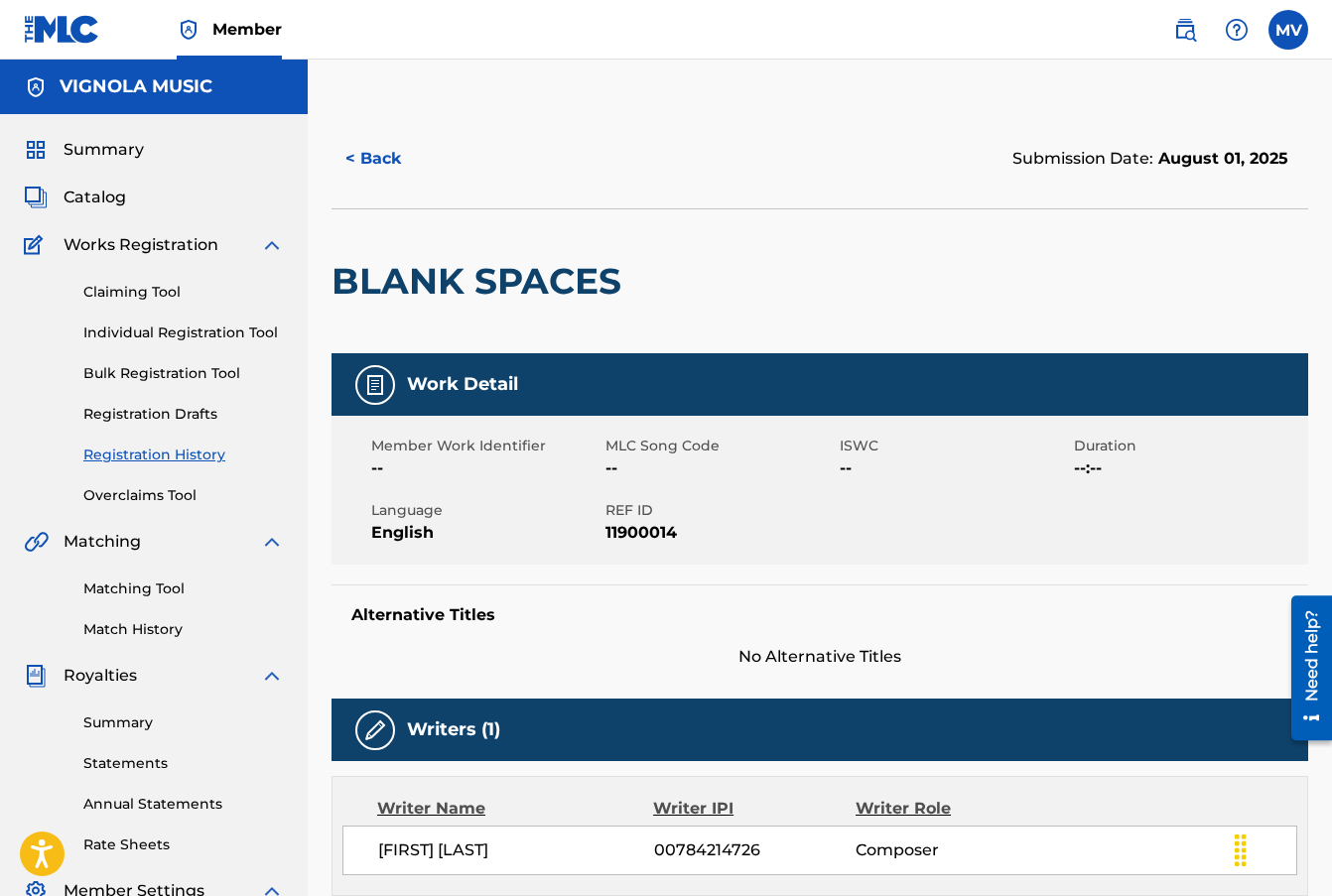 click on "< Back" at bounding box center [391, 159] 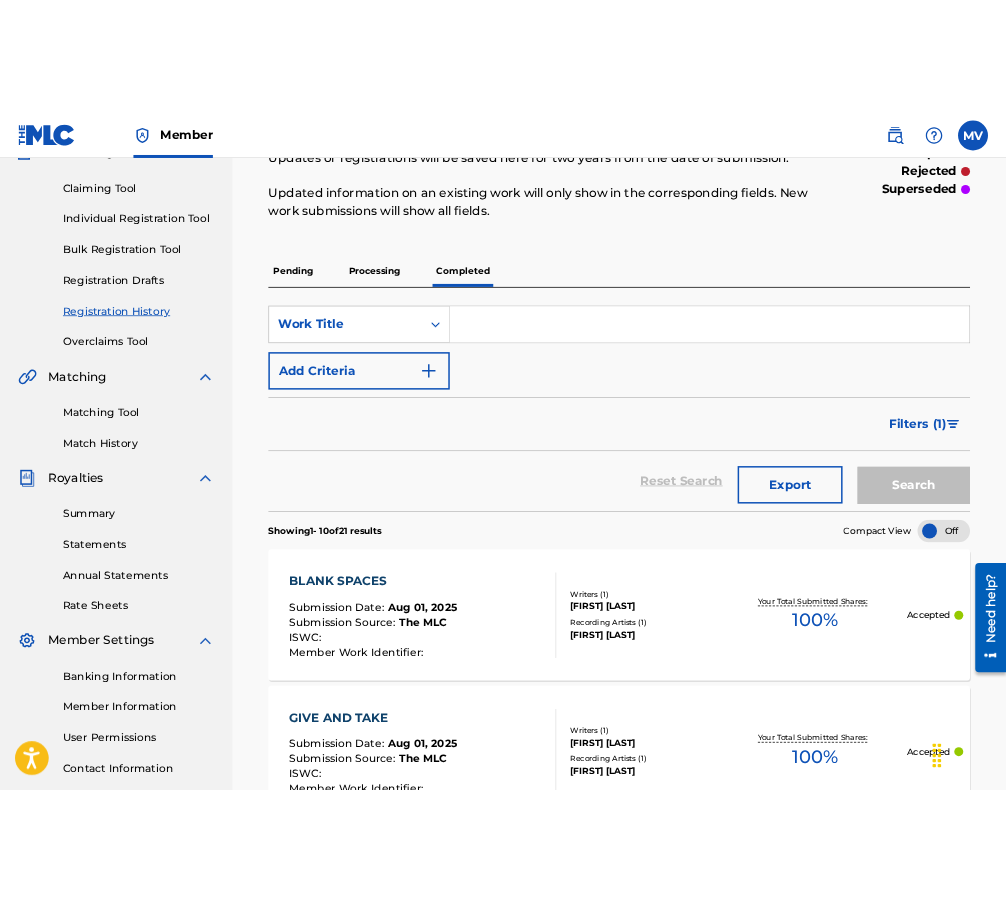 scroll, scrollTop: 0, scrollLeft: 0, axis: both 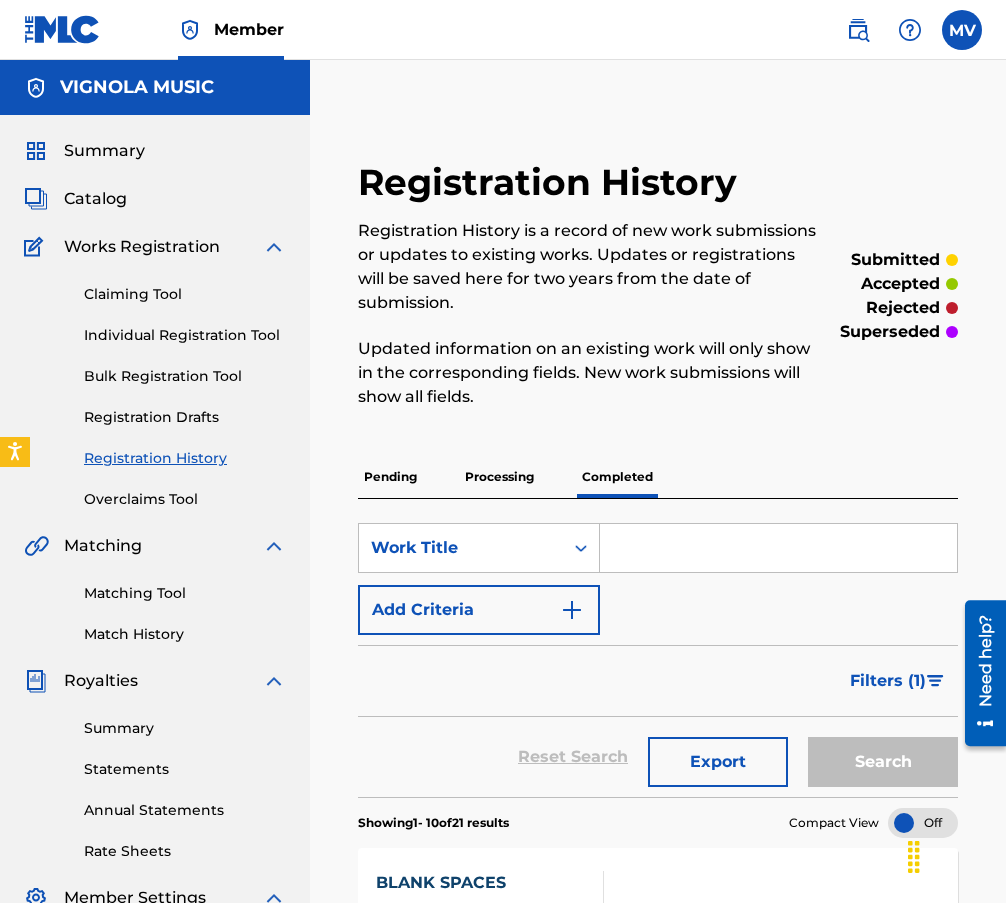 click on "Matching Tool" at bounding box center [185, 593] 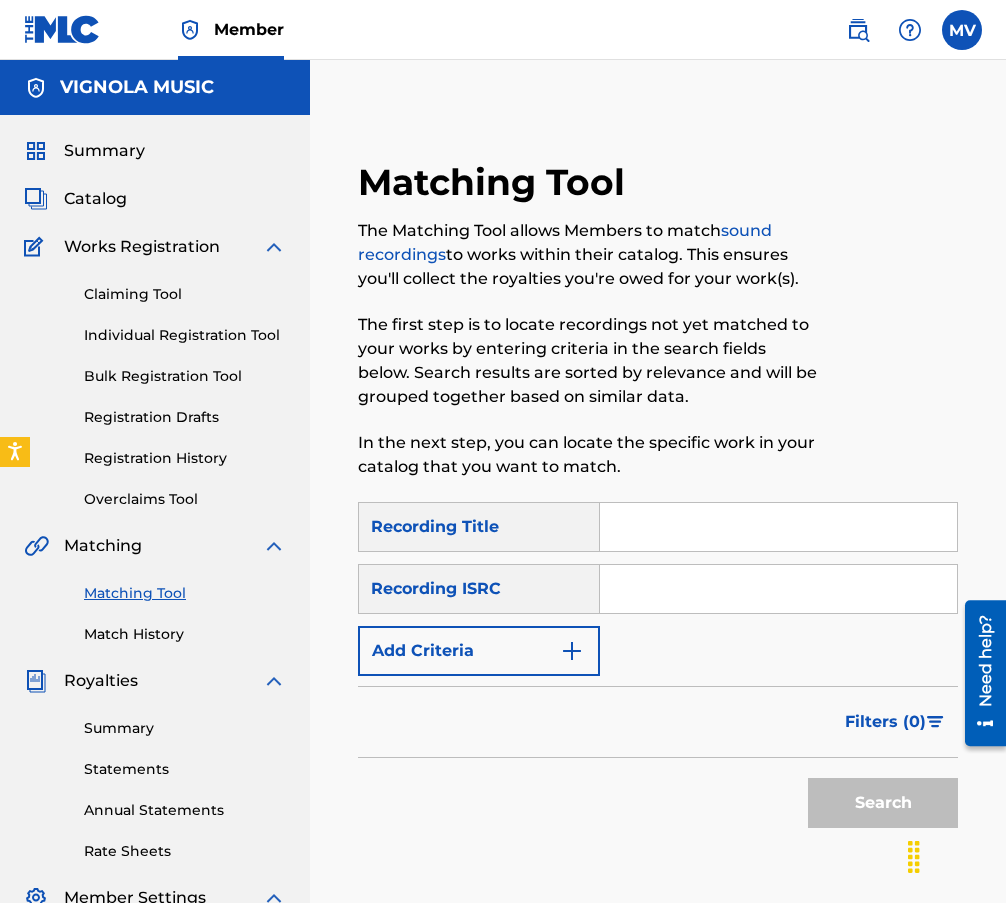 click on "Registration History" at bounding box center (185, 458) 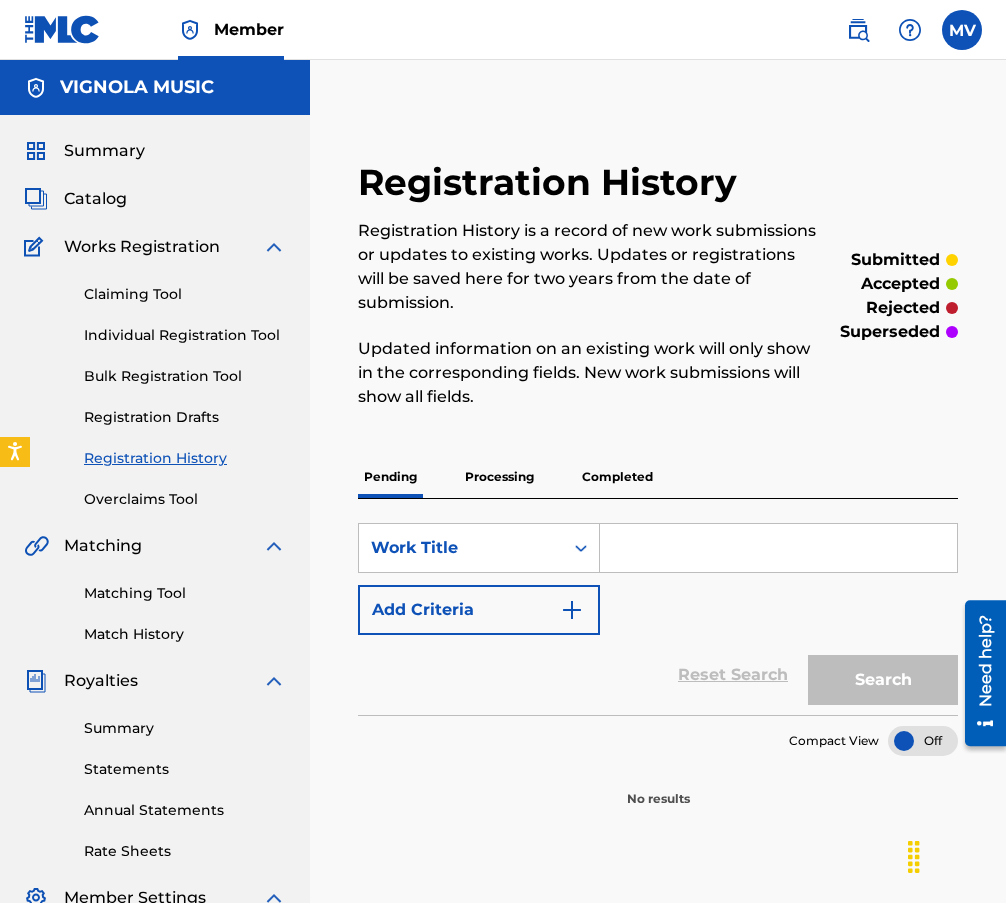 click on "Completed" at bounding box center (617, 477) 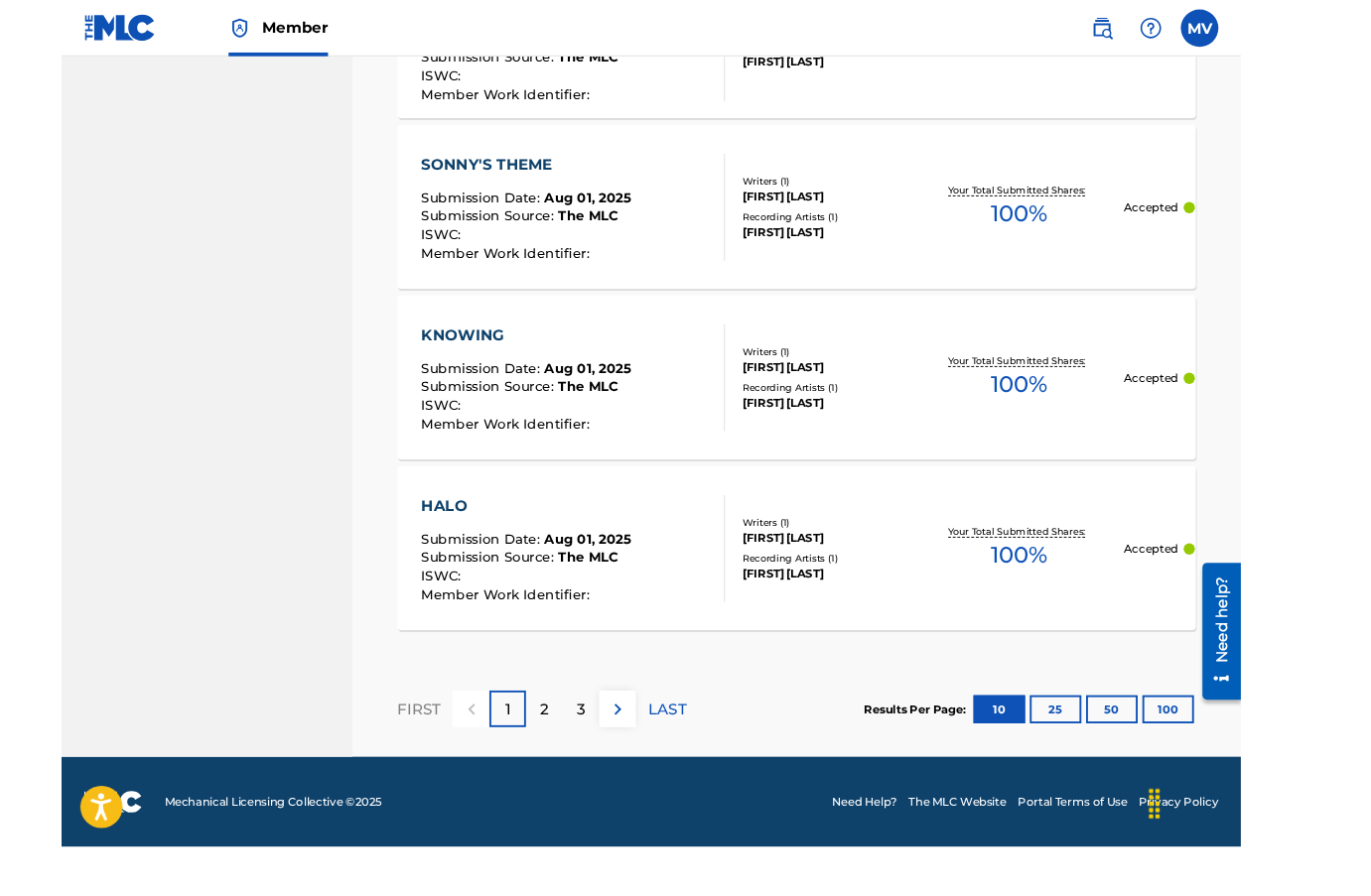 scroll, scrollTop: 1902, scrollLeft: 0, axis: vertical 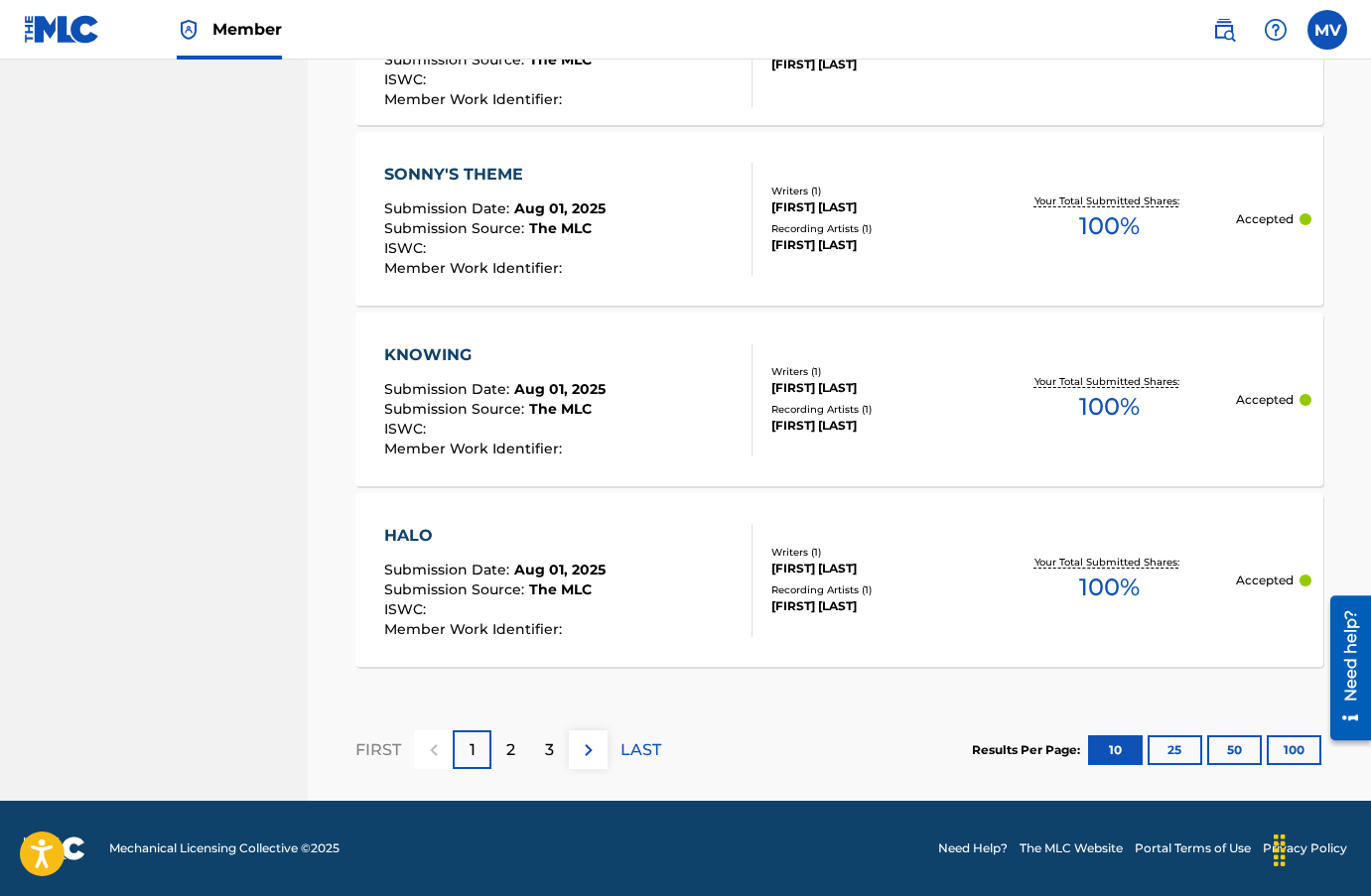 click on "2" at bounding box center (510, 749) 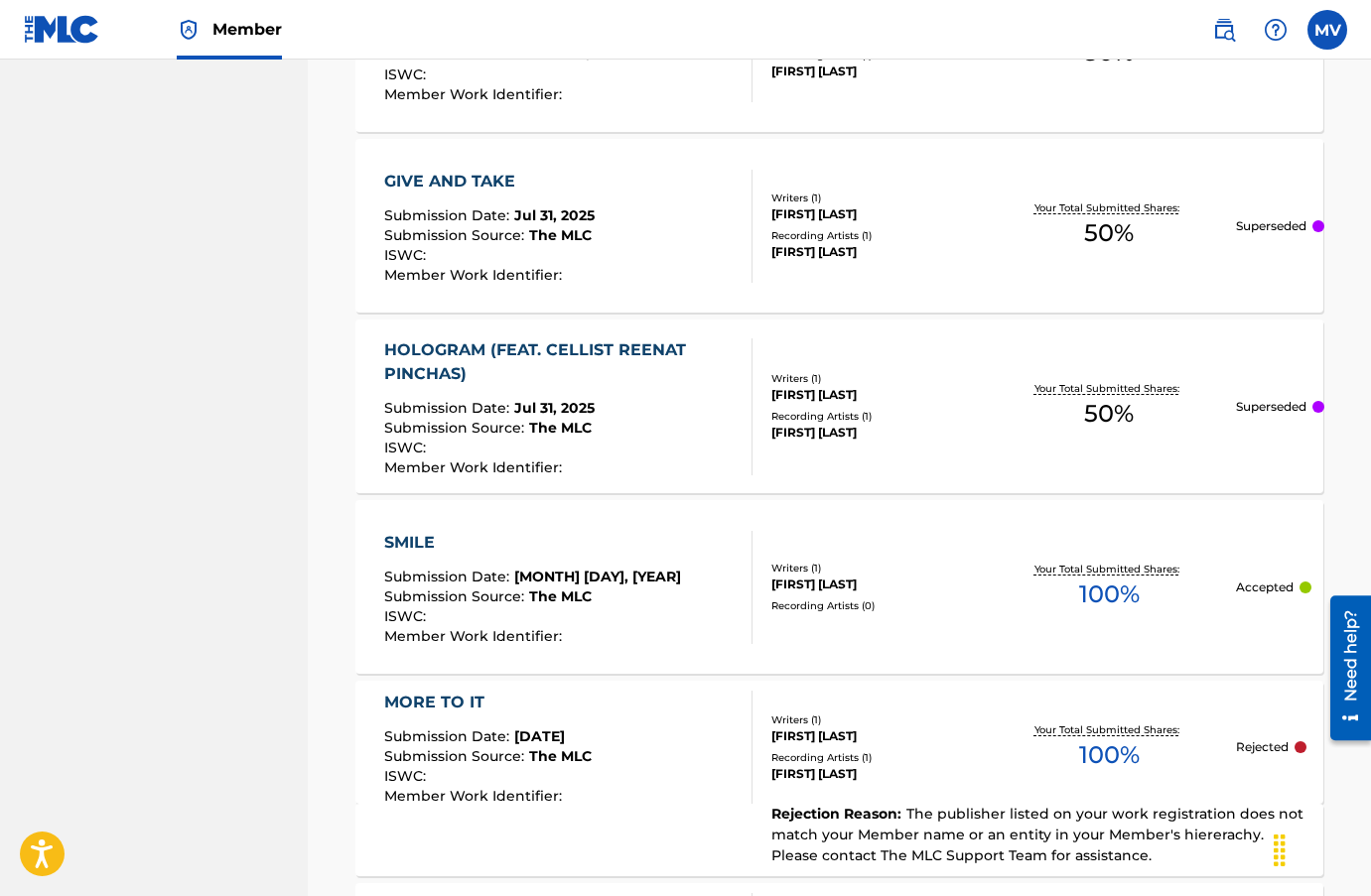 scroll, scrollTop: 1273, scrollLeft: 0, axis: vertical 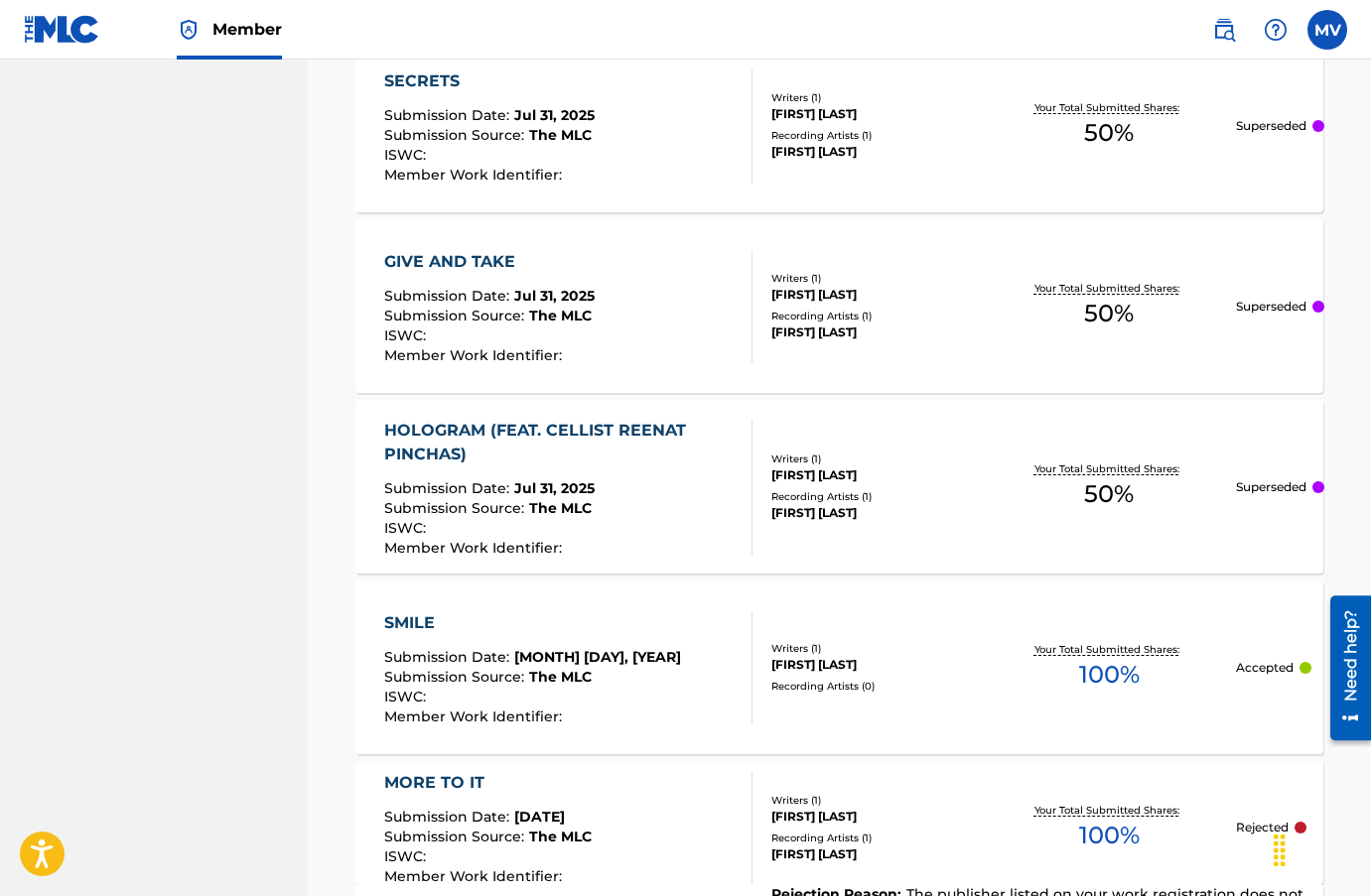 click on "[MONTH] [DAY], [YEAR]" at bounding box center [598, 657] 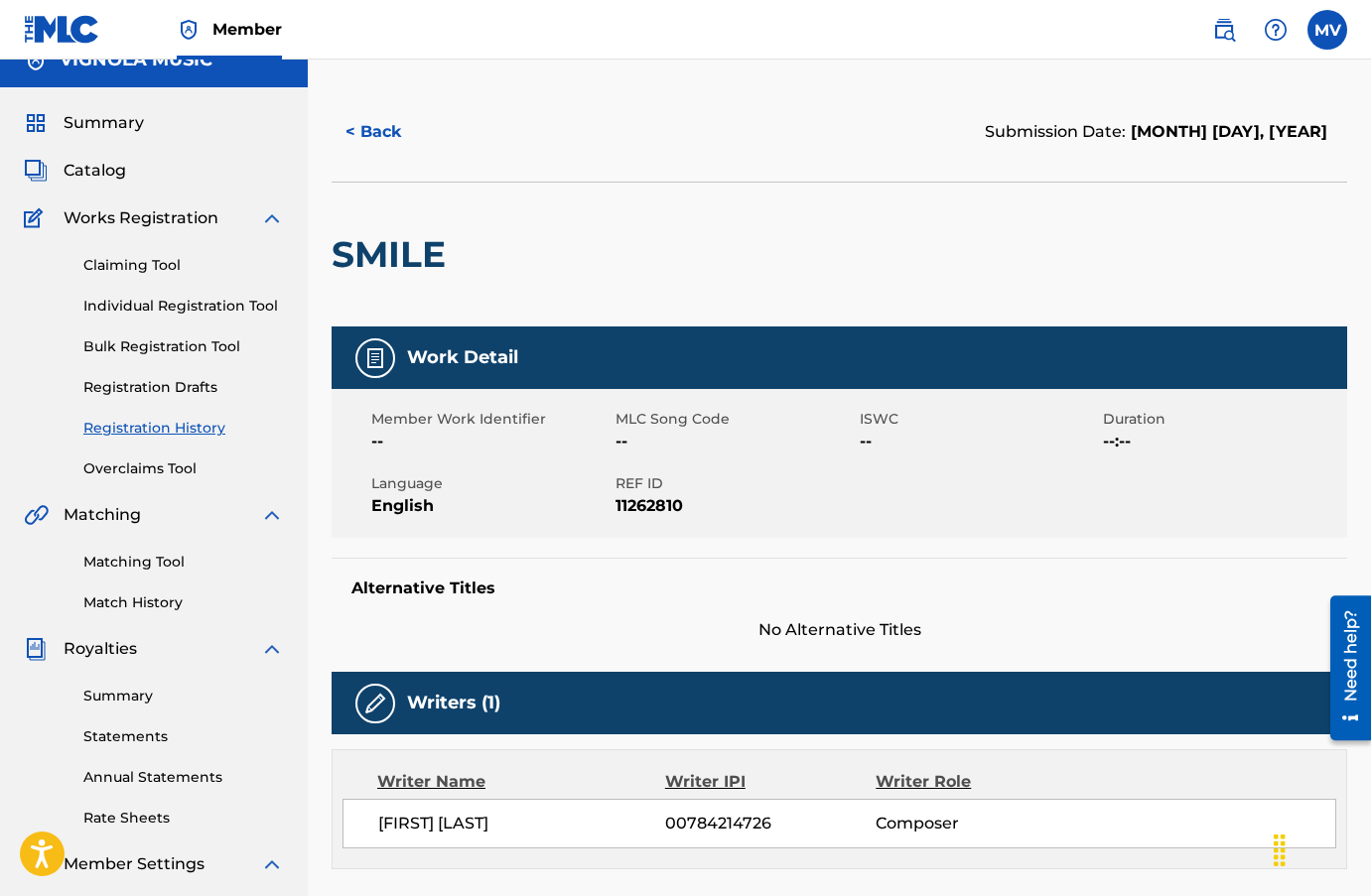 scroll, scrollTop: 0, scrollLeft: 0, axis: both 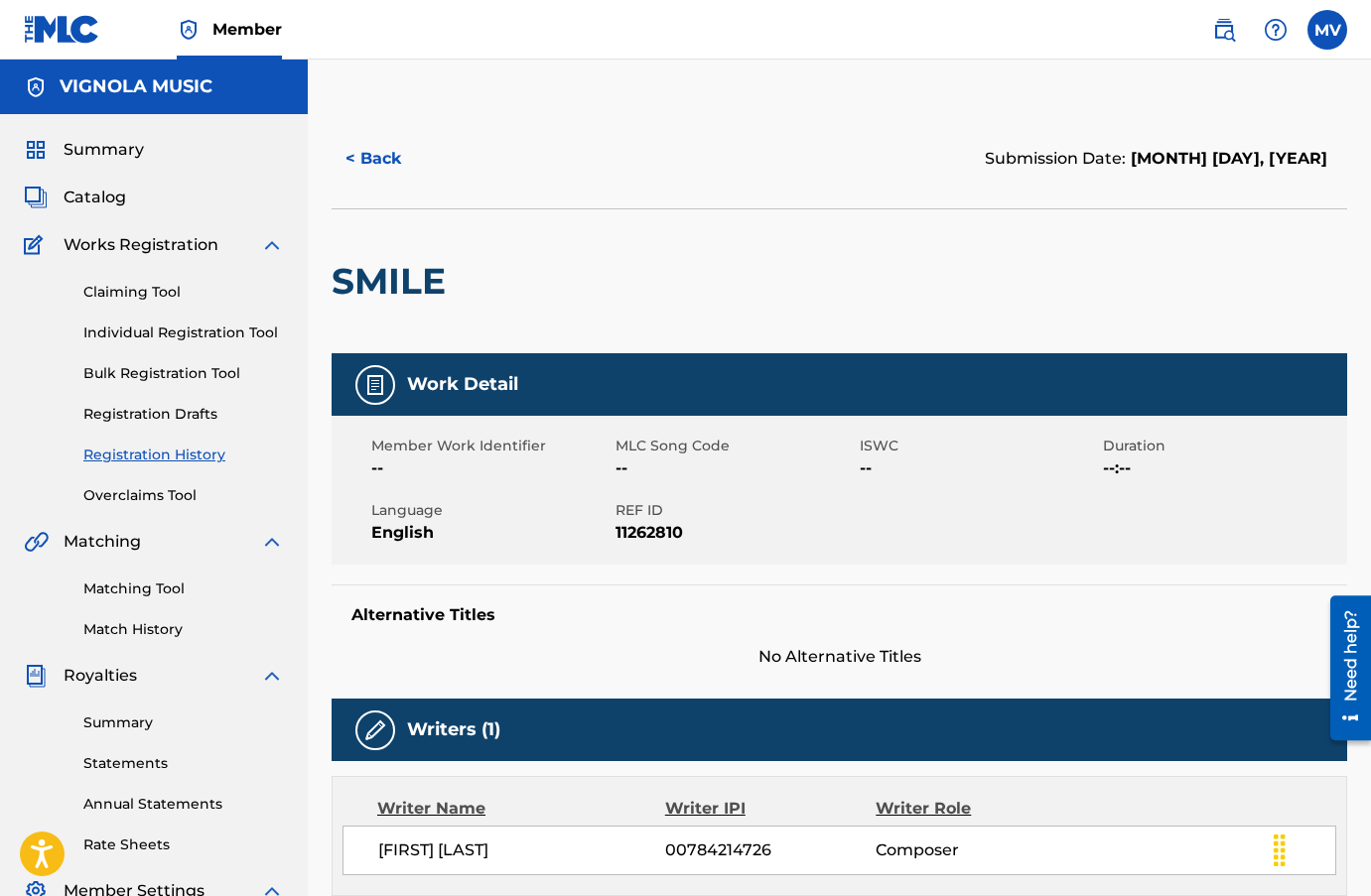 click on "< Back" at bounding box center (391, 159) 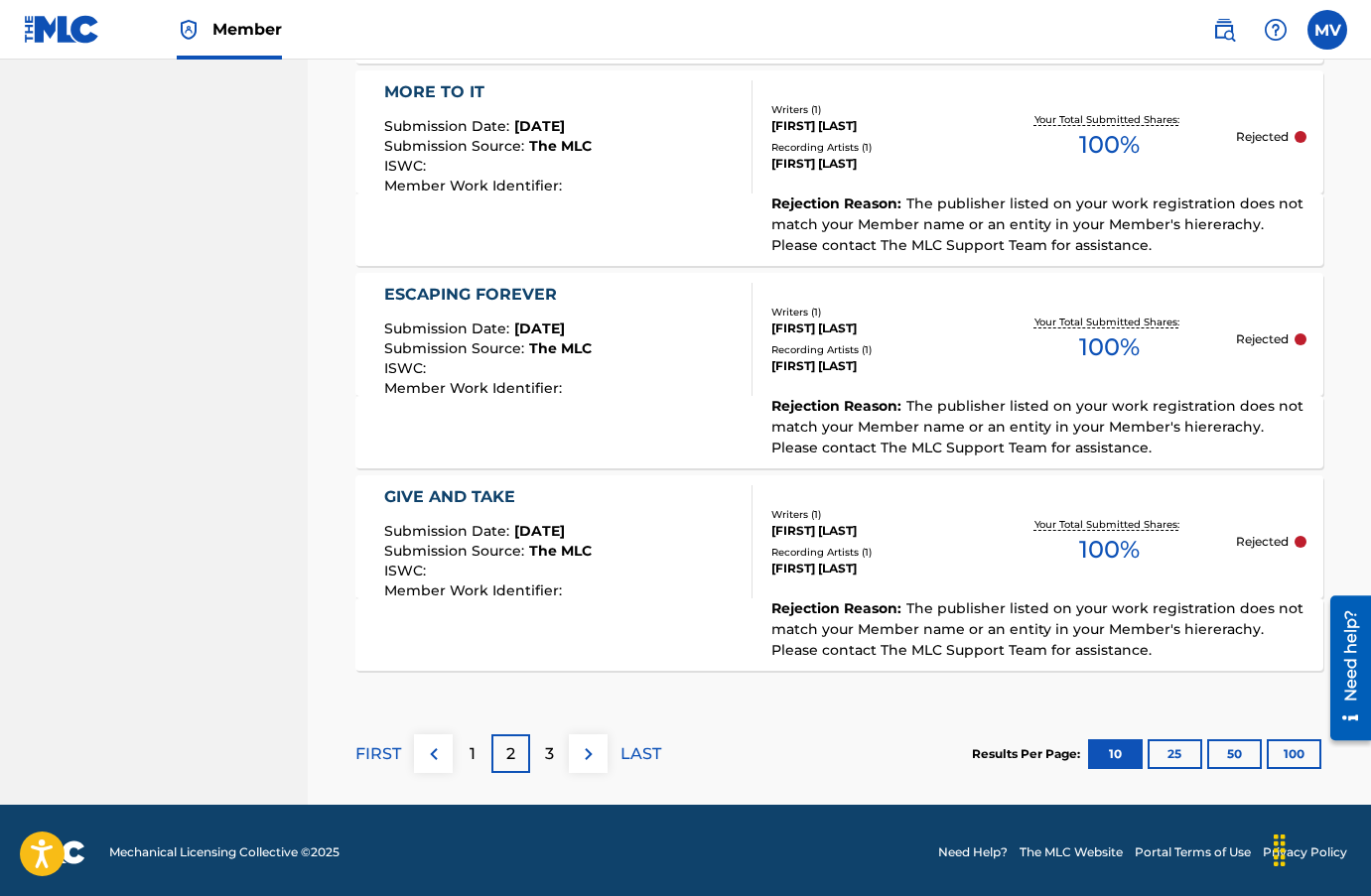 scroll, scrollTop: 1968, scrollLeft: 0, axis: vertical 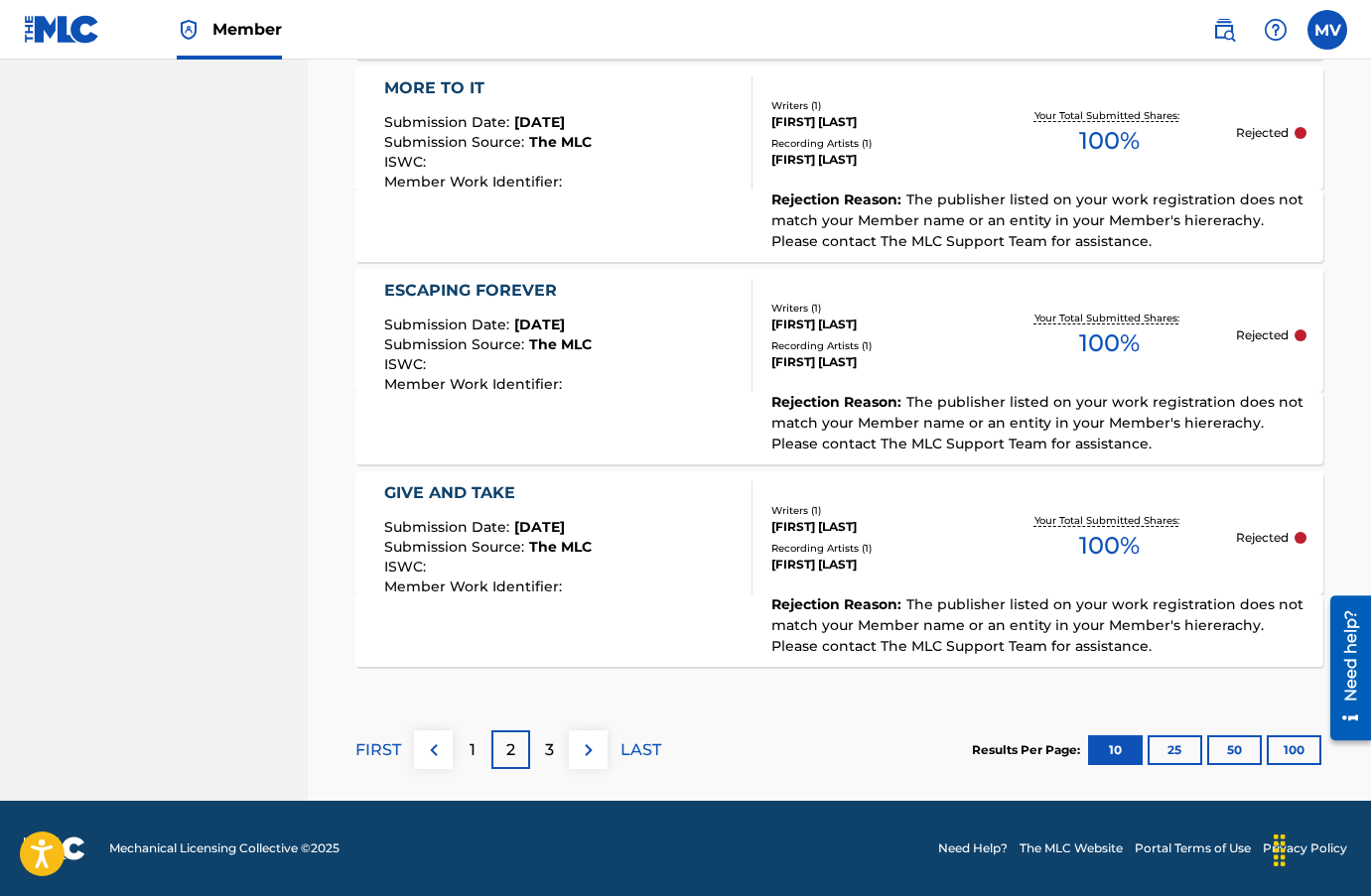 click on "3" at bounding box center (549, 750) 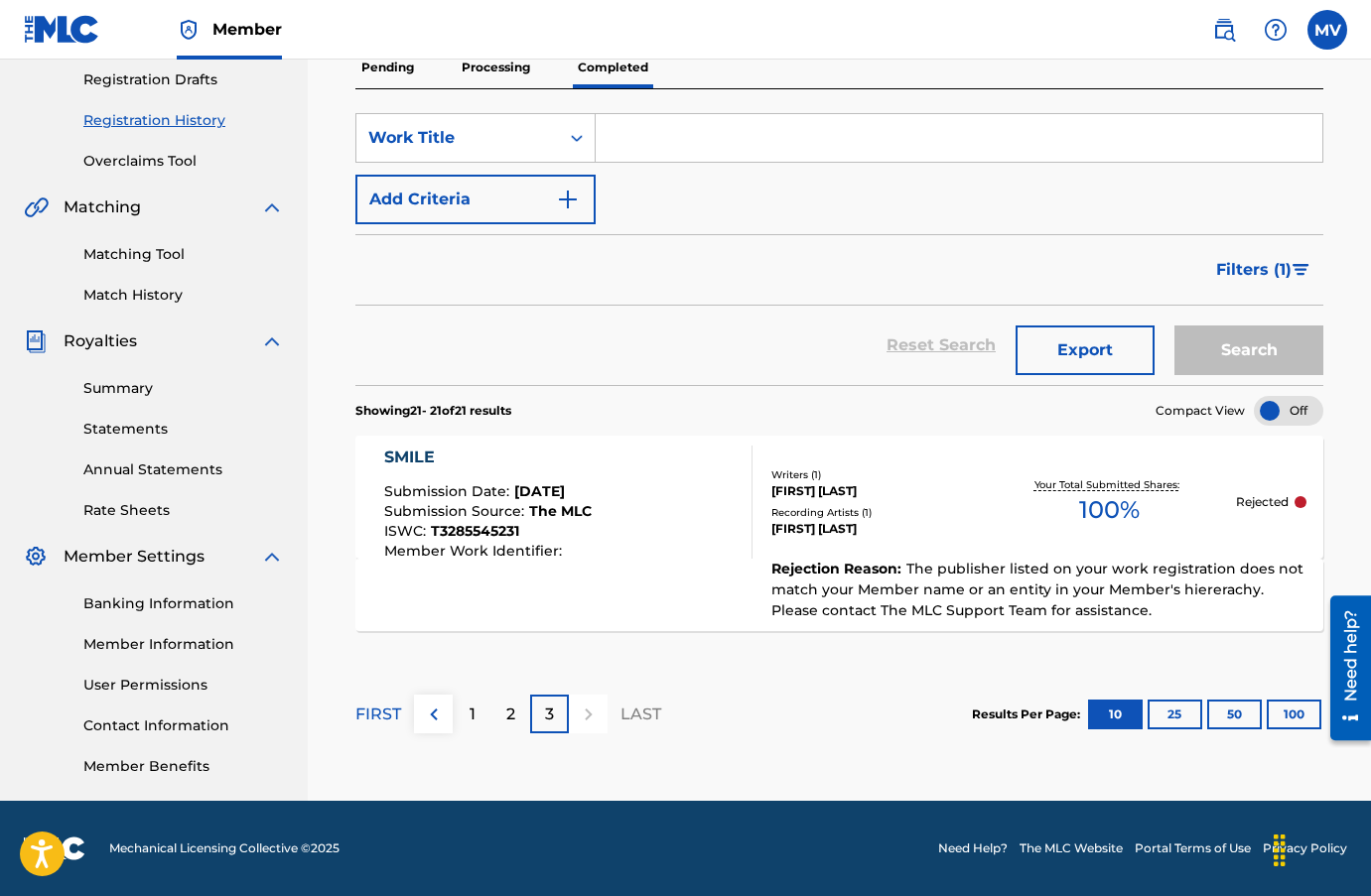 click on "SMILE Submission Date : [MONTH] [DAY], [YEAR] Submission Source : The MLC ISWC : T3285545231 Member Work Identifier :" at bounding box center (568, 502) 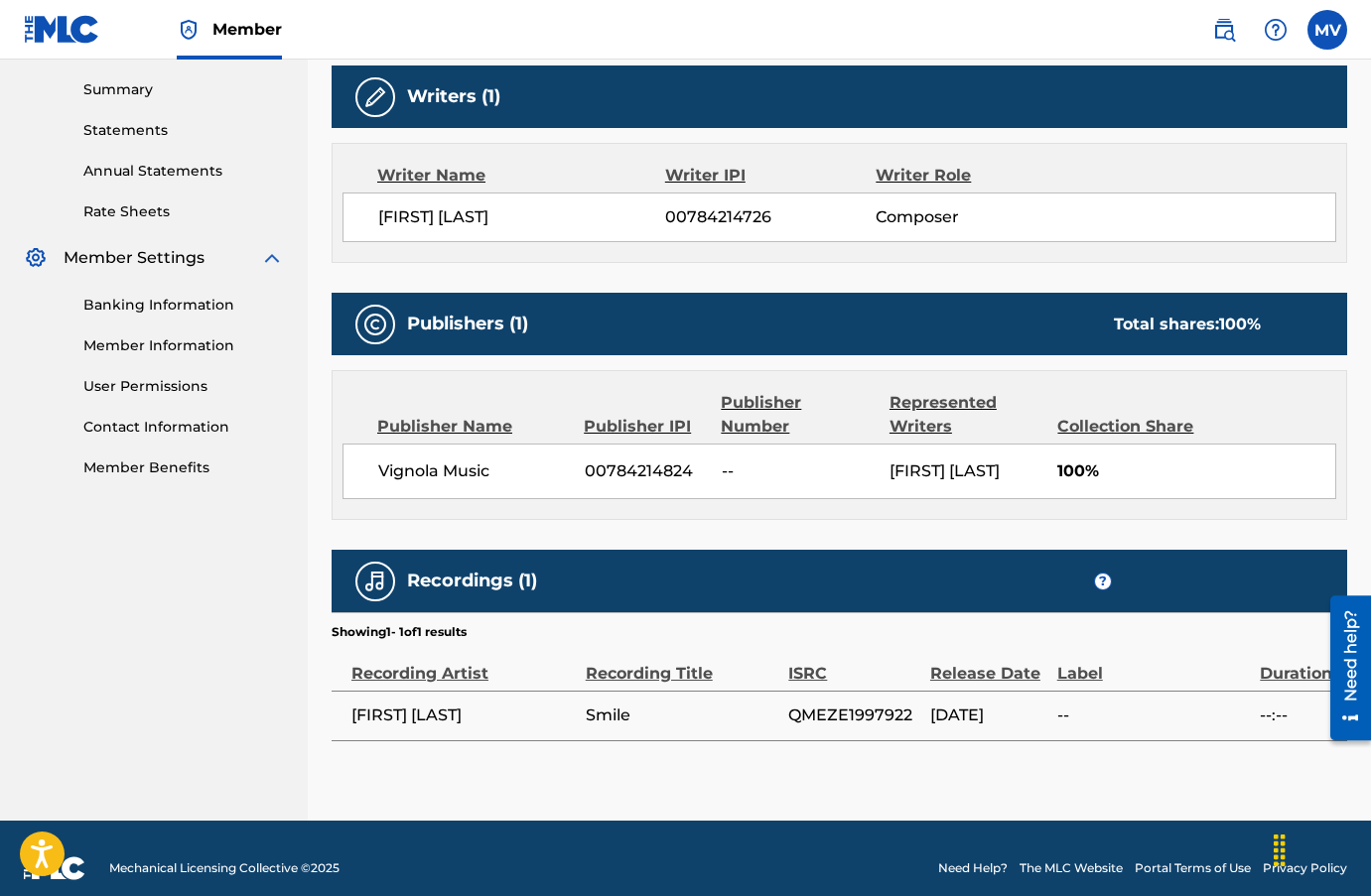 scroll, scrollTop: 653, scrollLeft: 0, axis: vertical 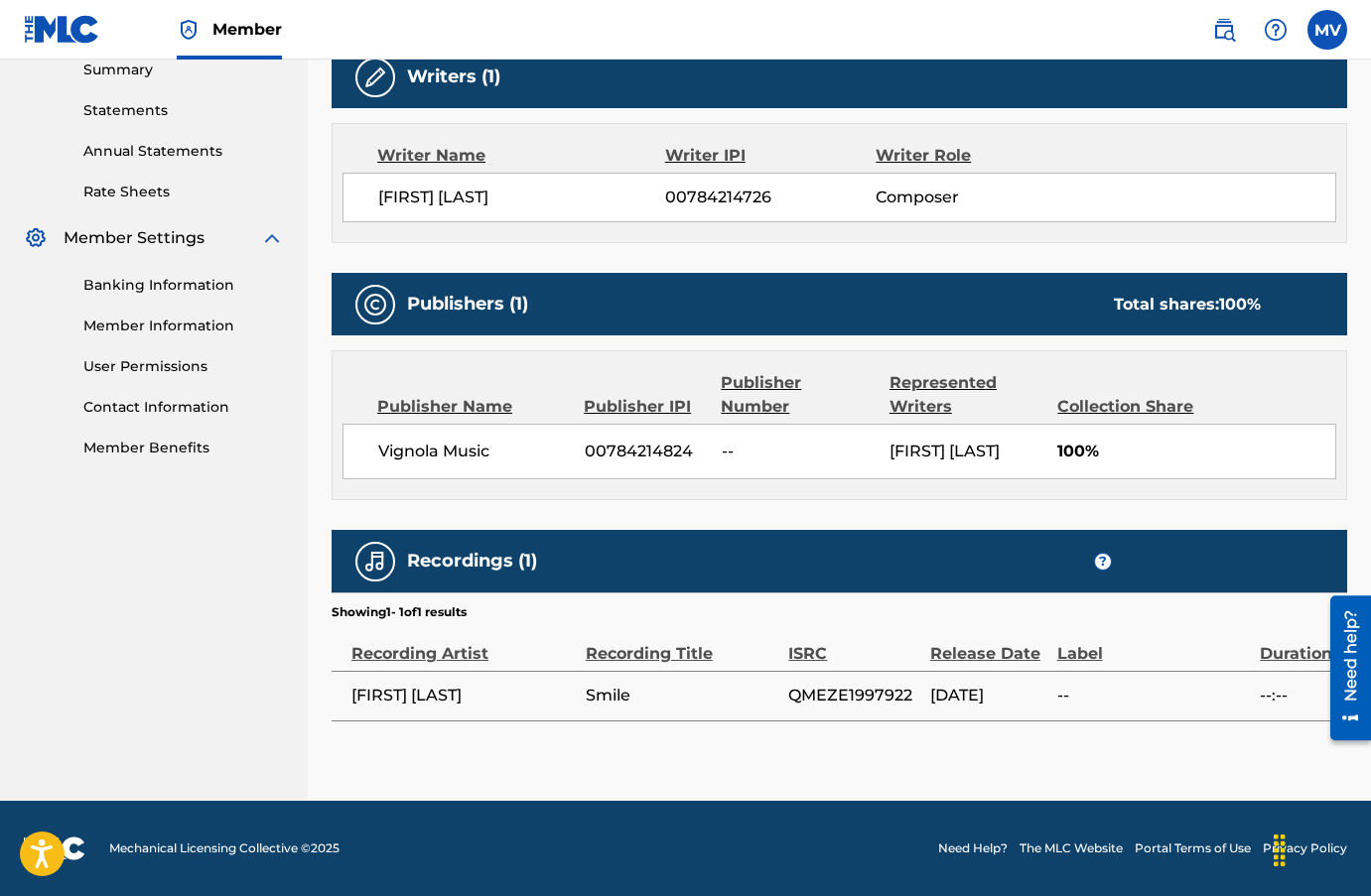 click on "QMEZE1997922" at bounding box center [854, 696] 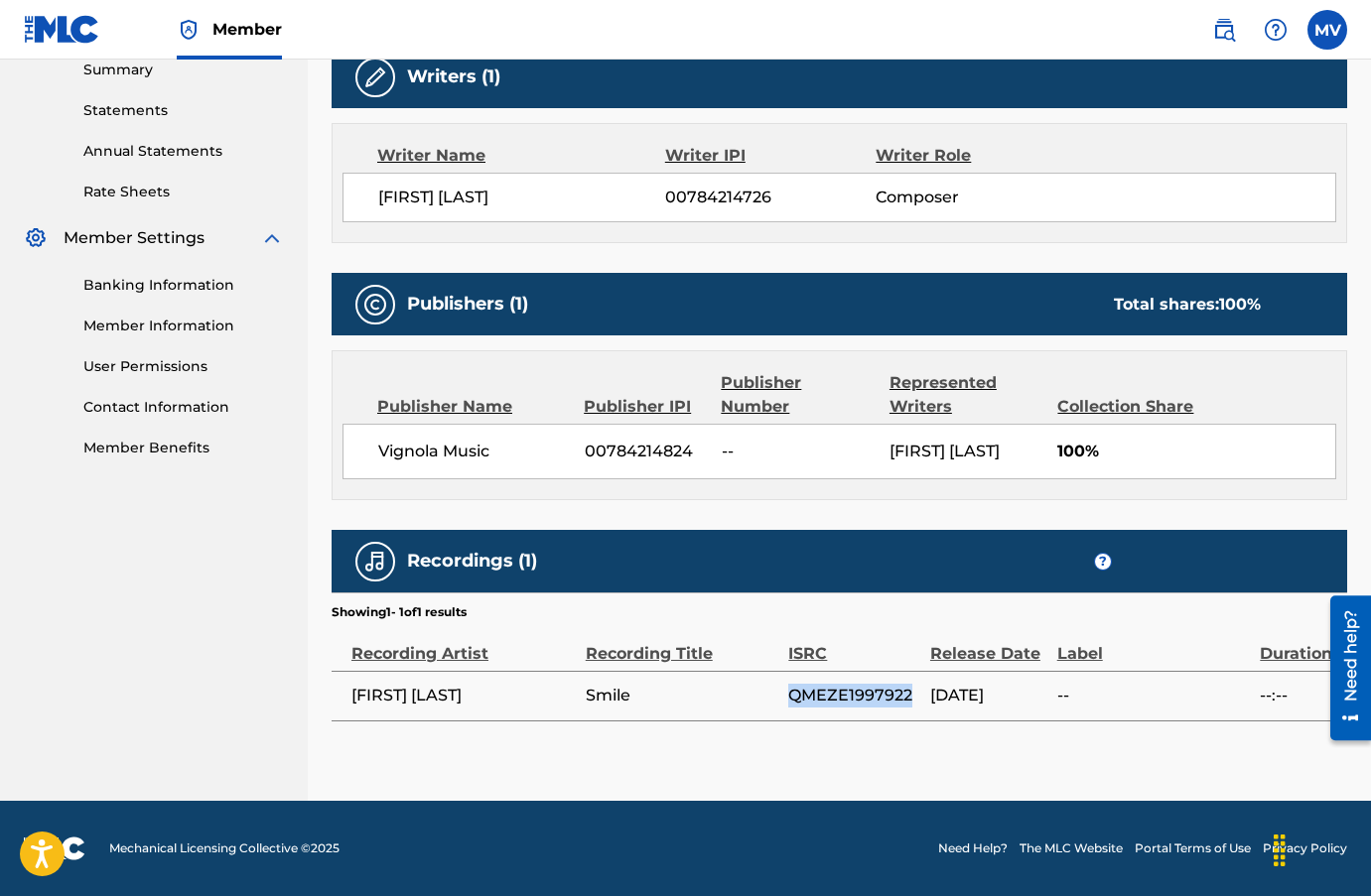 click on "QMEZE1997922" at bounding box center [854, 696] 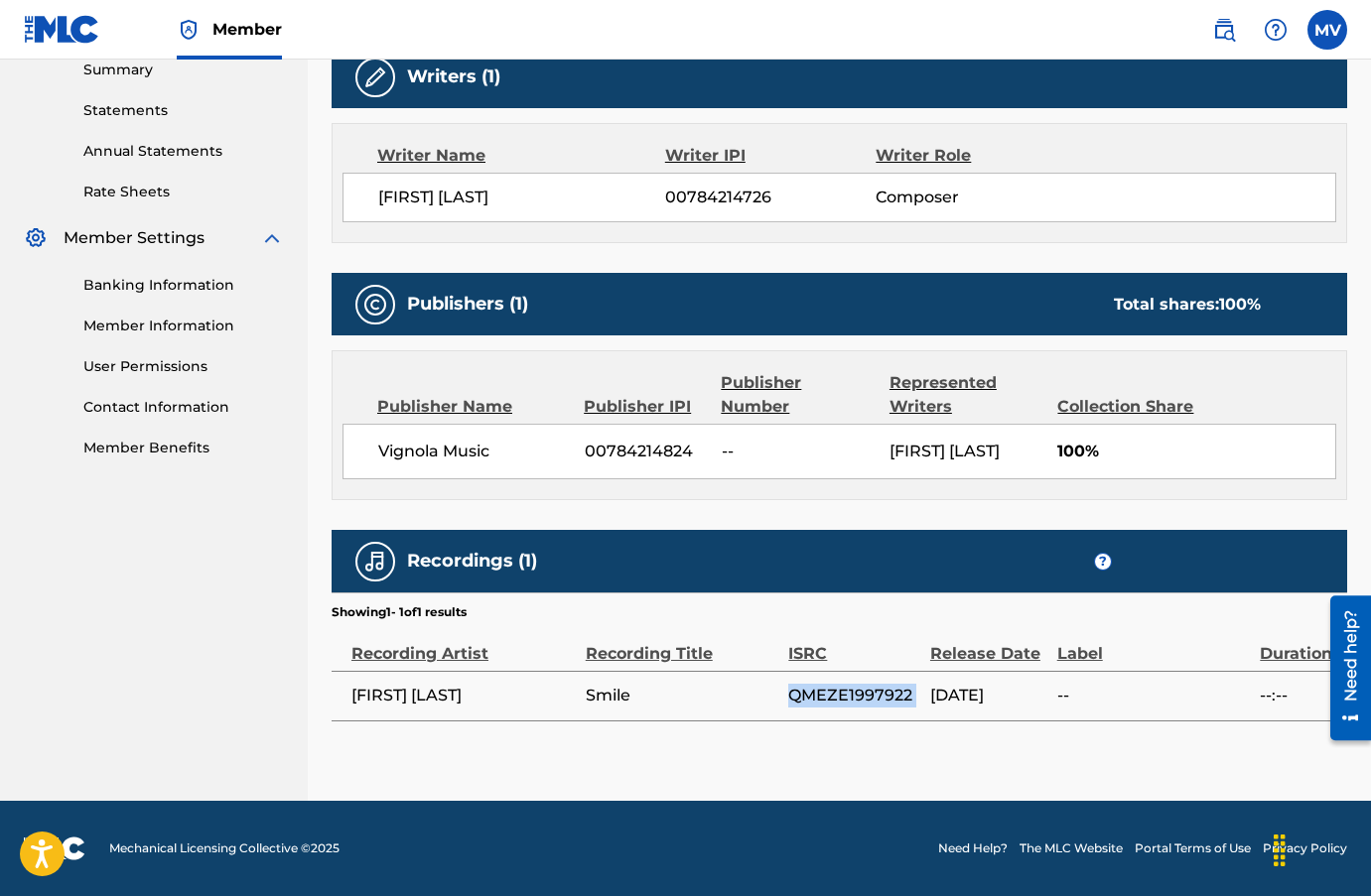 click on "QMEZE1997922" at bounding box center (854, 696) 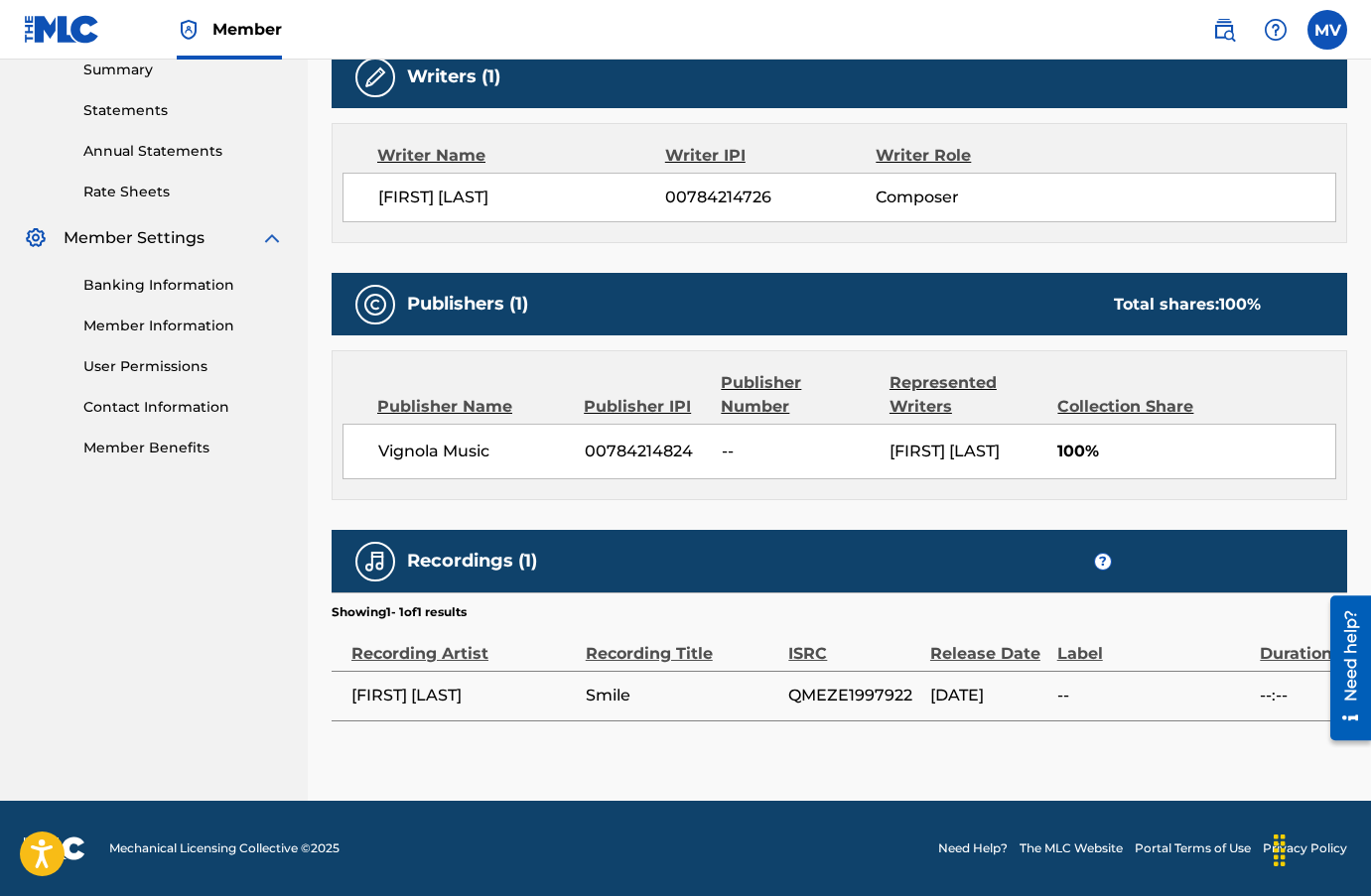 click on "[DATE]" at bounding box center [989, 696] 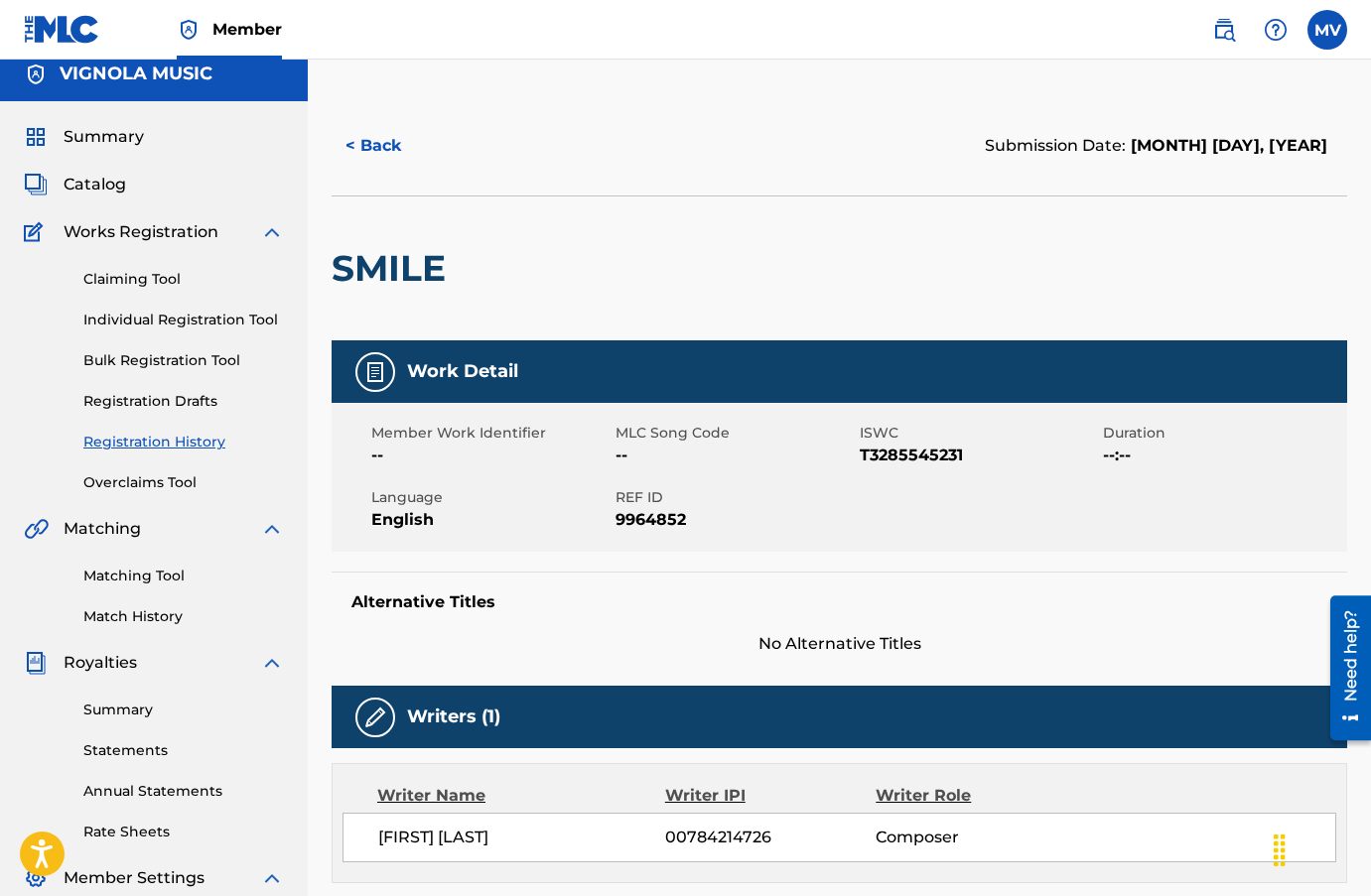 scroll, scrollTop: 0, scrollLeft: 0, axis: both 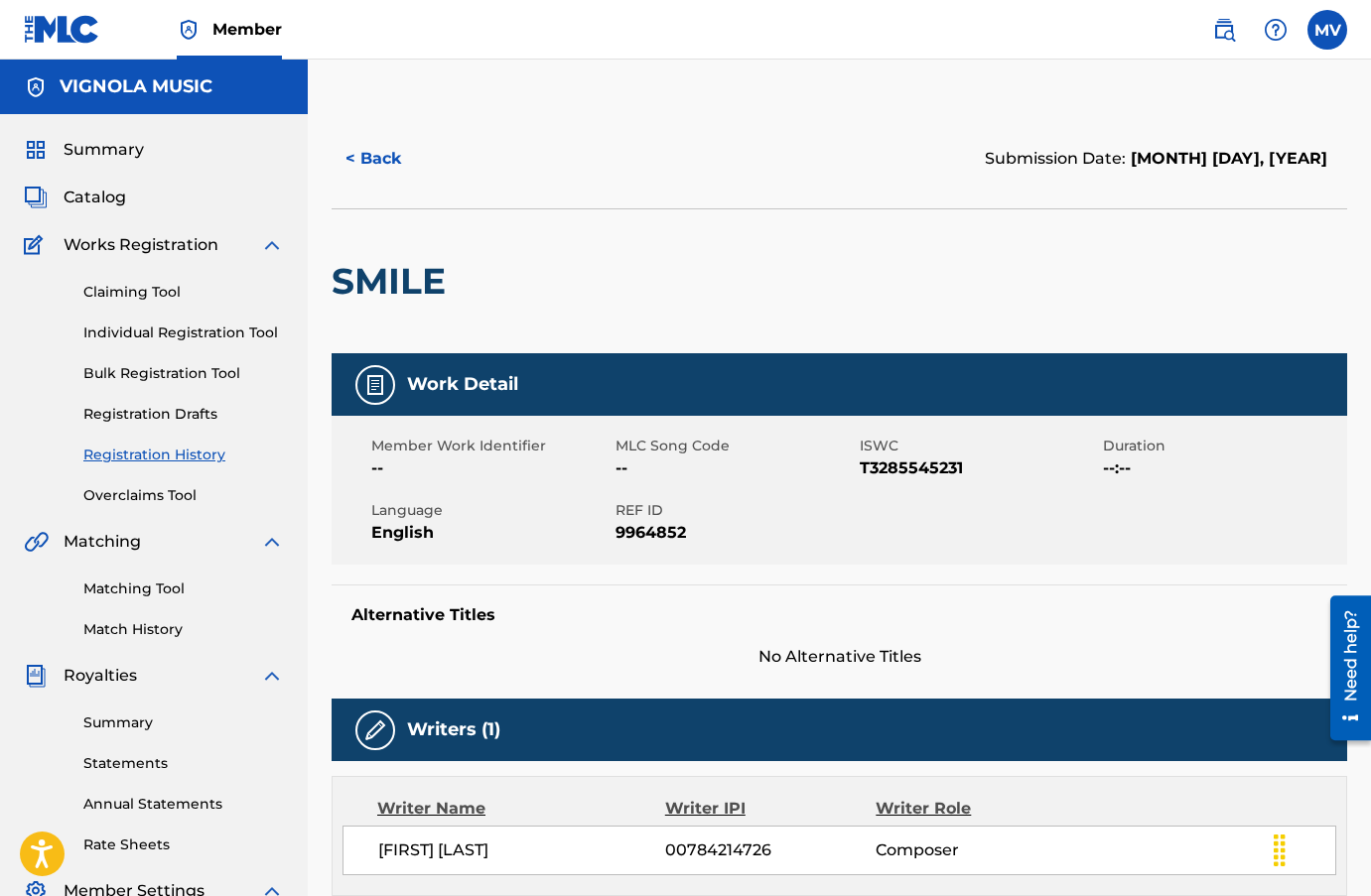 click on "< Back" at bounding box center [391, 159] 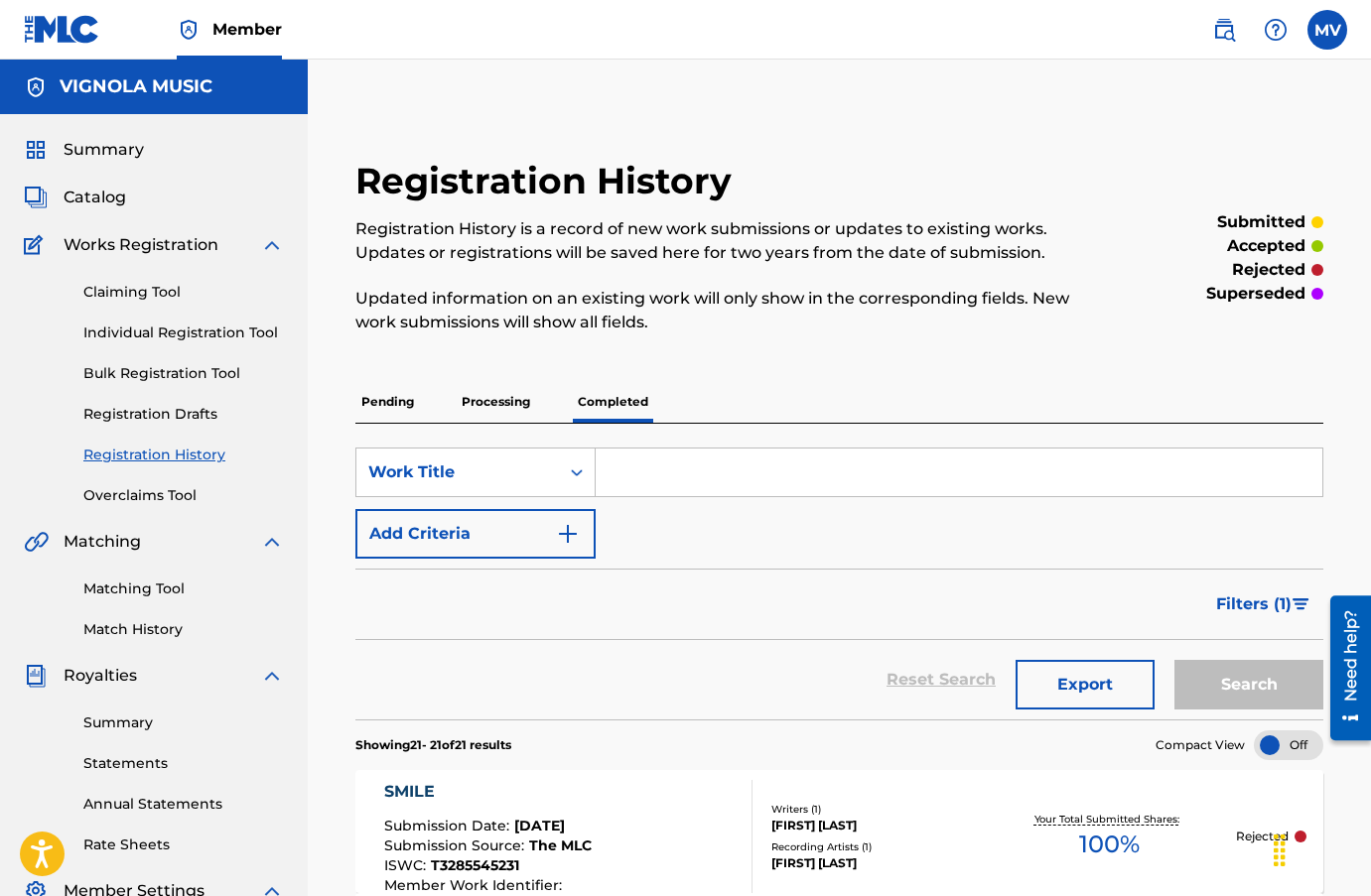 scroll, scrollTop: 334, scrollLeft: 0, axis: vertical 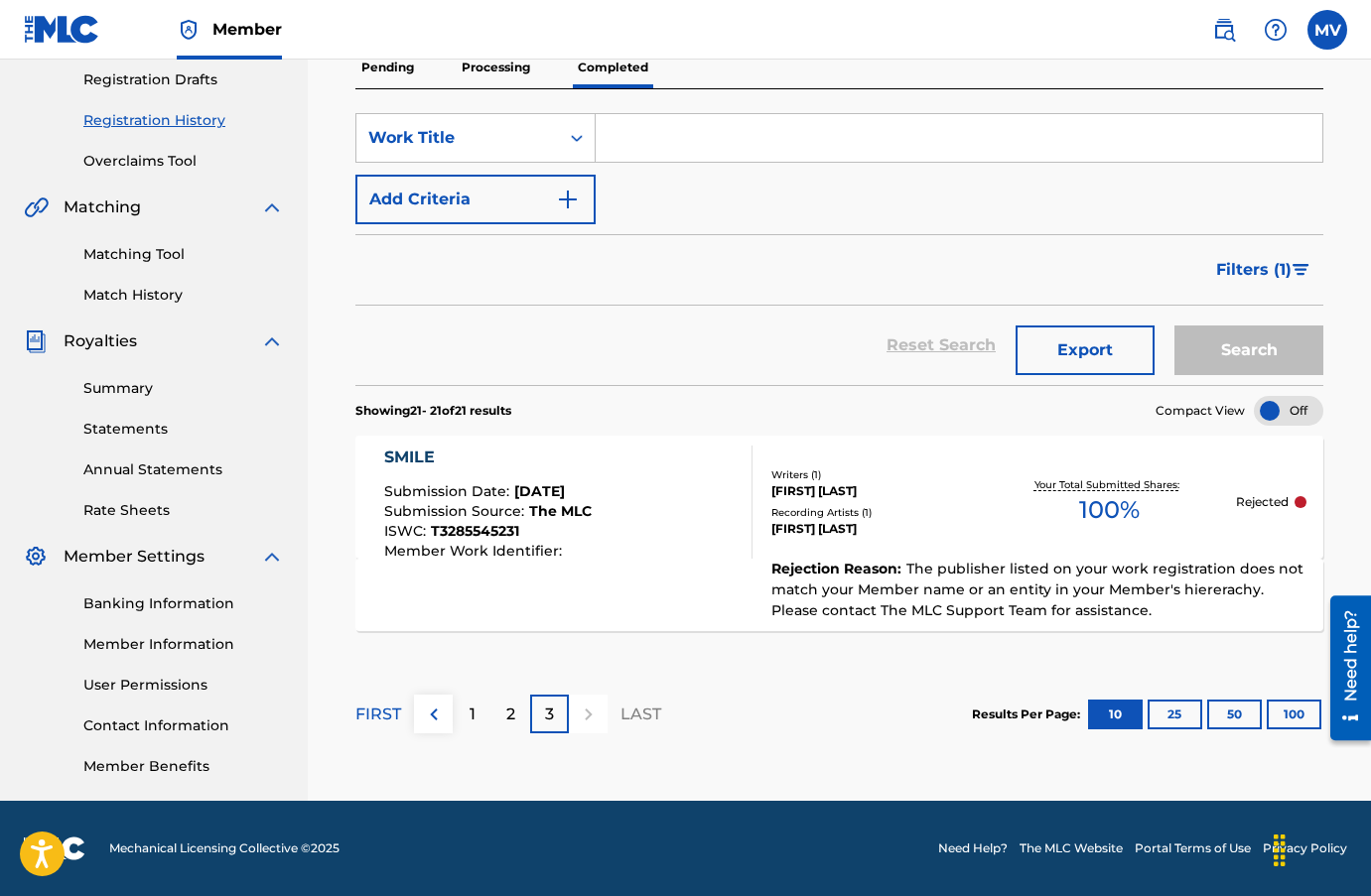 click on "2" at bounding box center [510, 713] 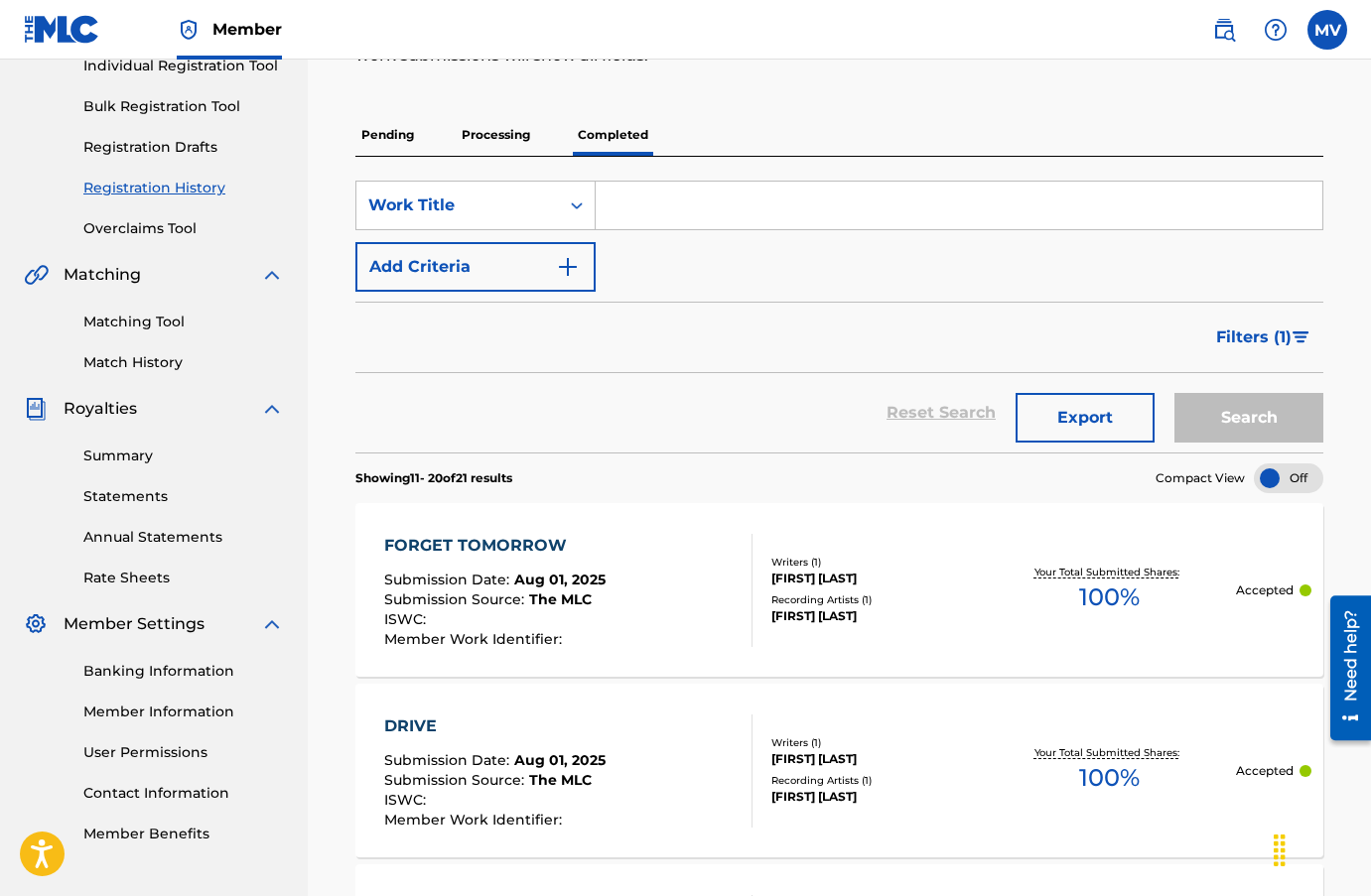 scroll, scrollTop: 235, scrollLeft: 0, axis: vertical 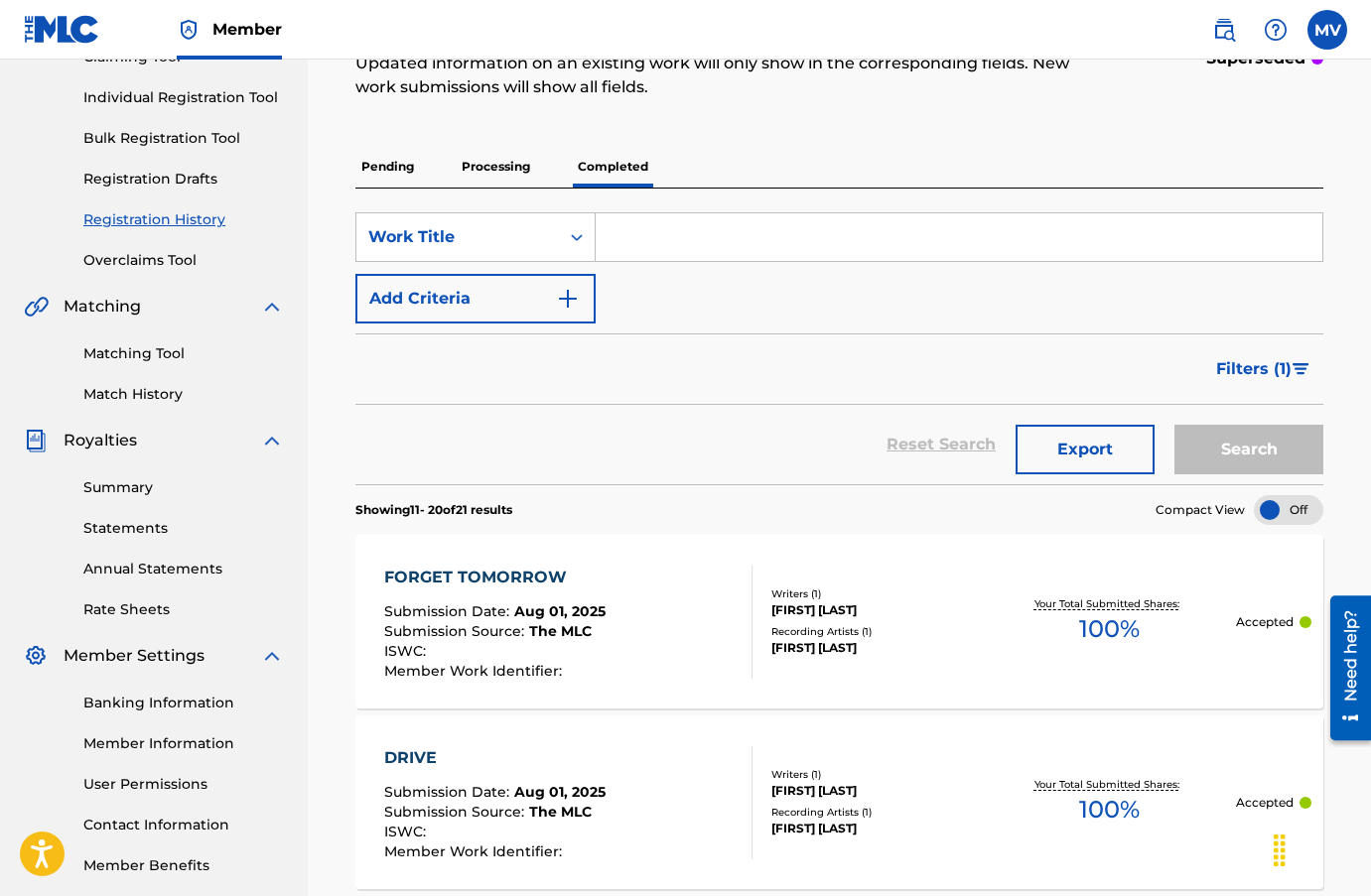 click on "FORGET TOMORROW Submission Date : [MONTH] [DAY], [YEAR] Submission Source : The MLC ISWC : Member Work Identifier :" at bounding box center [568, 622] 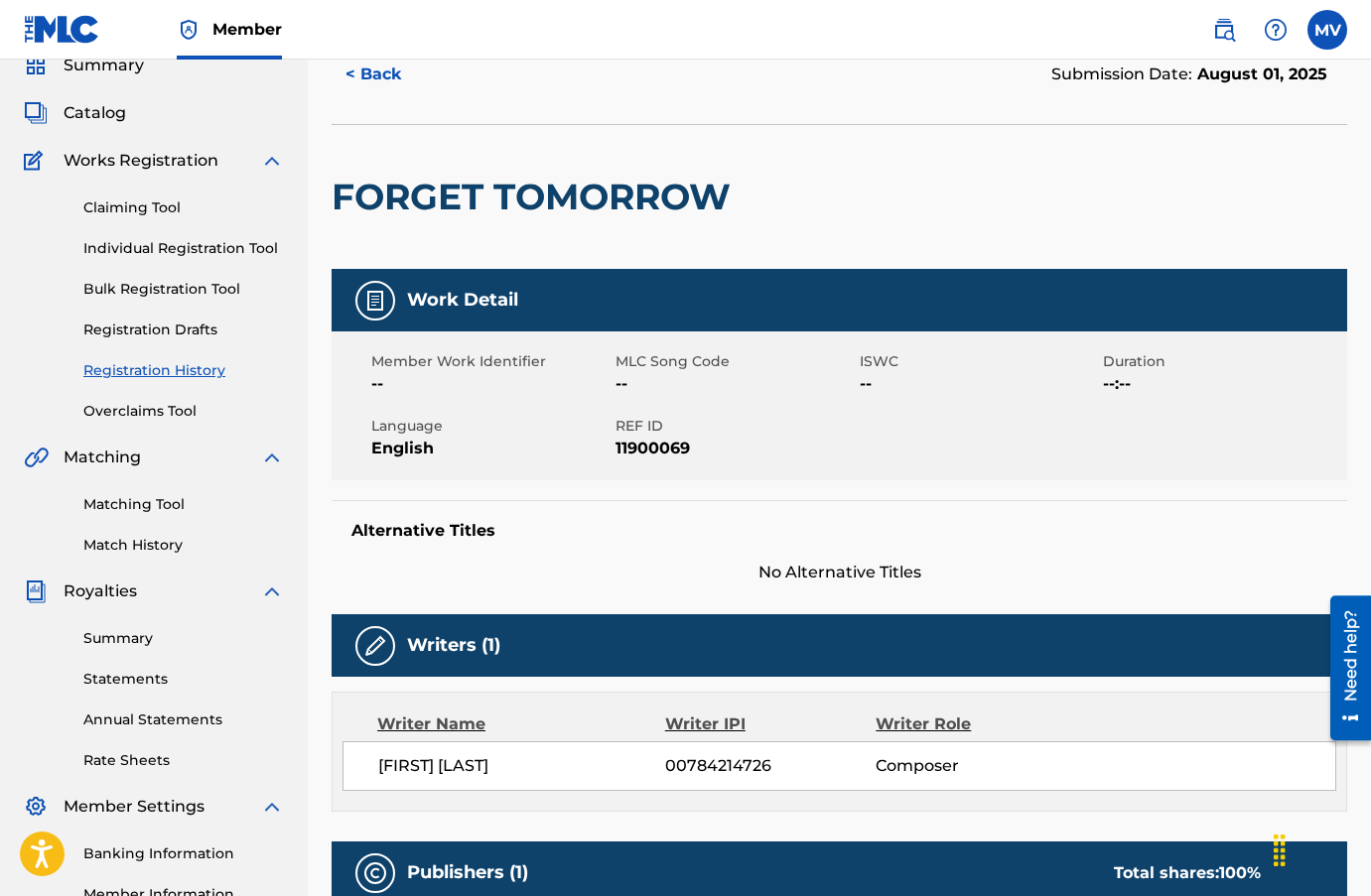 scroll, scrollTop: 0, scrollLeft: 0, axis: both 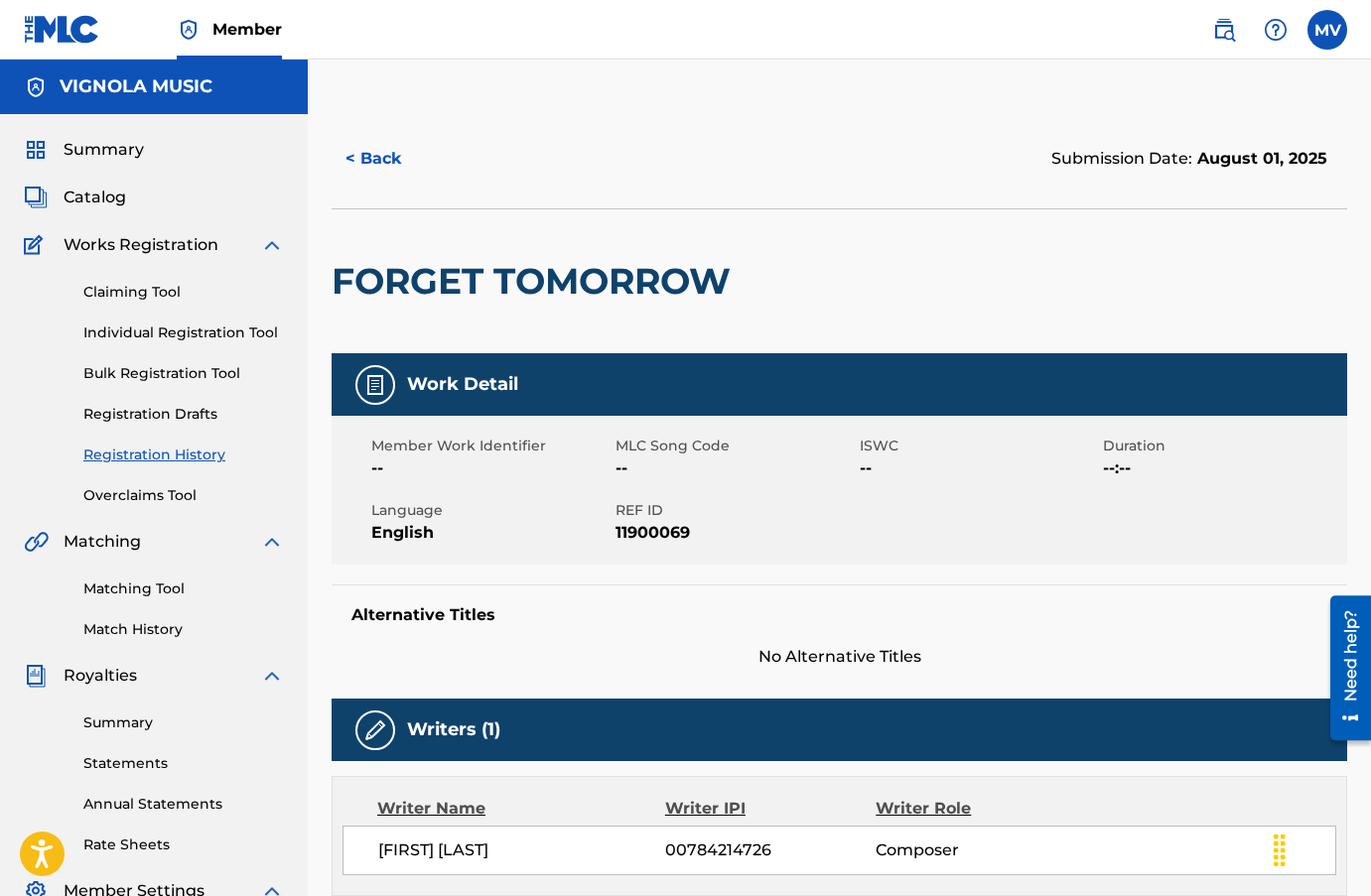 click on "< Back" at bounding box center [391, 159] 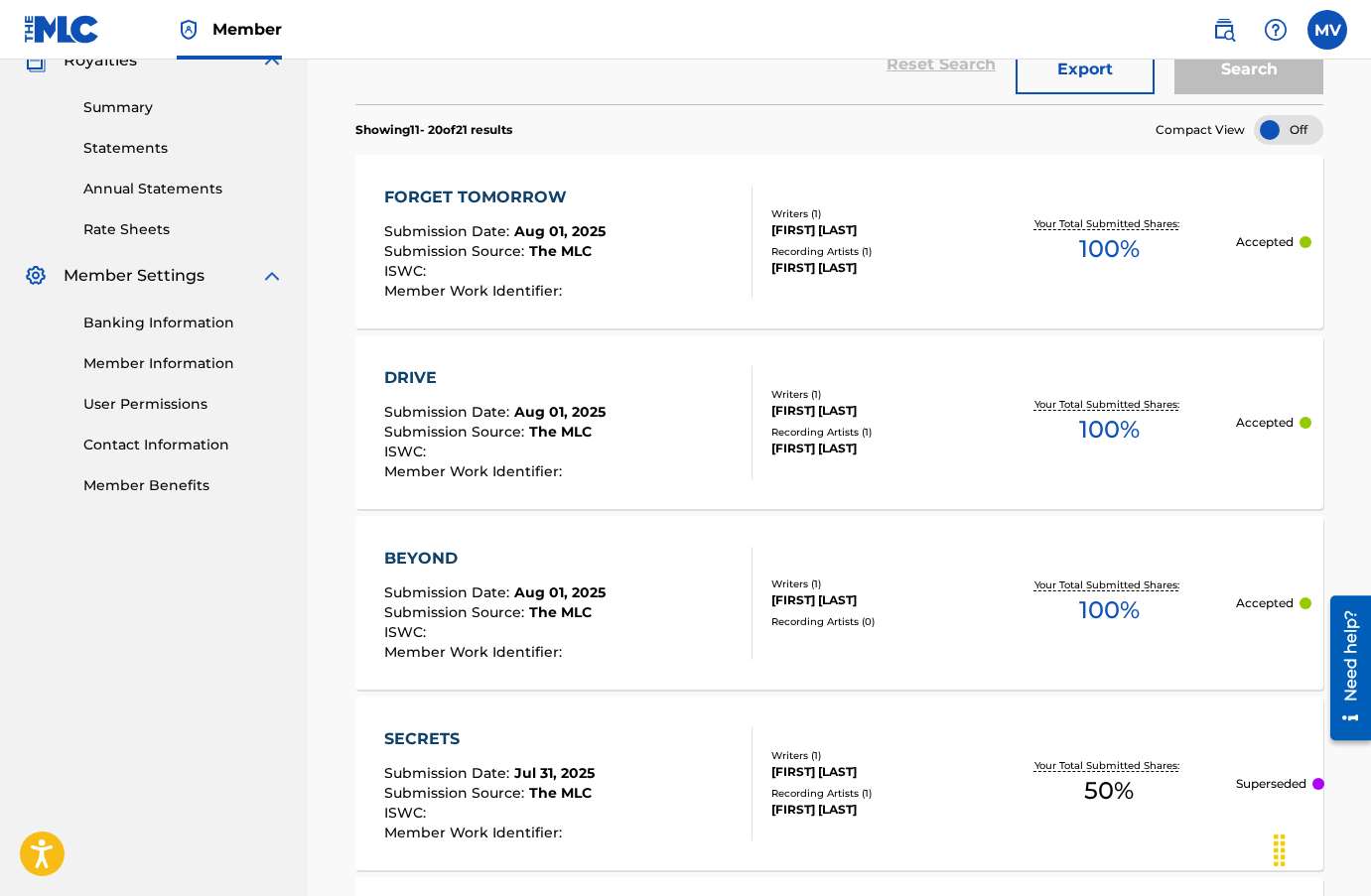 scroll, scrollTop: 632, scrollLeft: 0, axis: vertical 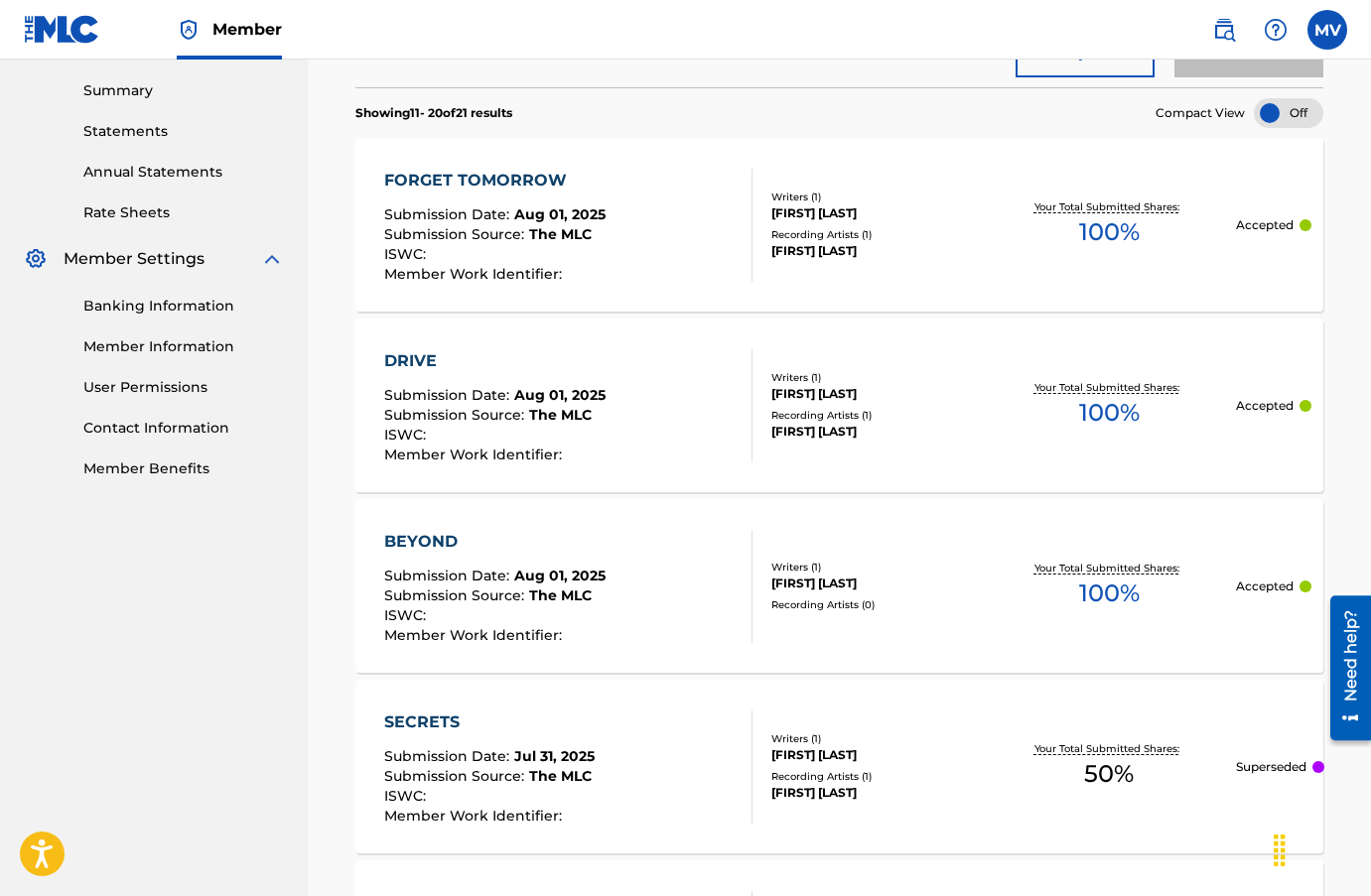 click on "DRIVE Submission Date : [MONTH] [DAY], [YEAR] Submission Source : The MLC ISWC : Member Work Identifier :" at bounding box center [568, 406] 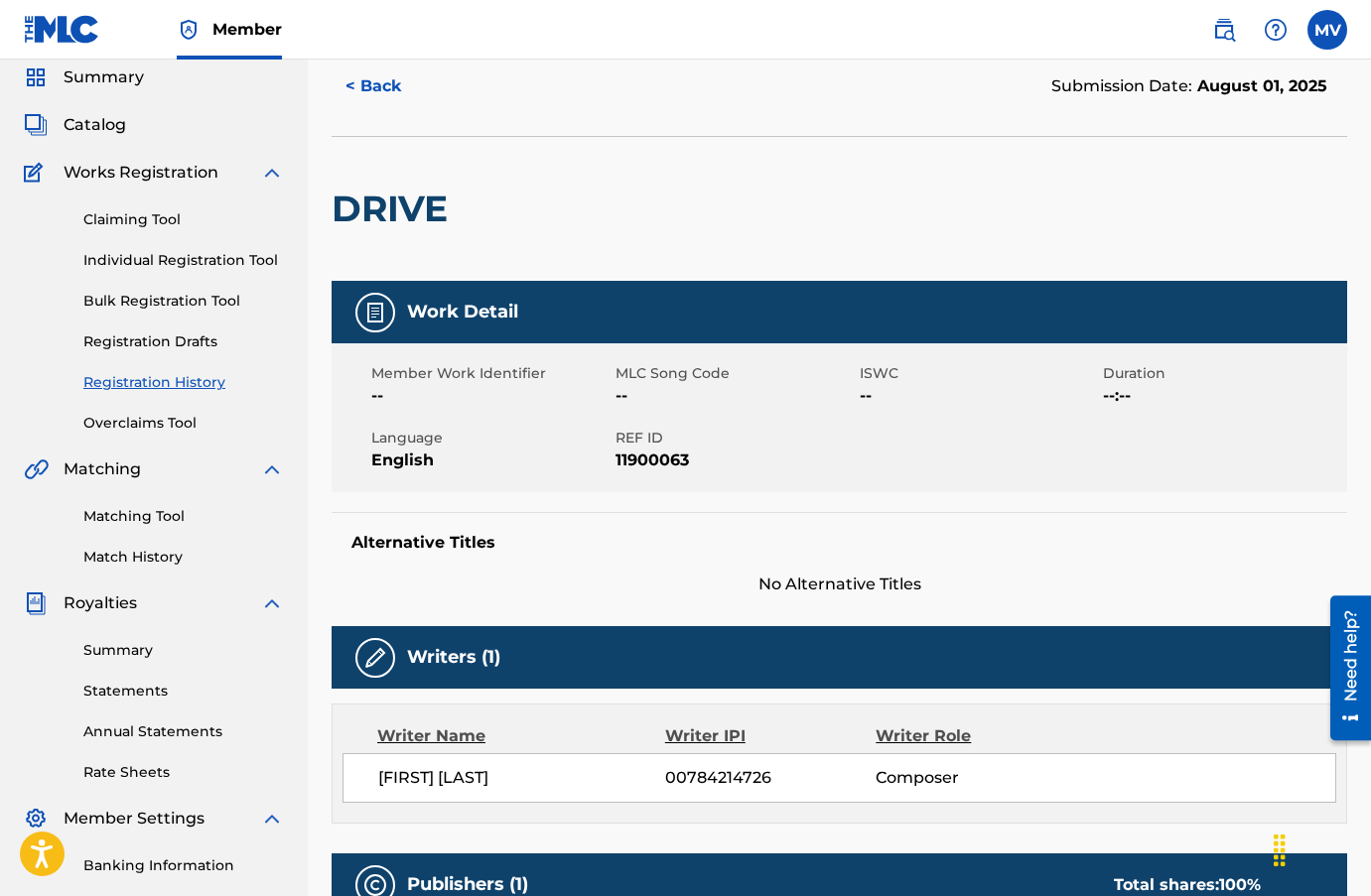 scroll, scrollTop: 0, scrollLeft: 0, axis: both 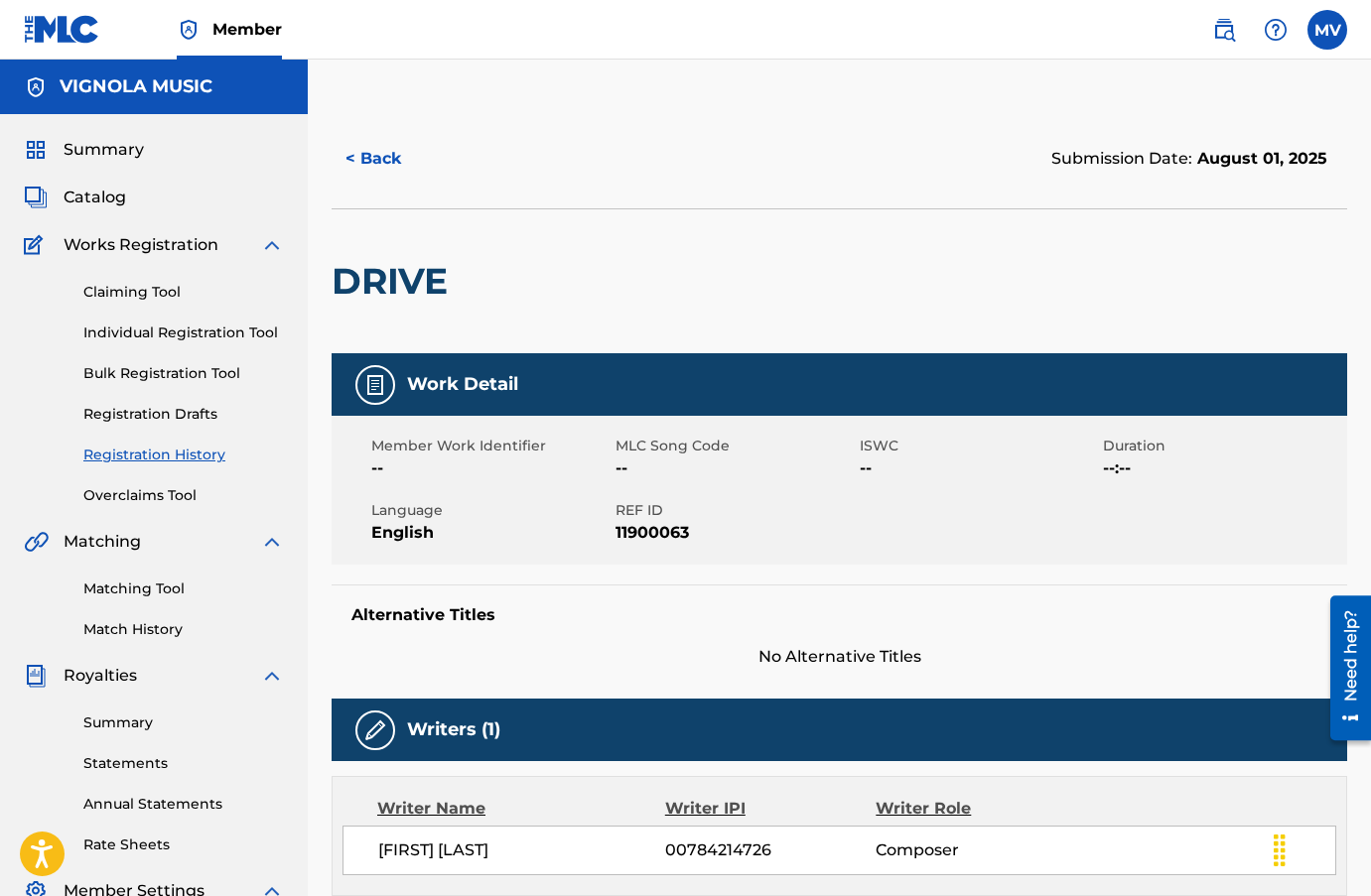 click on "< Back" at bounding box center [391, 159] 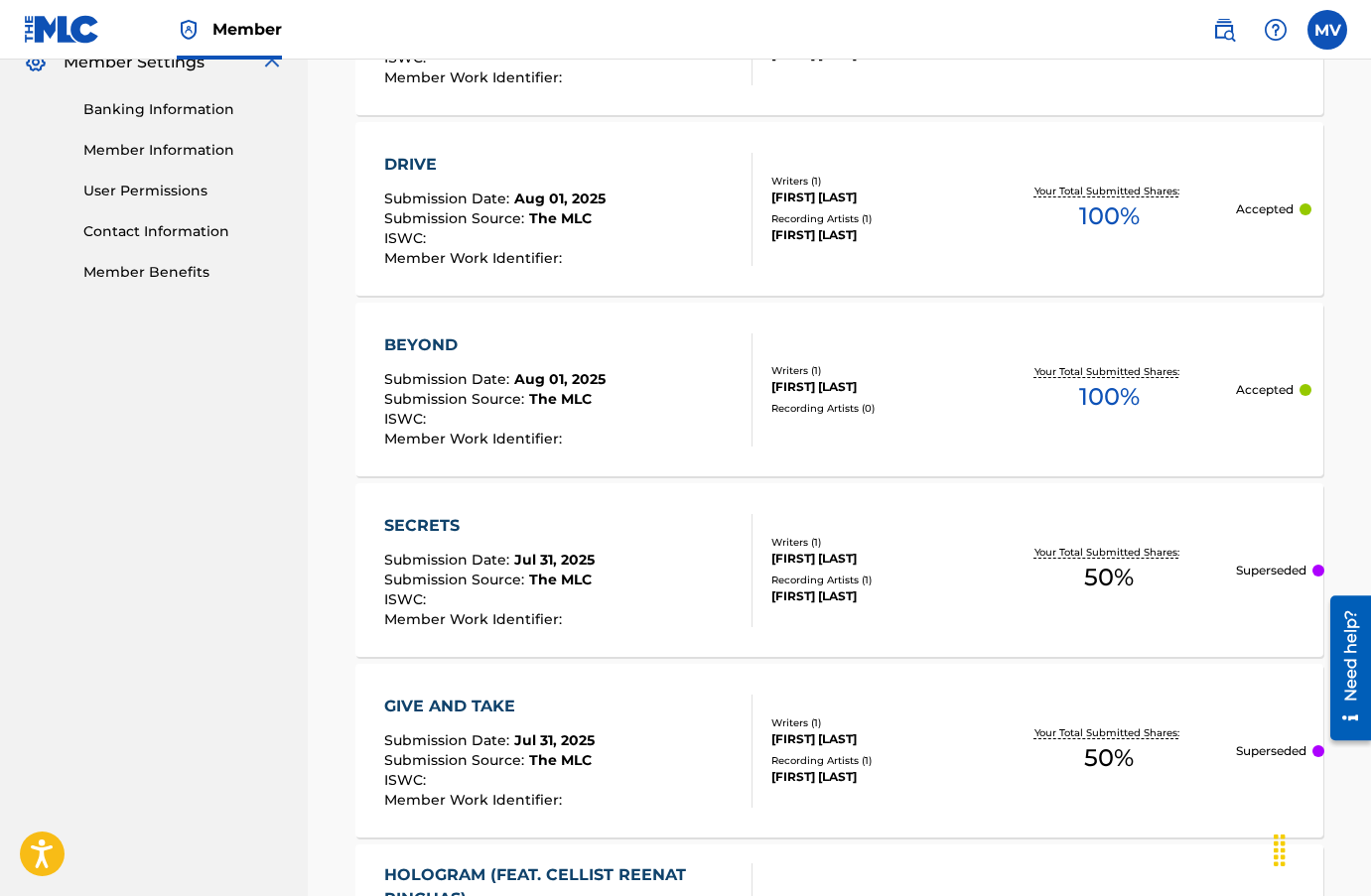 scroll, scrollTop: 831, scrollLeft: 0, axis: vertical 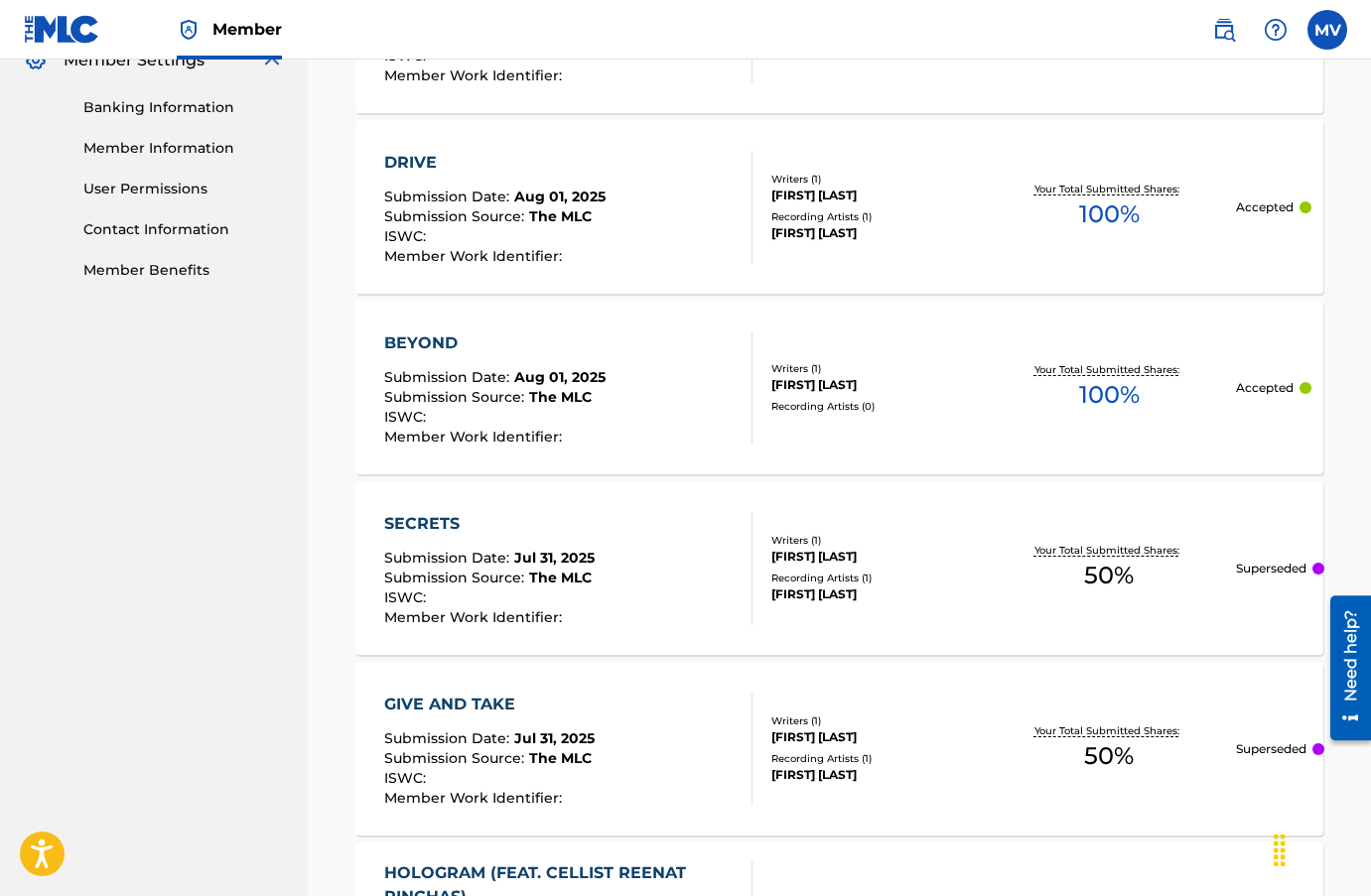 click on "BEYOND Submission Date : [MONTH] [DAY], [YEAR] Submission Source : The MLC ISWC : Member Work Identifier :" at bounding box center [568, 388] 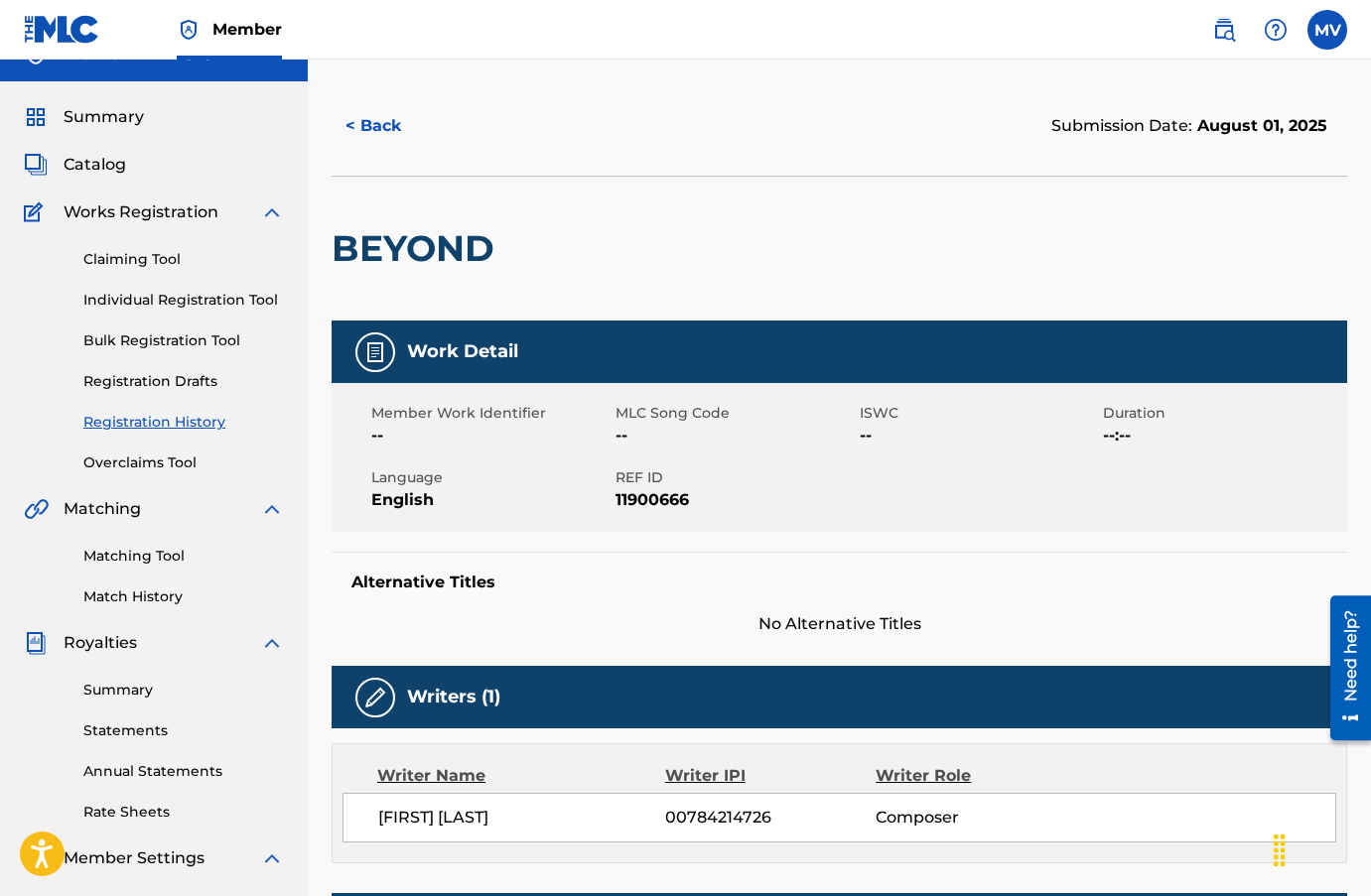 scroll, scrollTop: 0, scrollLeft: 0, axis: both 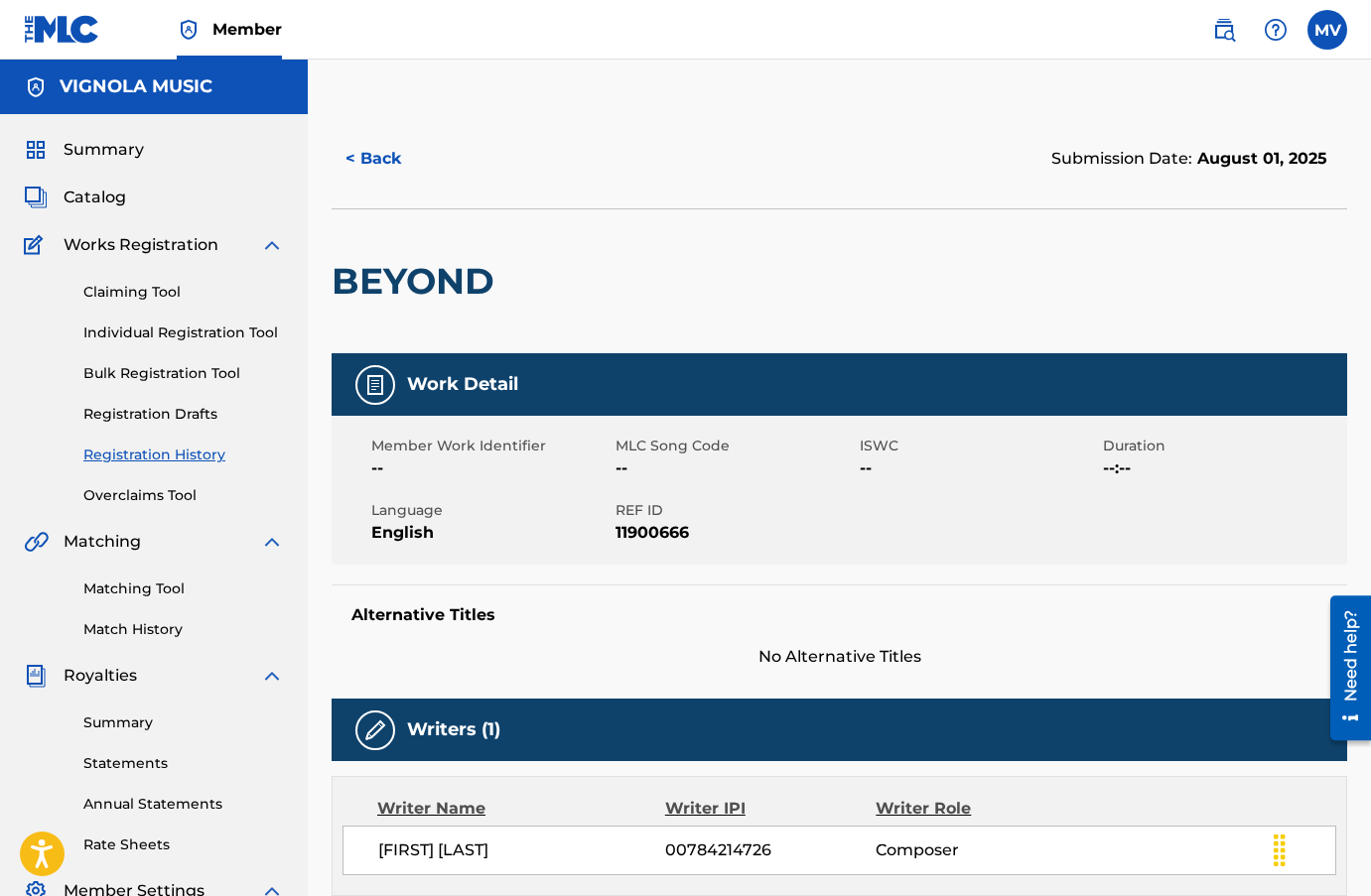 click on "< Back" at bounding box center (391, 159) 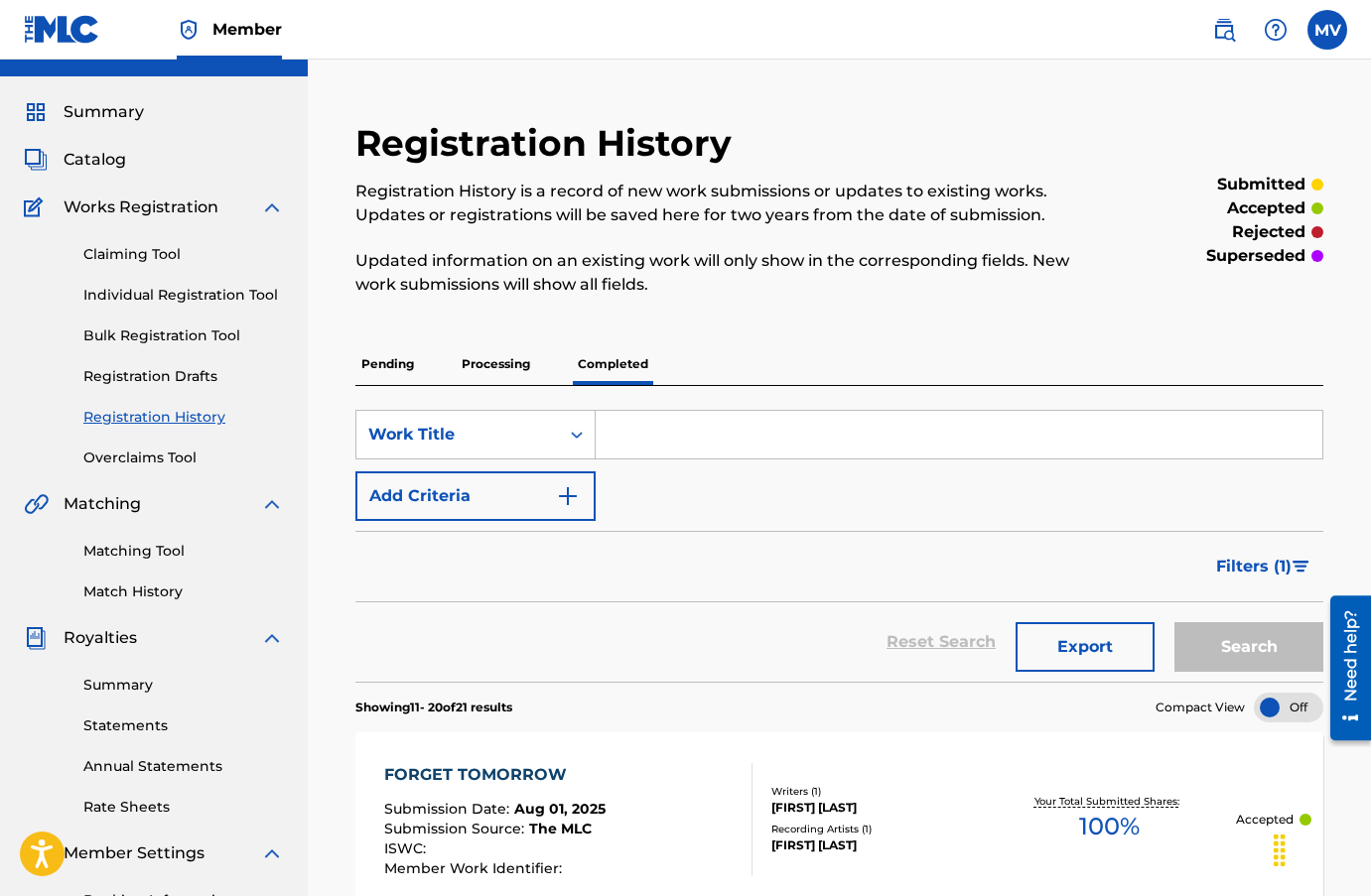 scroll, scrollTop: 37, scrollLeft: 0, axis: vertical 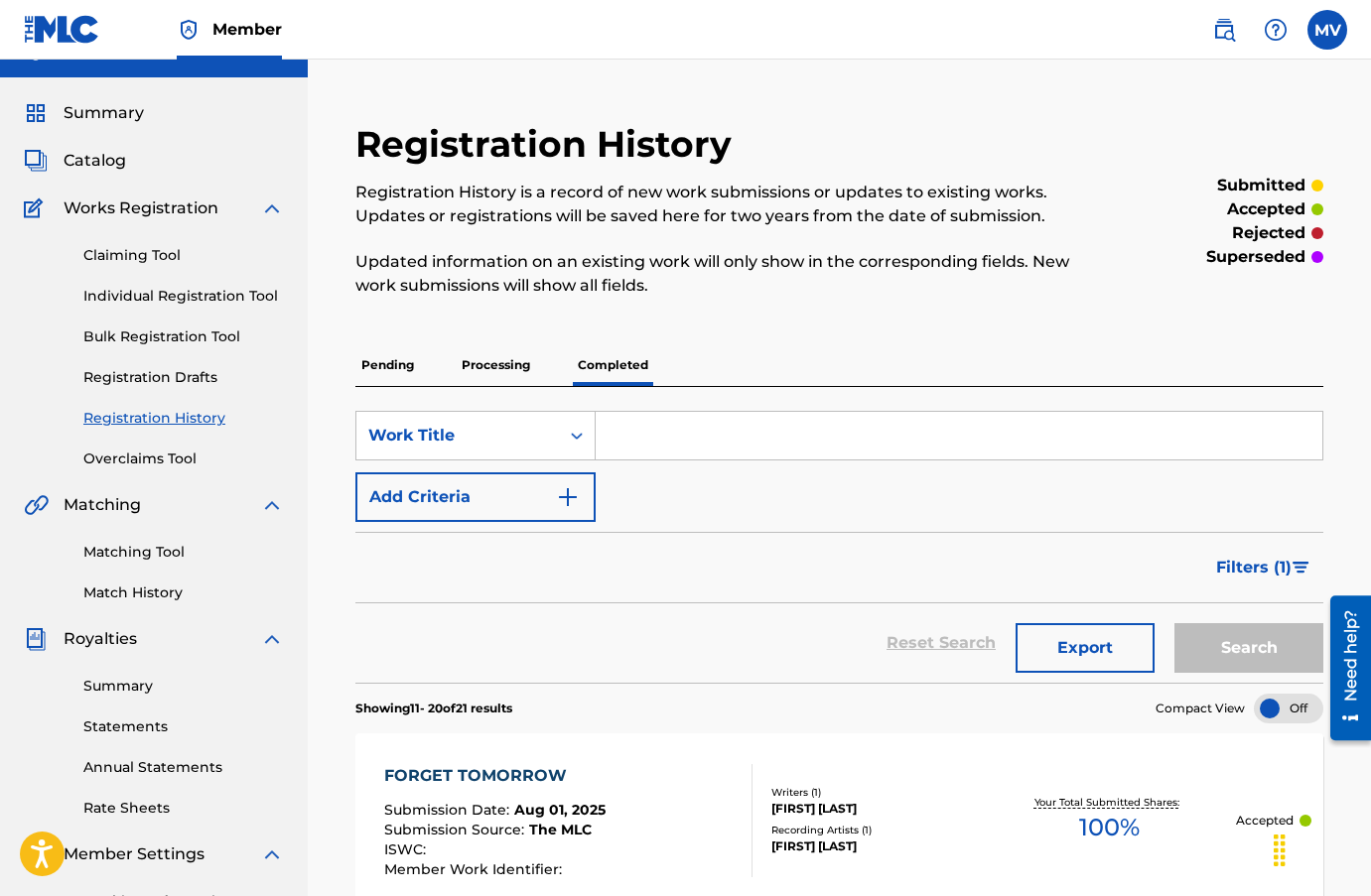 click on "Matching Tool" at bounding box center (184, 552) 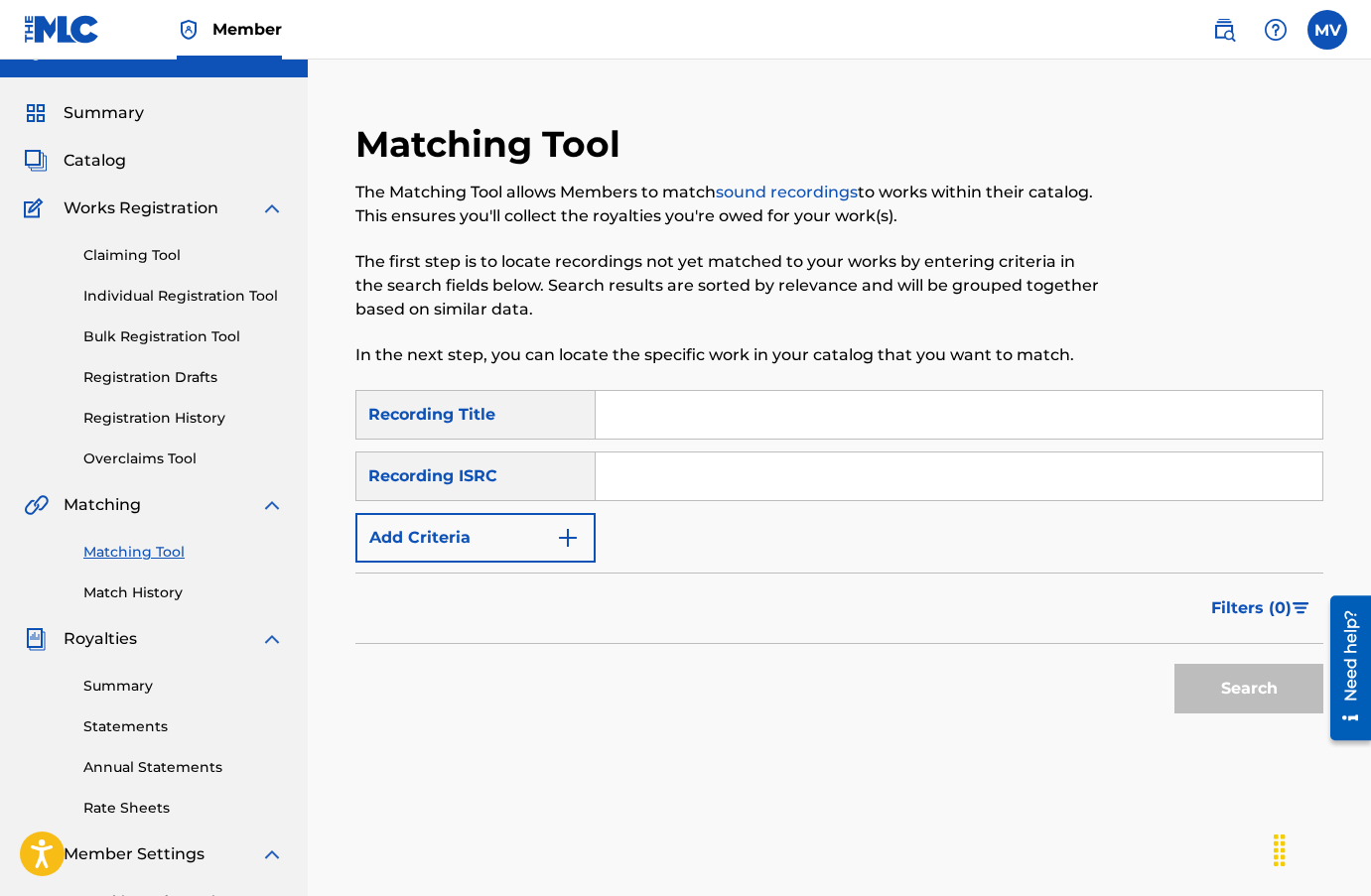 scroll, scrollTop: 0, scrollLeft: 0, axis: both 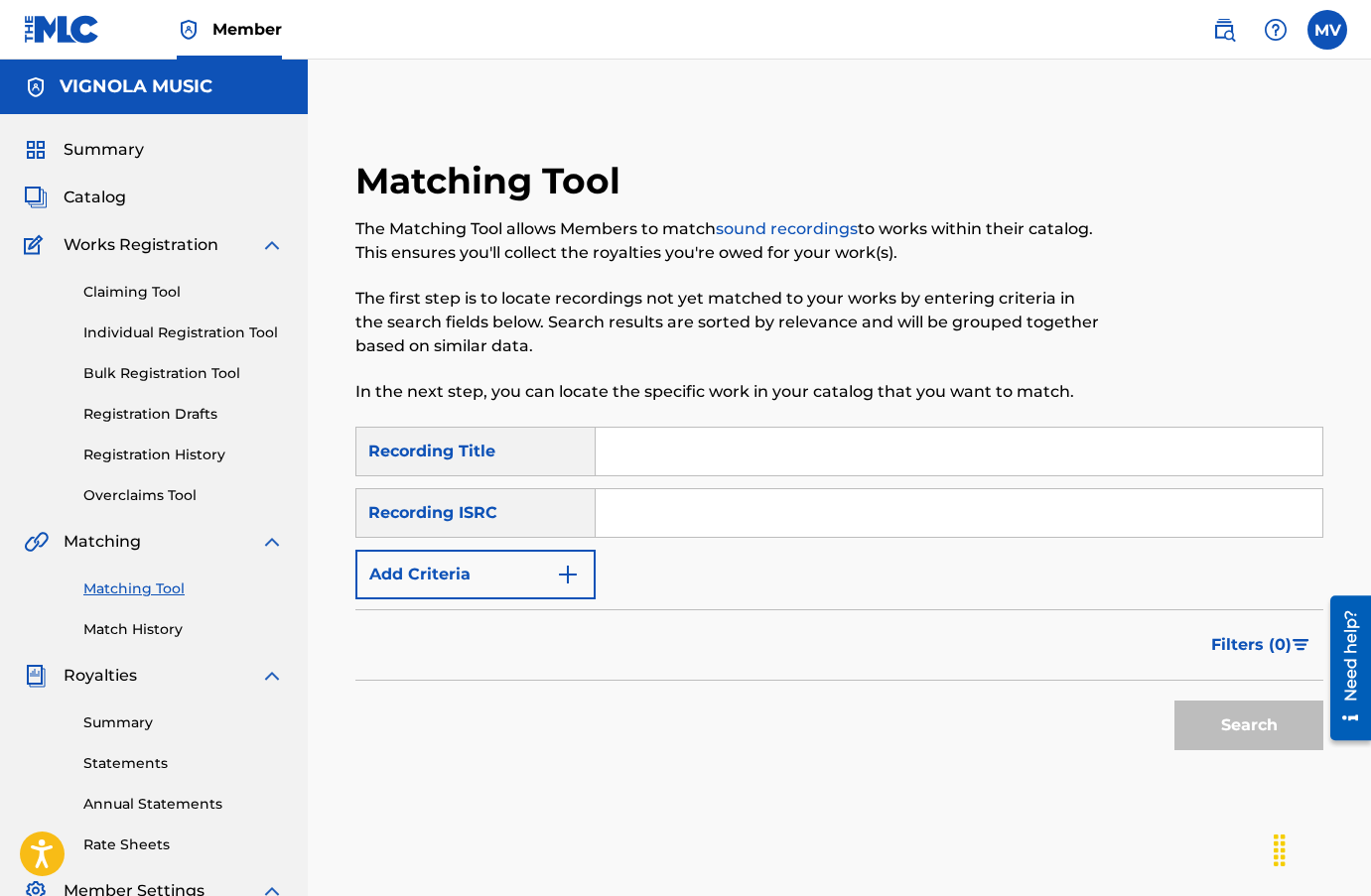 click at bounding box center (959, 451) 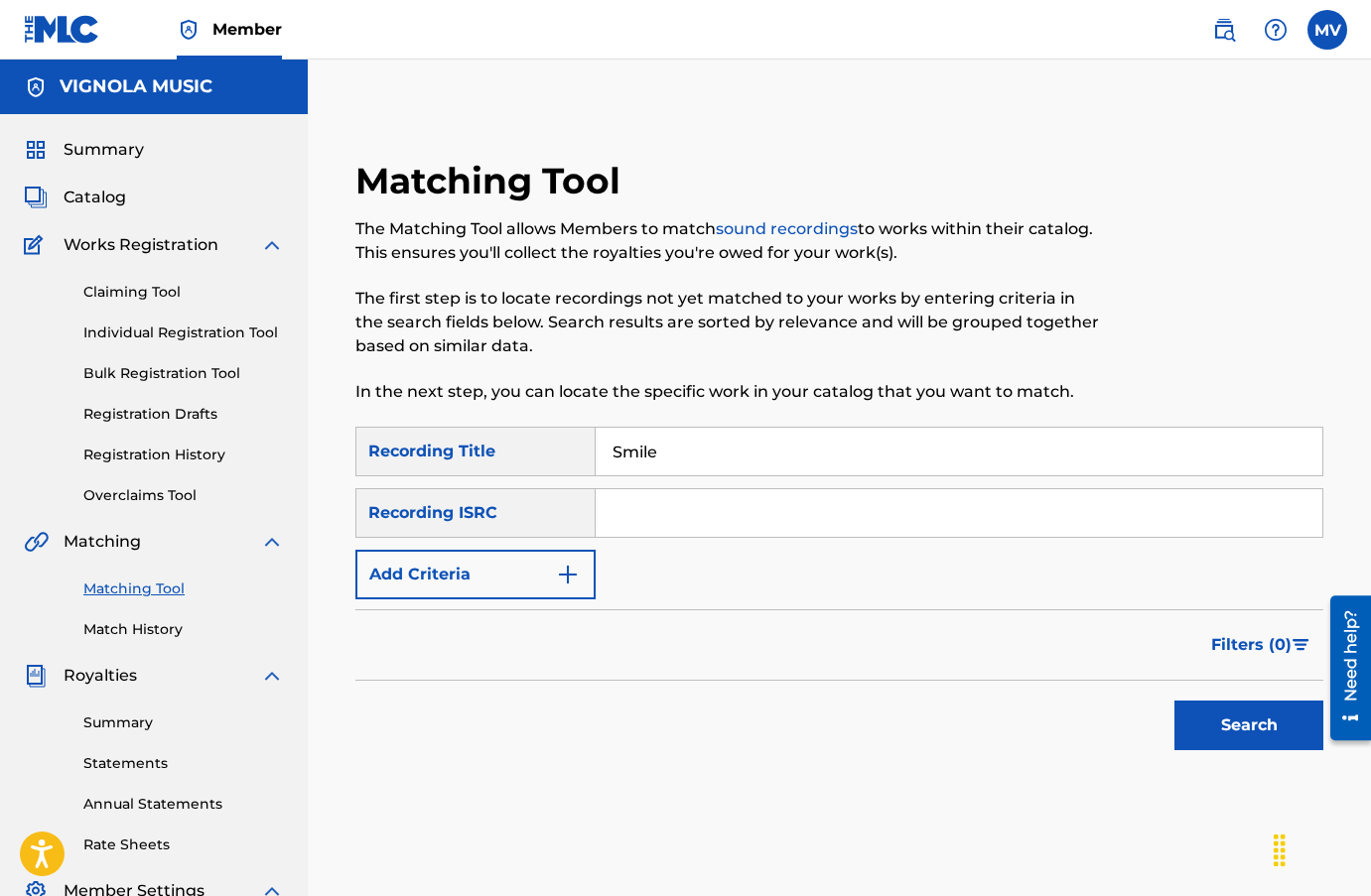 click at bounding box center (959, 513) 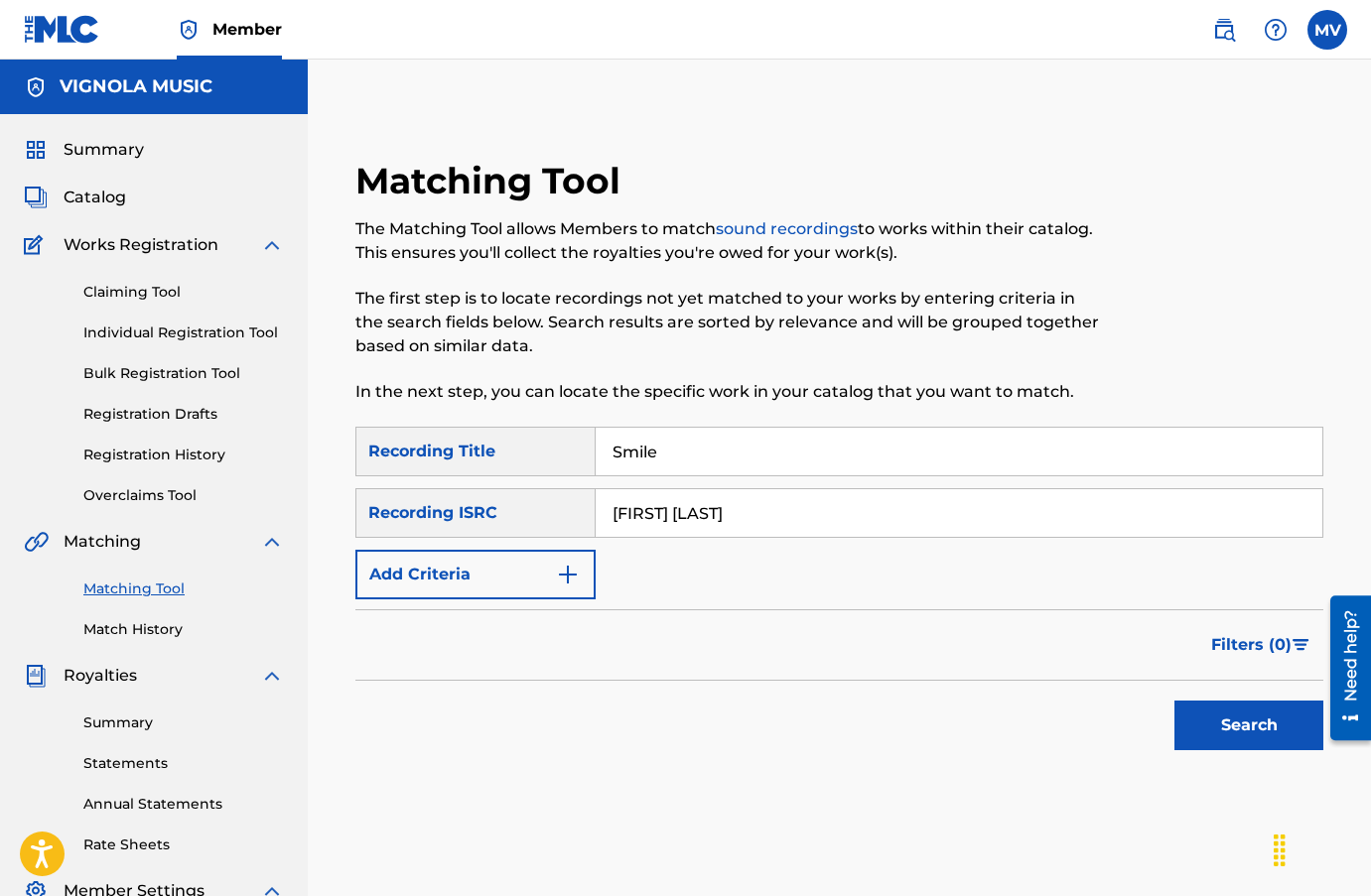 click on "Search" at bounding box center (1249, 725) 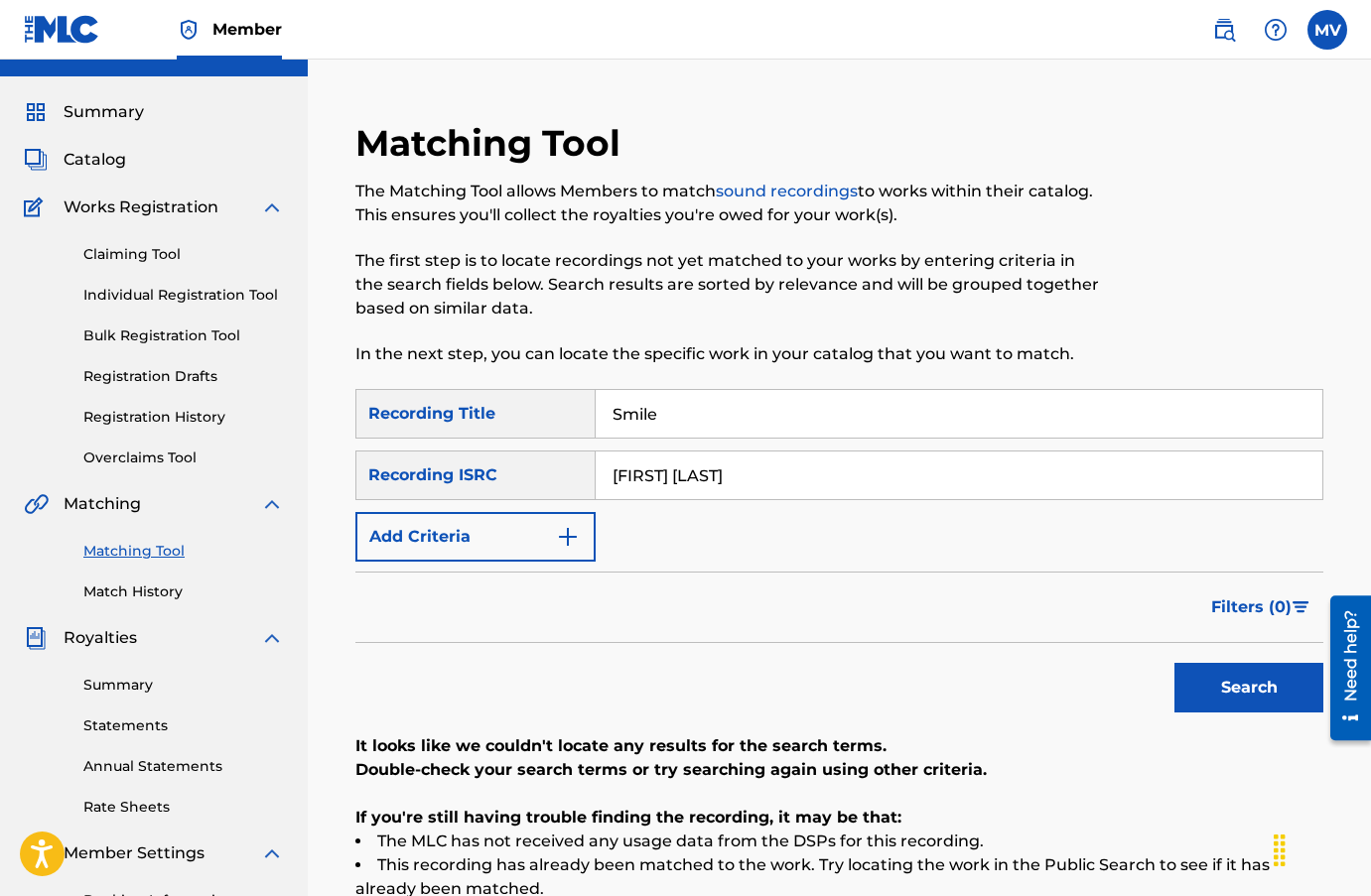 scroll, scrollTop: 37, scrollLeft: 0, axis: vertical 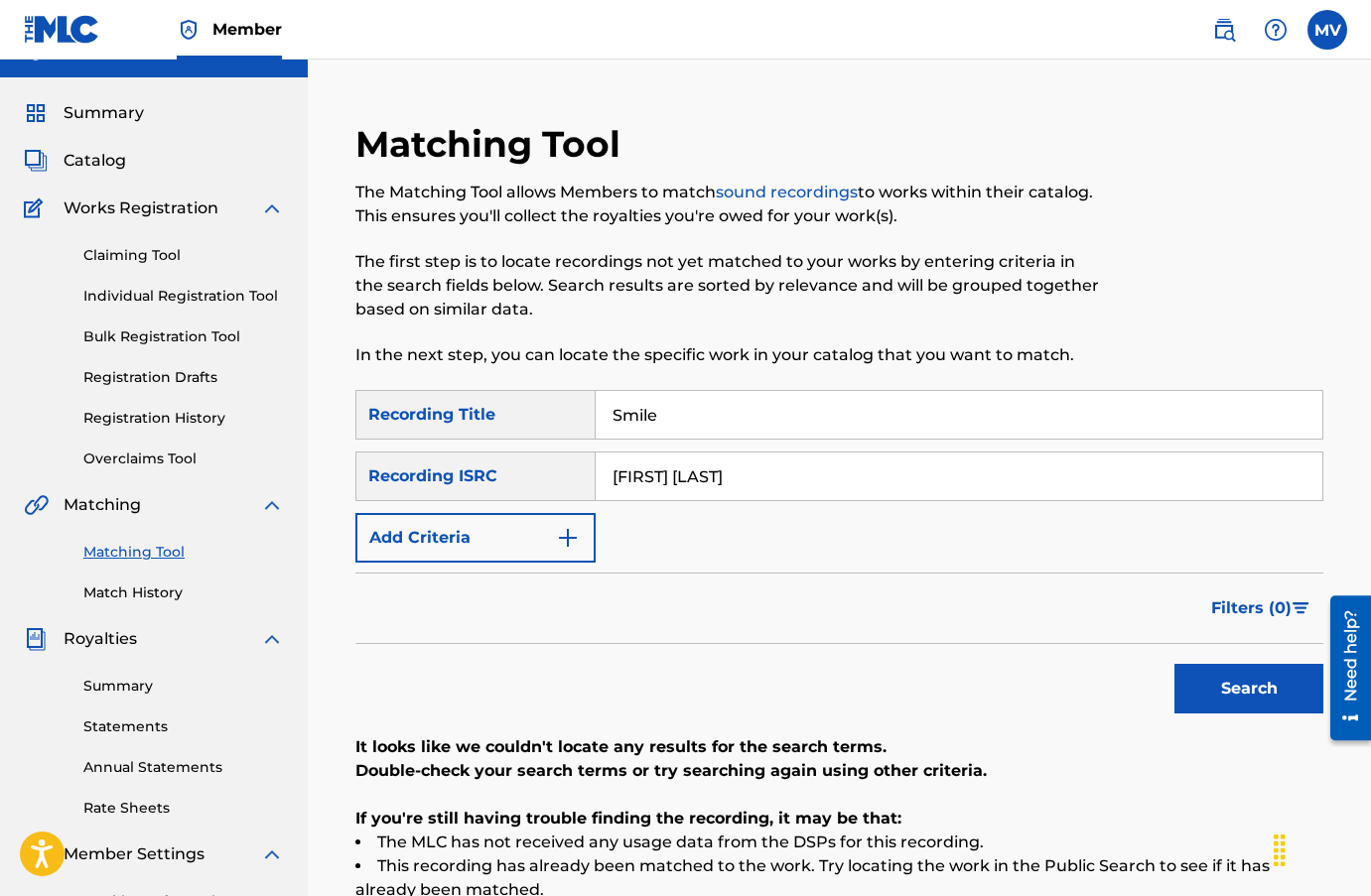 click on "Smile" at bounding box center [959, 415] 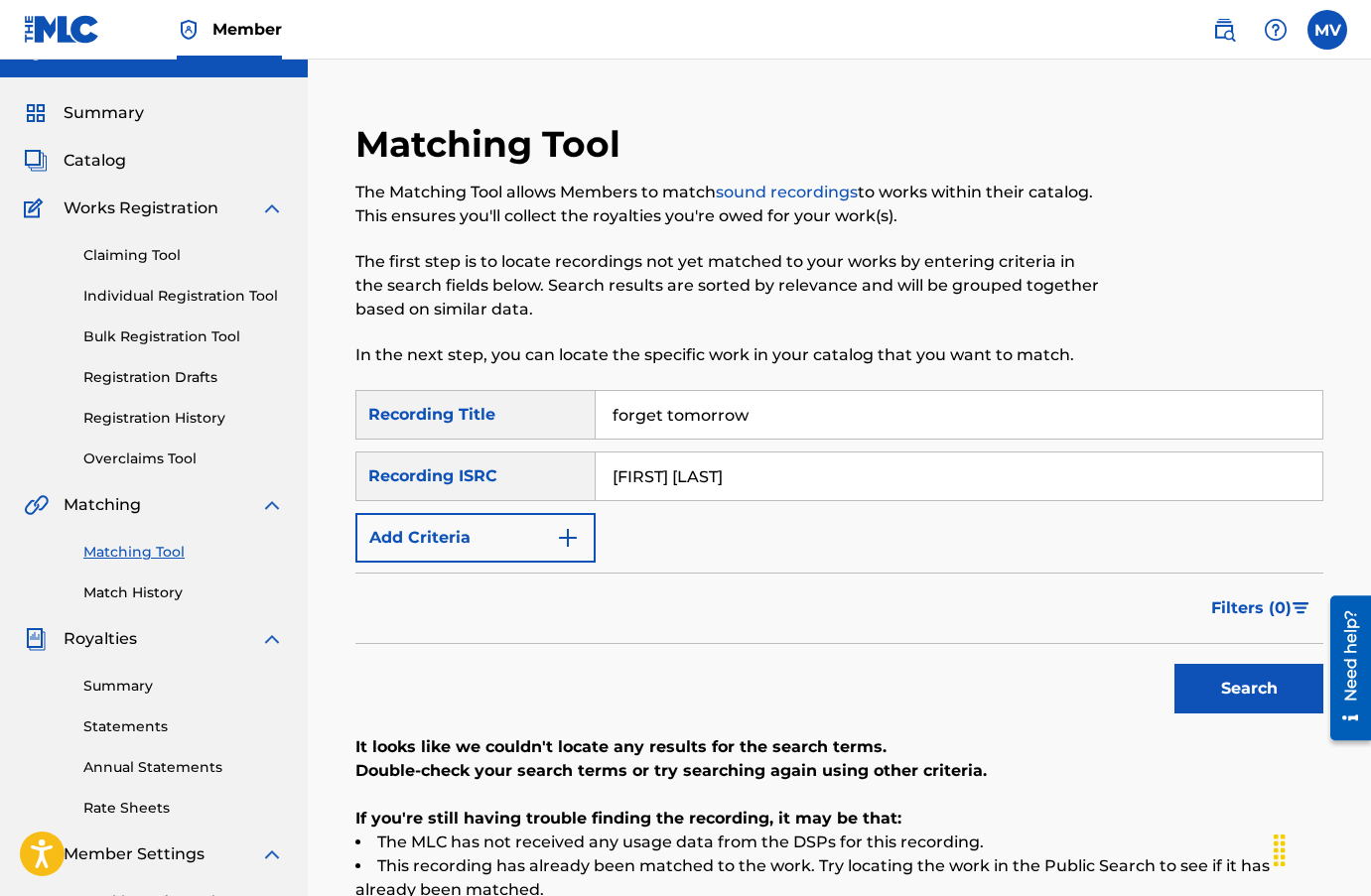 type on "forget tomorrow" 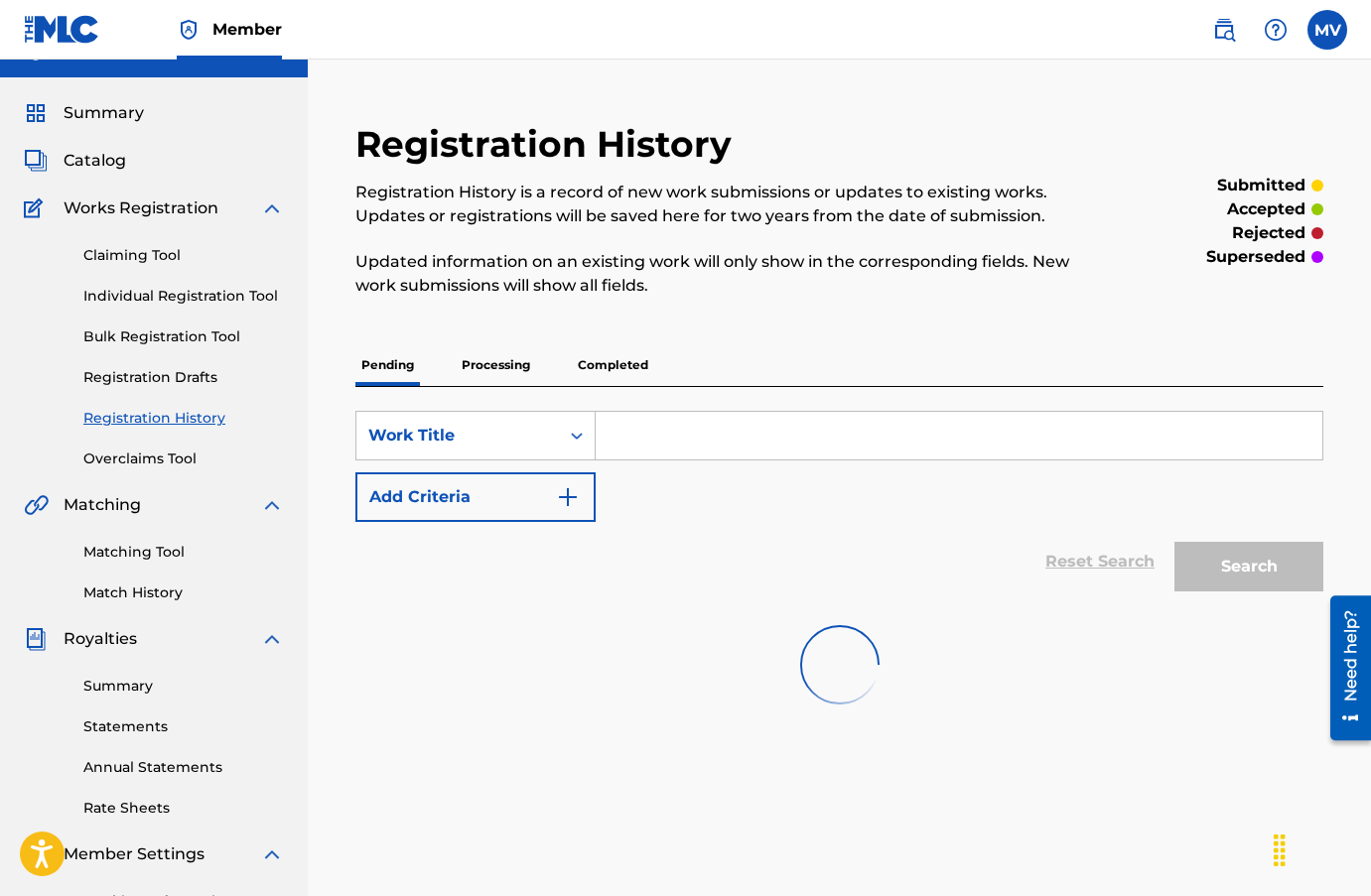 scroll, scrollTop: 0, scrollLeft: 0, axis: both 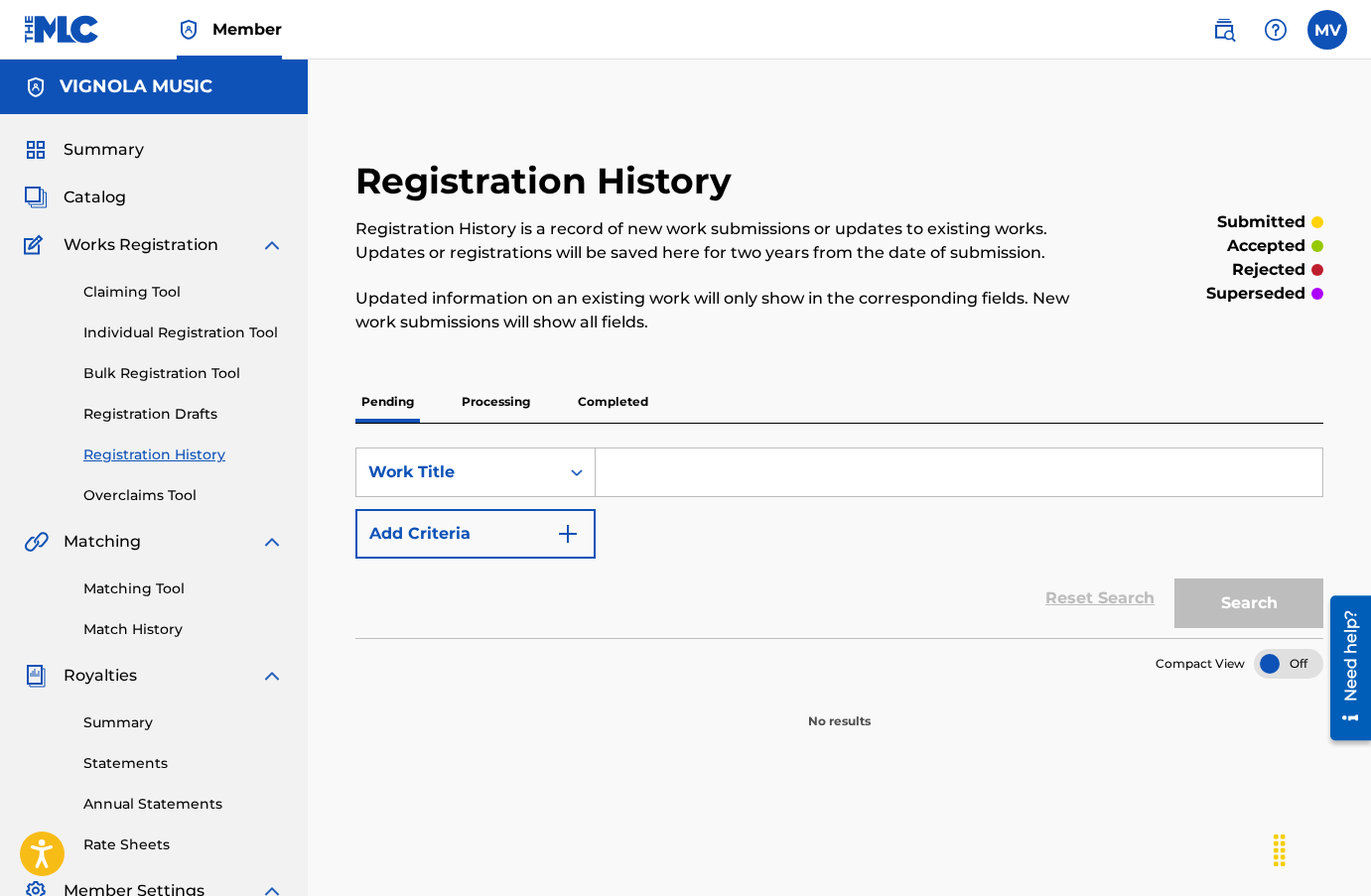 click on "Completed" at bounding box center (613, 402) 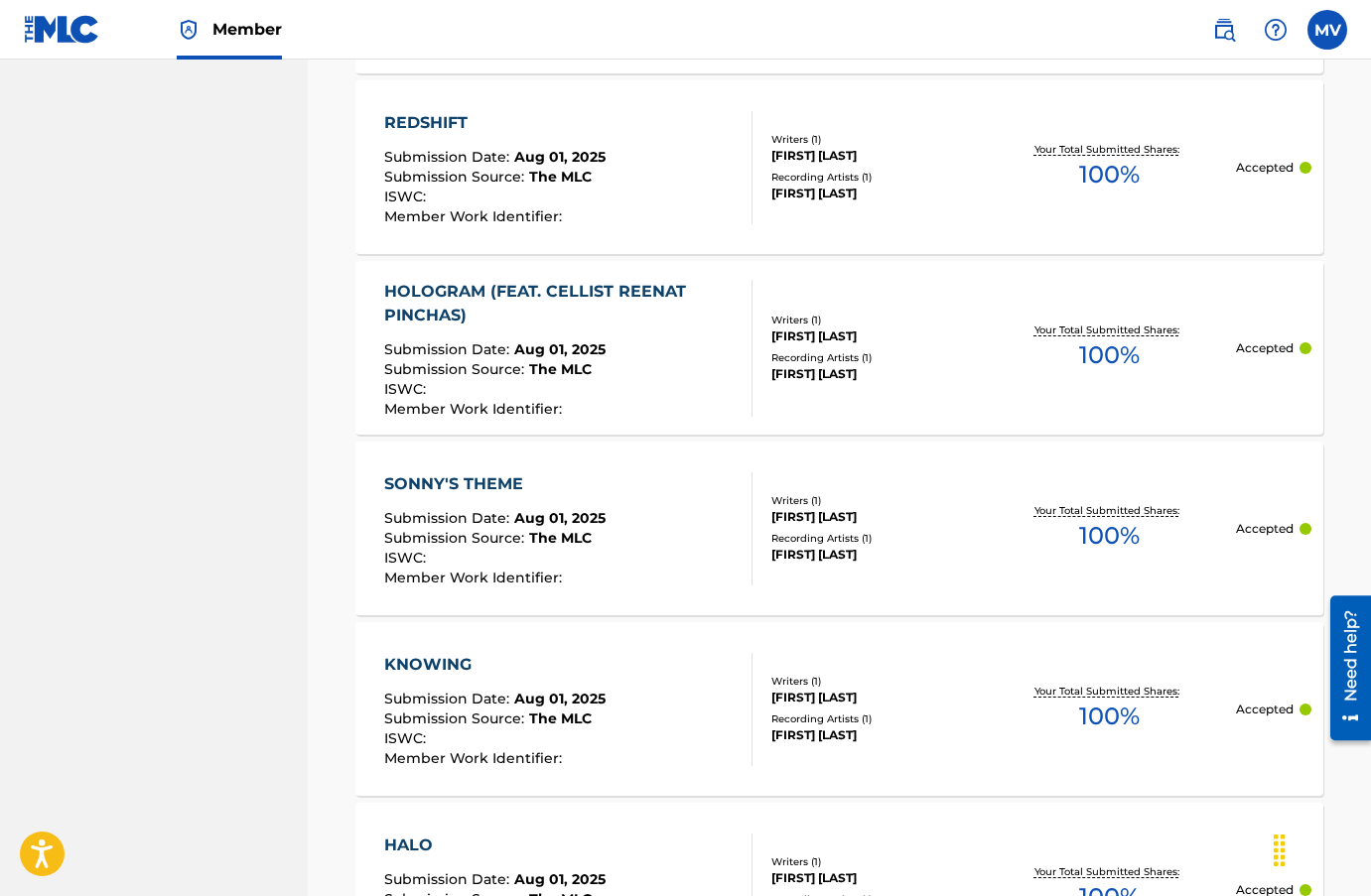 scroll, scrollTop: 1885, scrollLeft: 0, axis: vertical 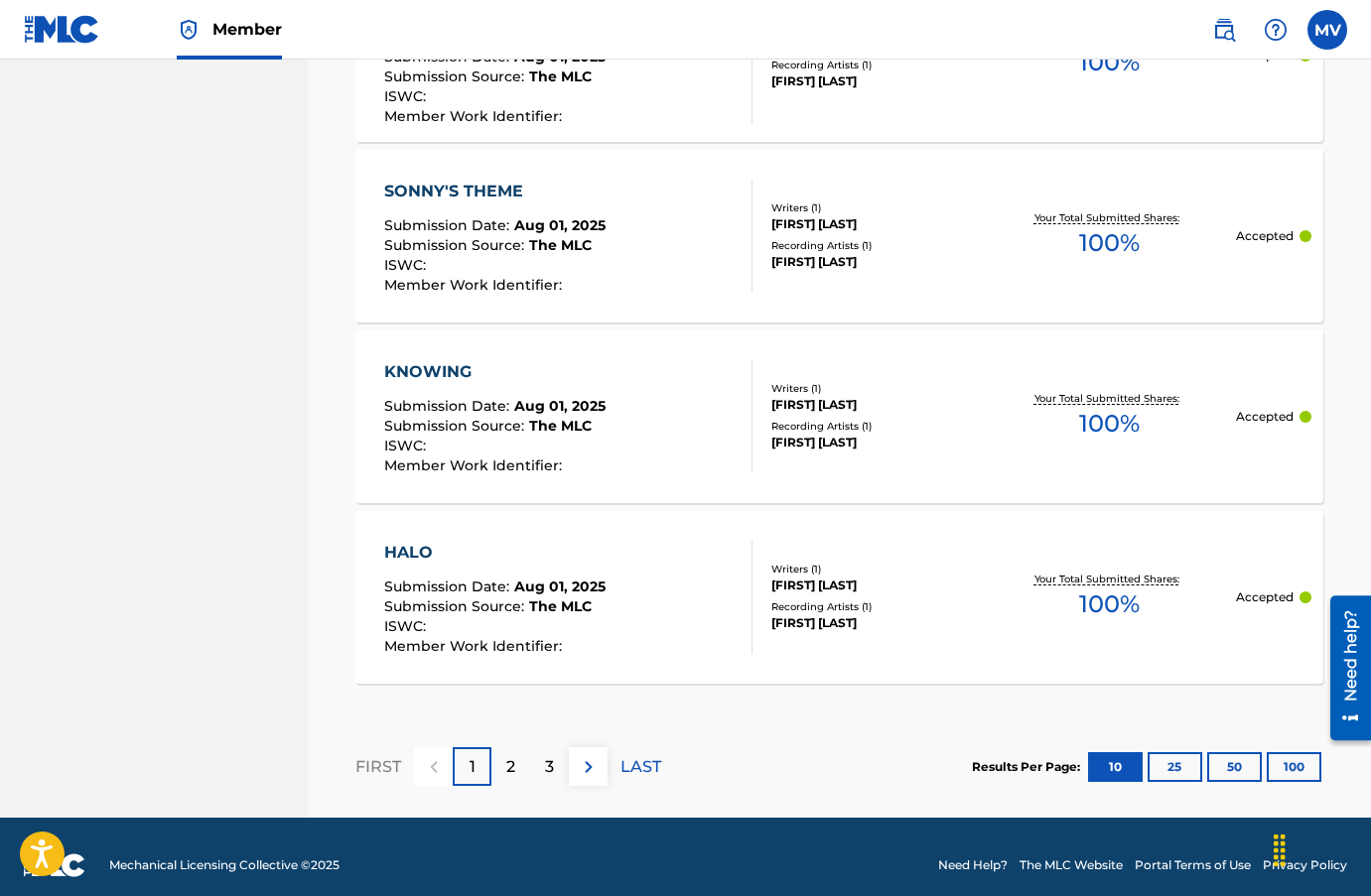 click on "2" at bounding box center (510, 767) 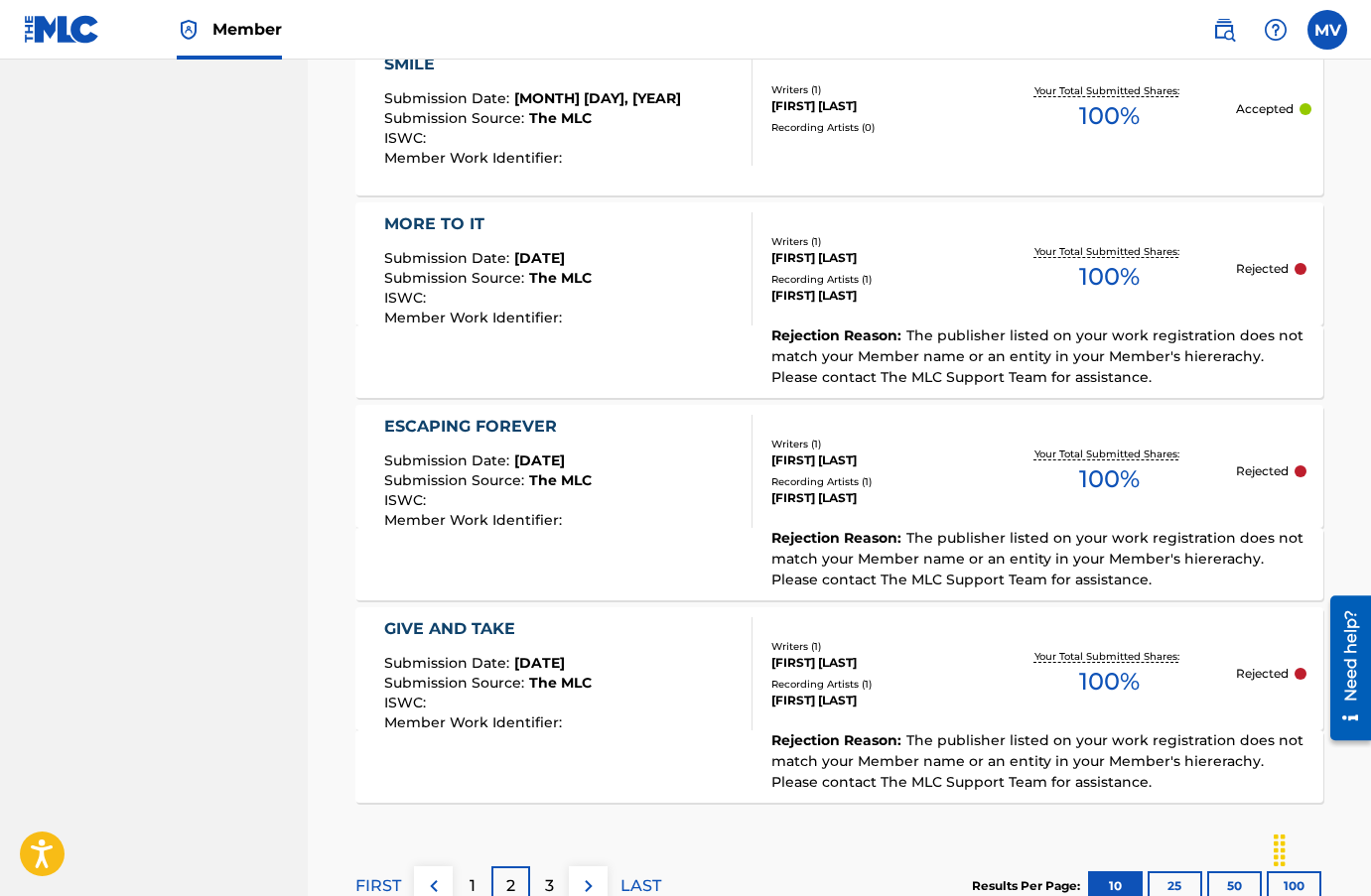 scroll, scrollTop: 1968, scrollLeft: 0, axis: vertical 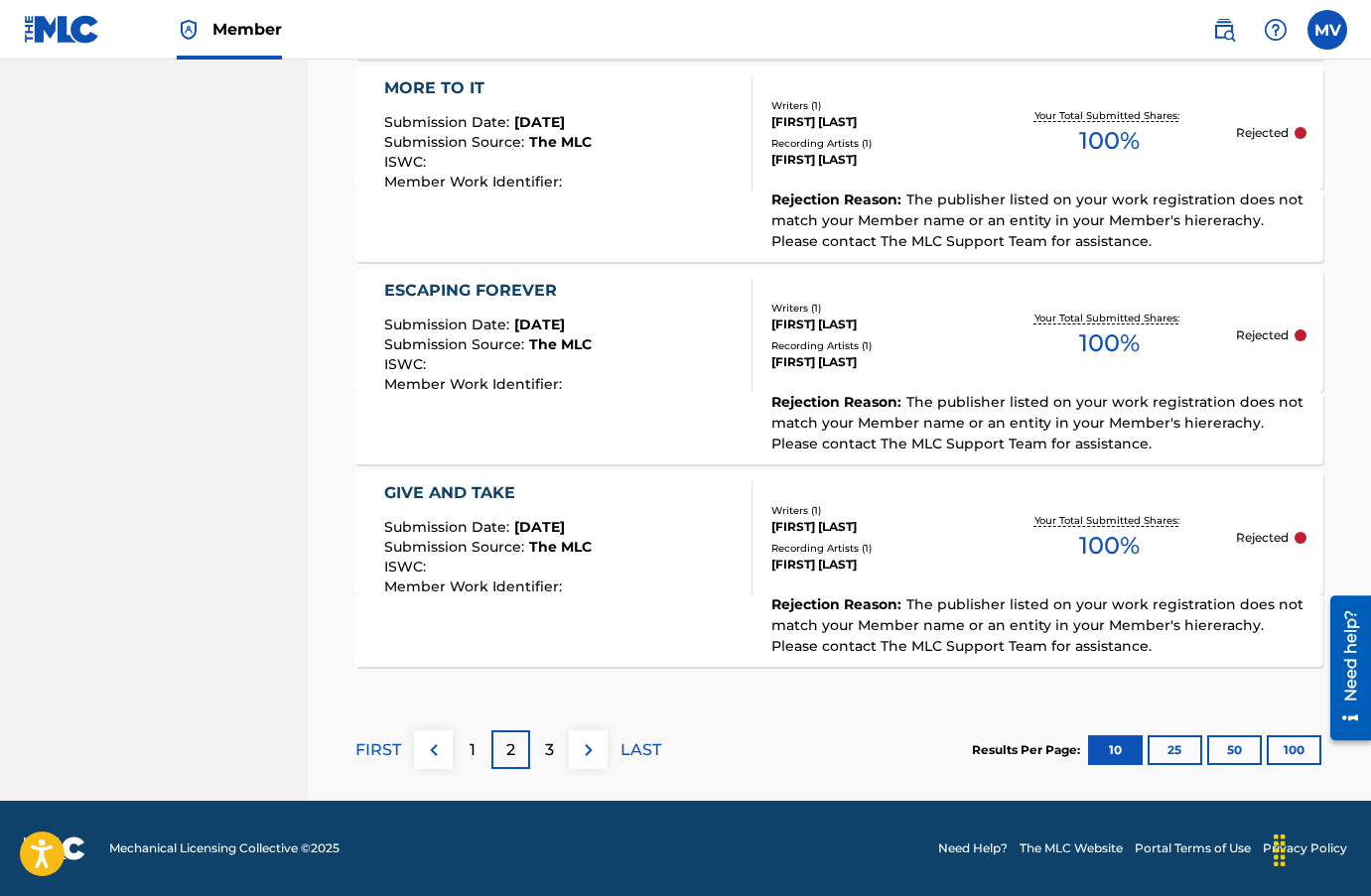 click on "3" at bounding box center [549, 750] 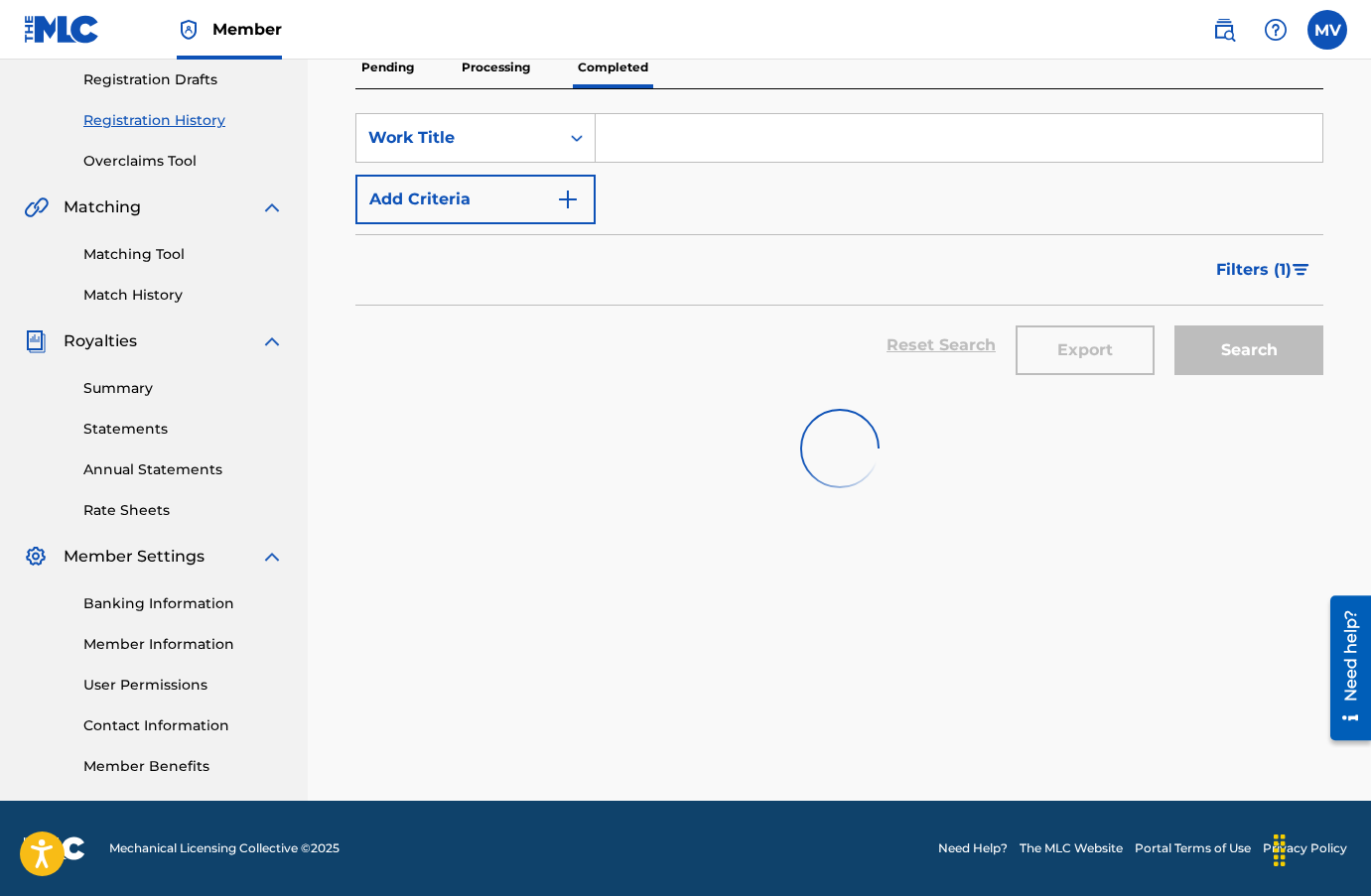 scroll, scrollTop: 334, scrollLeft: 0, axis: vertical 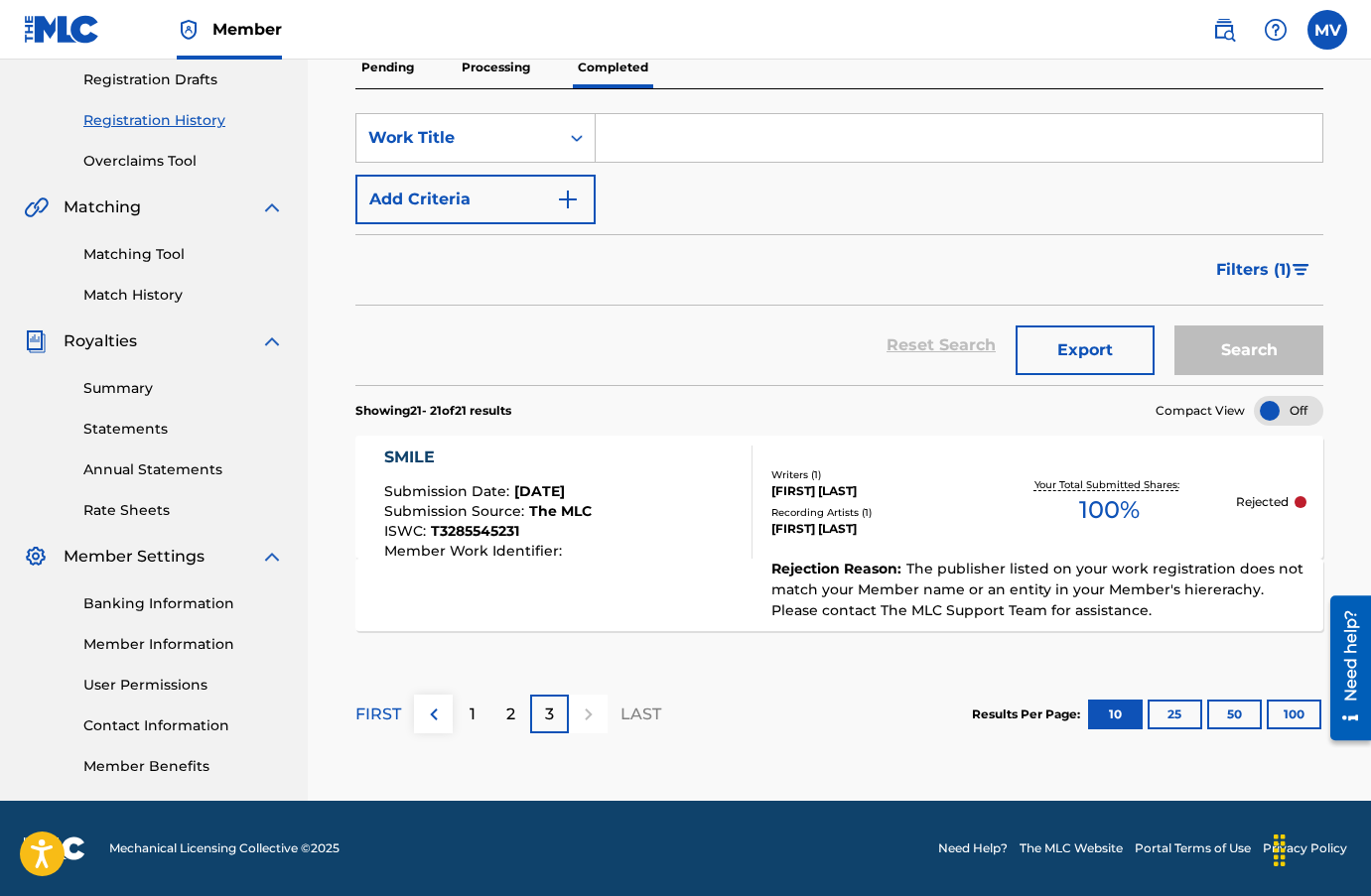click on "Rejection Reason : The publisher listed on your work registration does not match your Member name or an entity in your Member's hiererachy. Please contact The MLC Support Team for assistance." at bounding box center (839, 594) 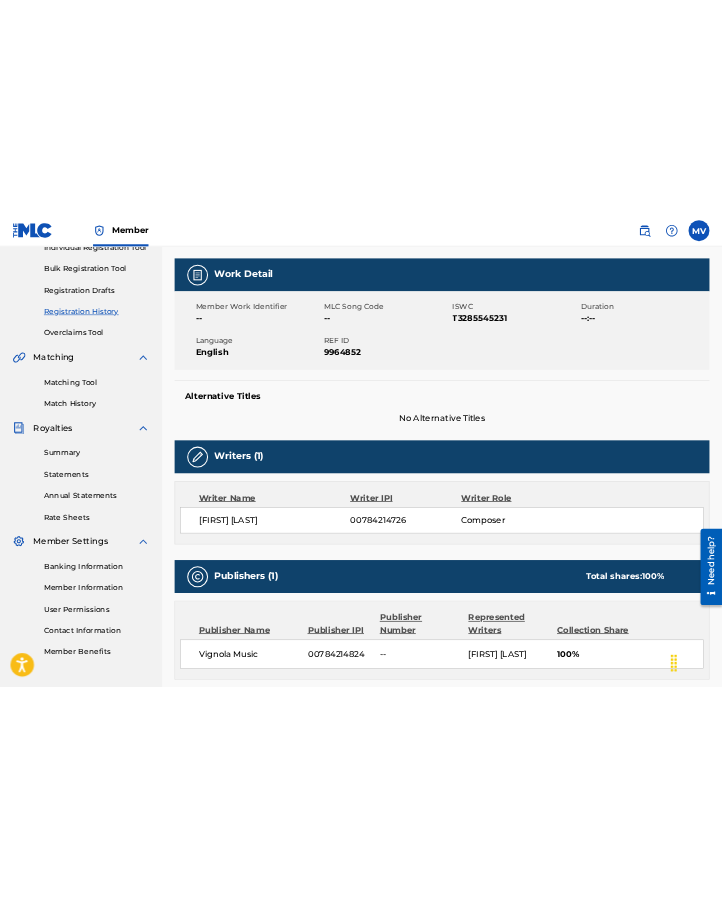 scroll, scrollTop: 400, scrollLeft: 0, axis: vertical 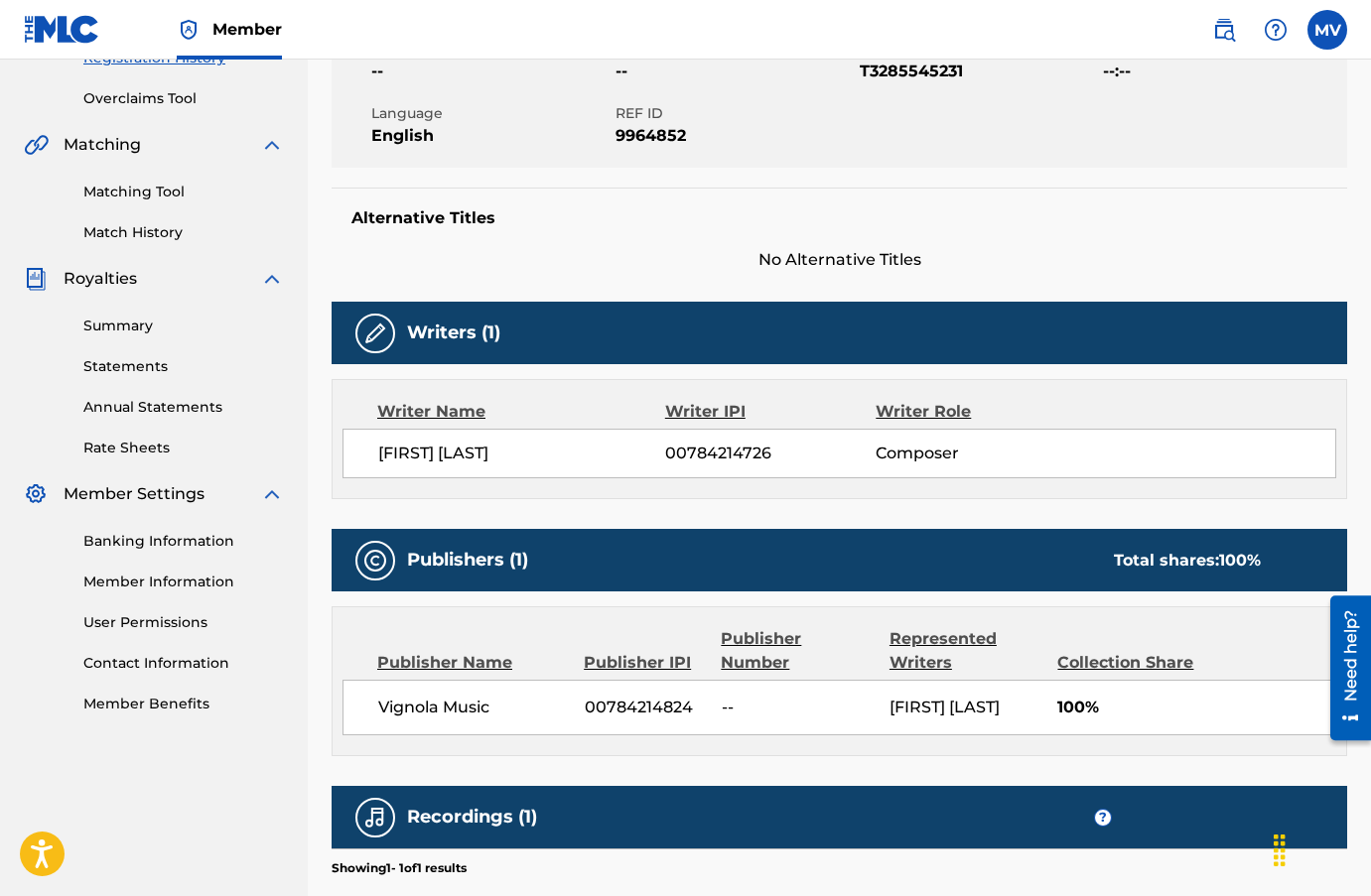 click at bounding box center [1343, 668] 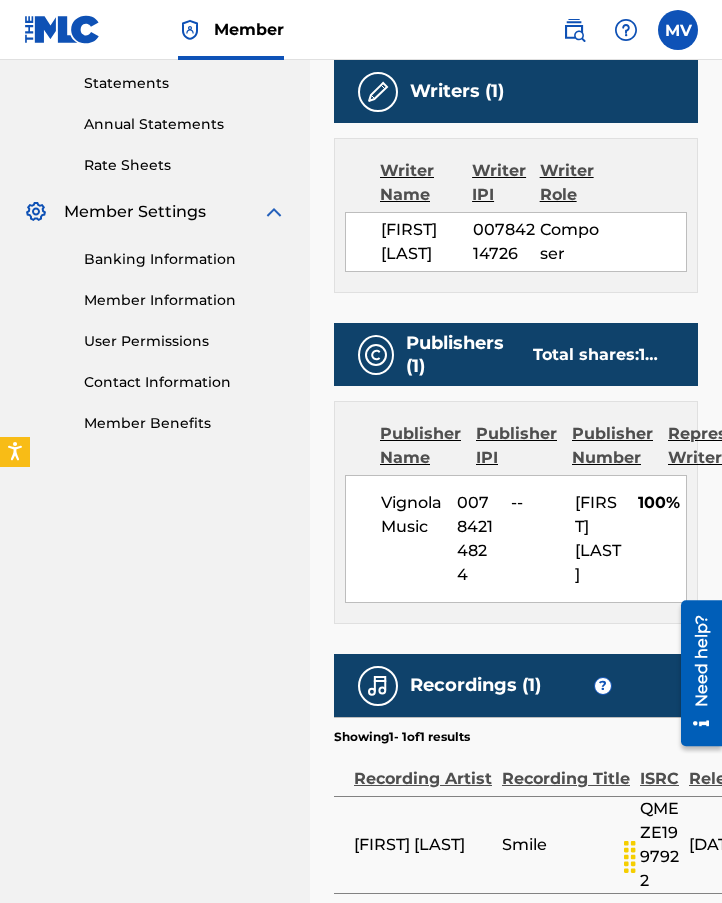 scroll, scrollTop: 700, scrollLeft: 0, axis: vertical 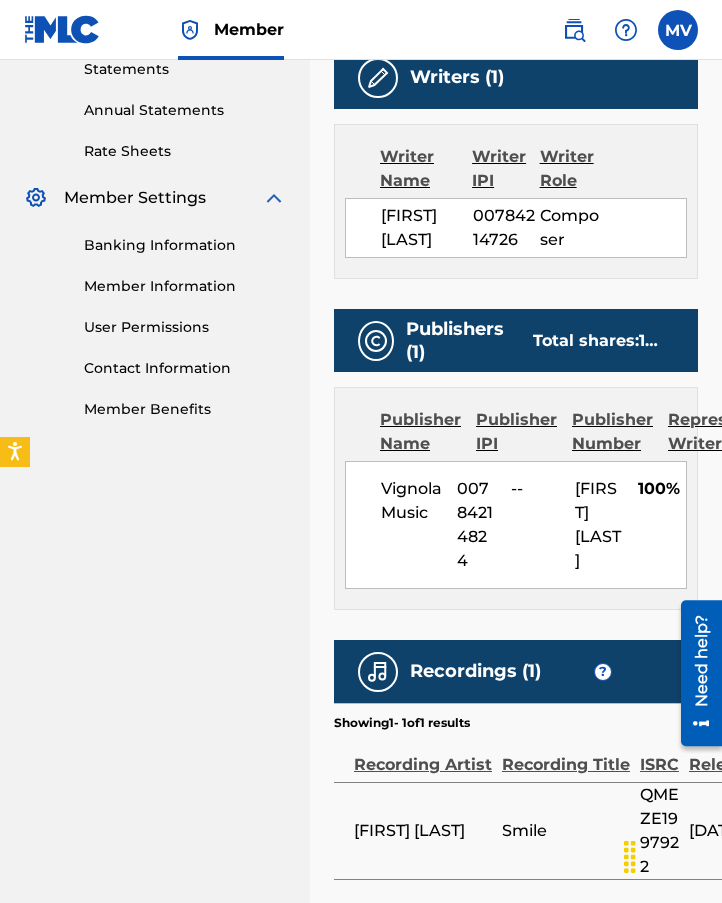 click on "Writers   (1)" at bounding box center (516, 77) 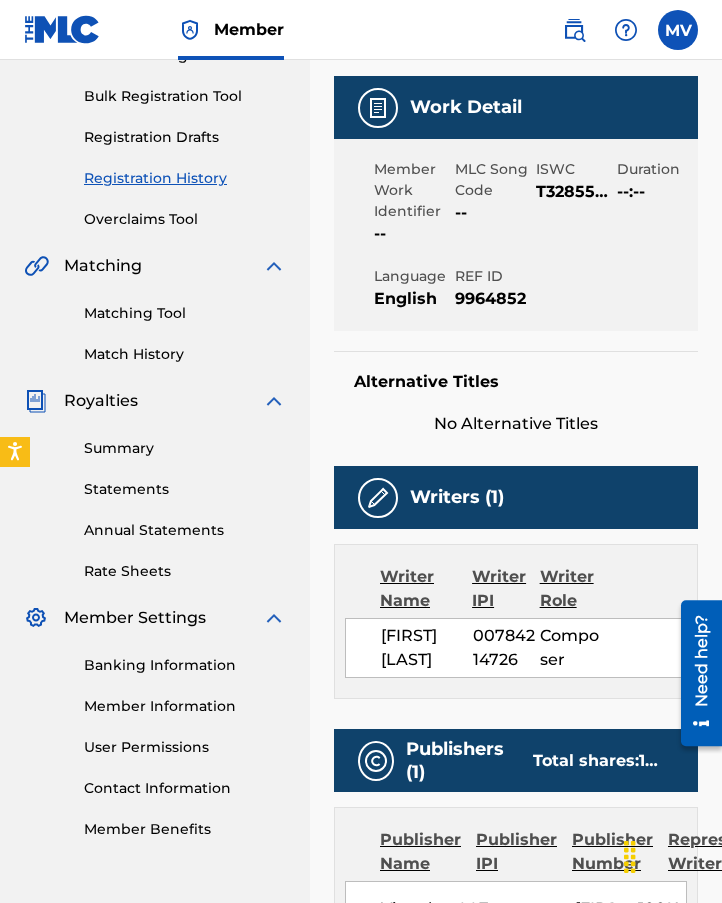 scroll, scrollTop: 100, scrollLeft: 0, axis: vertical 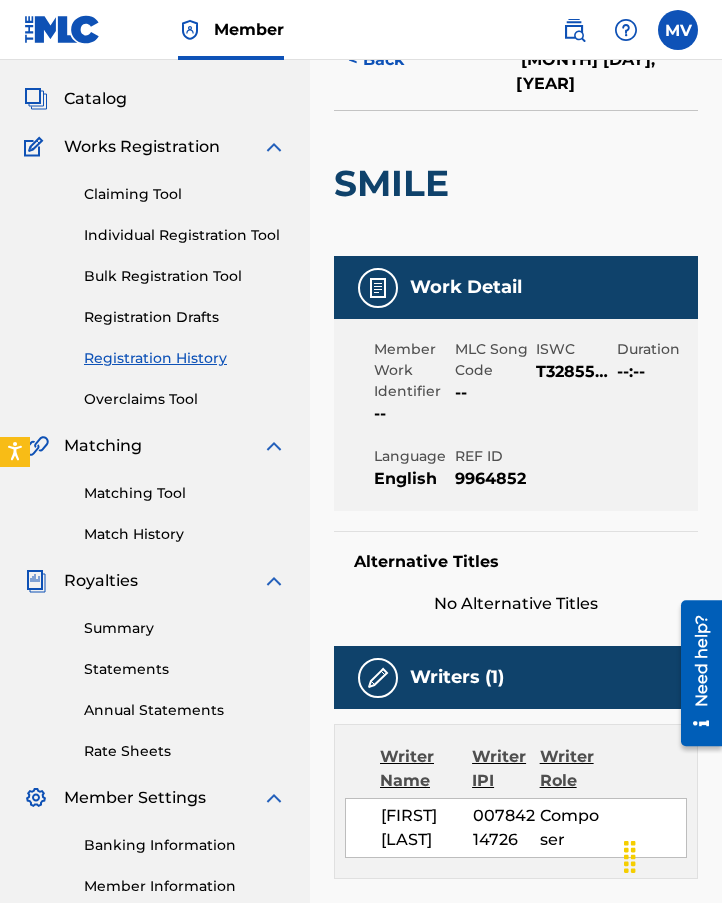click on "Registration History" at bounding box center (185, 358) 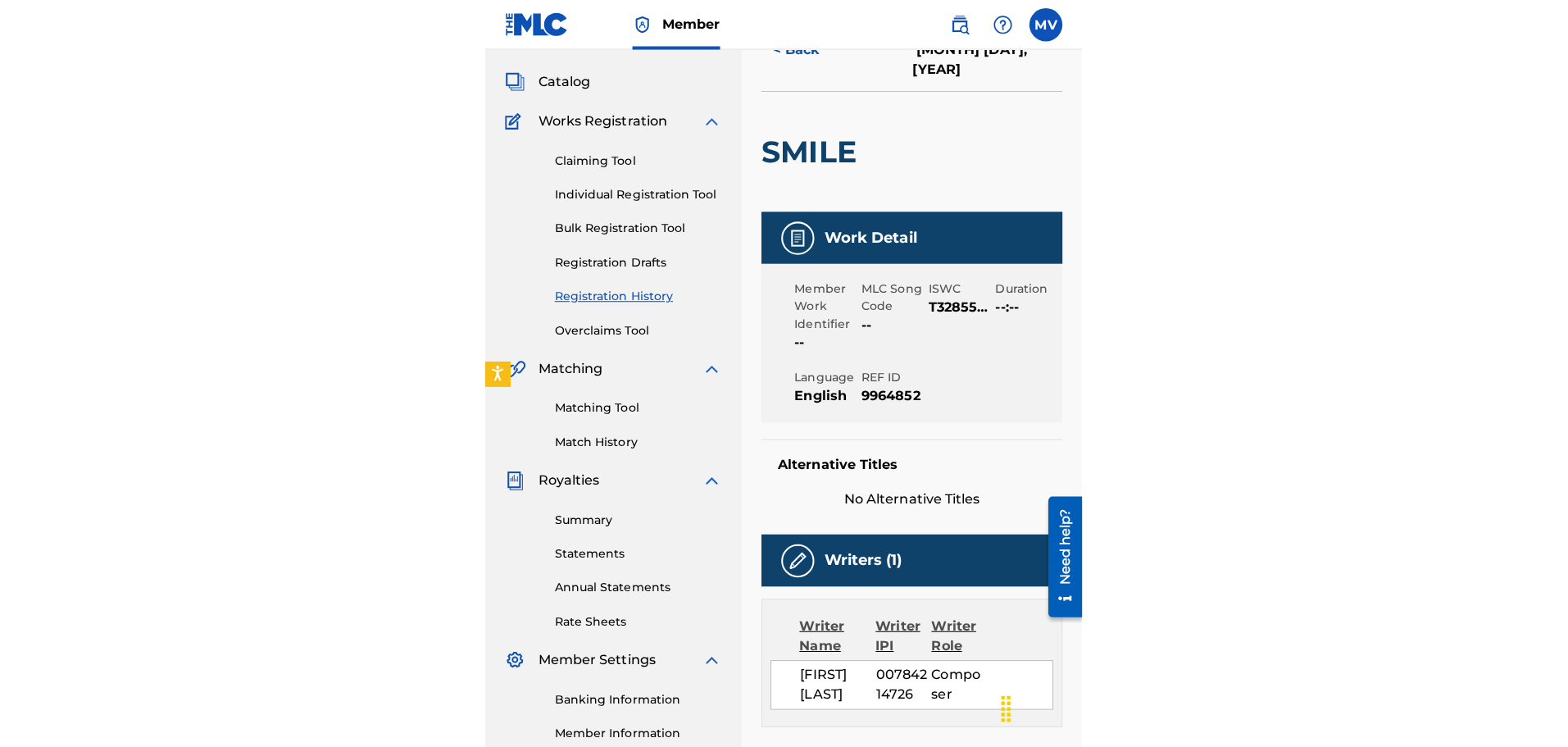 scroll, scrollTop: 0, scrollLeft: 0, axis: both 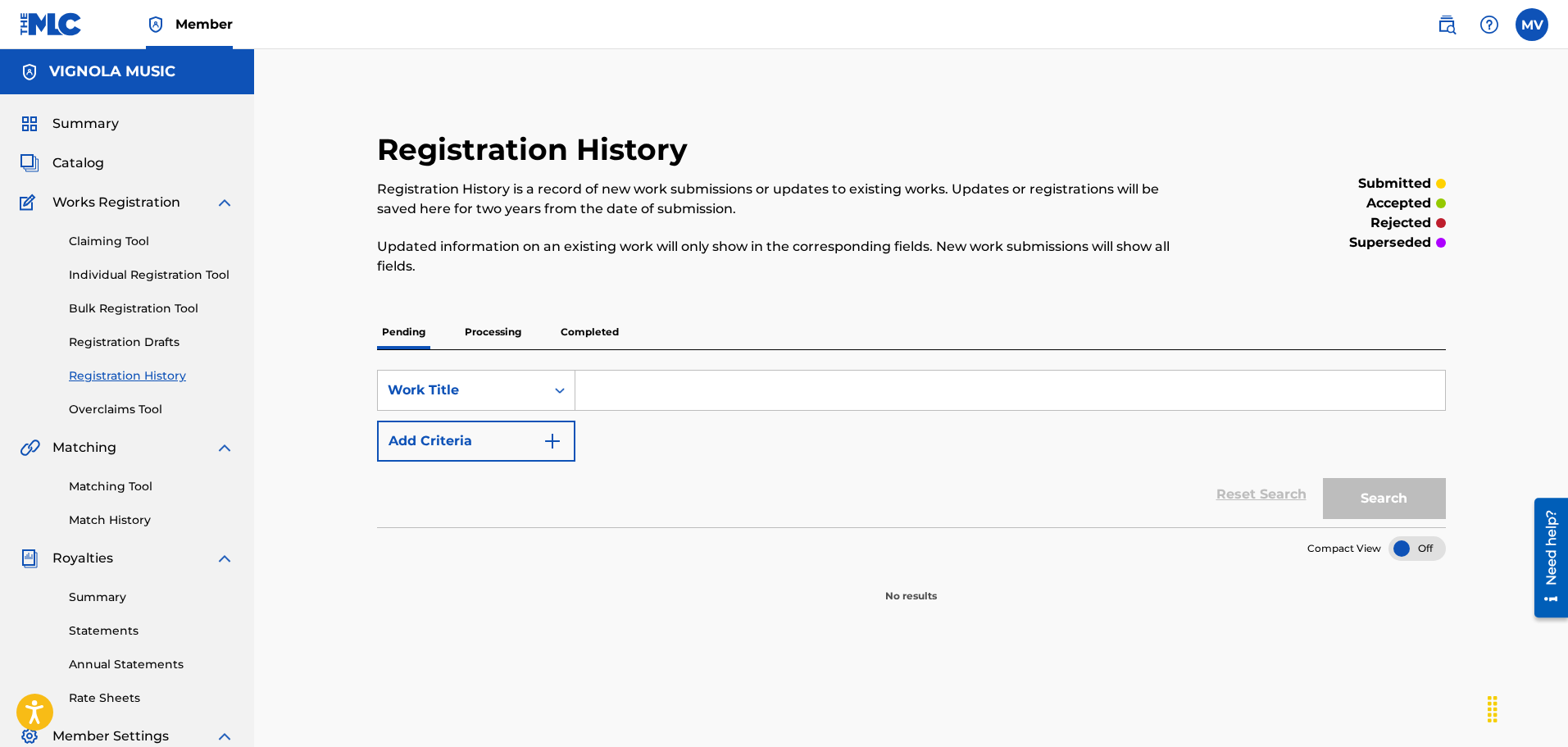 click at bounding box center [1010, 390] 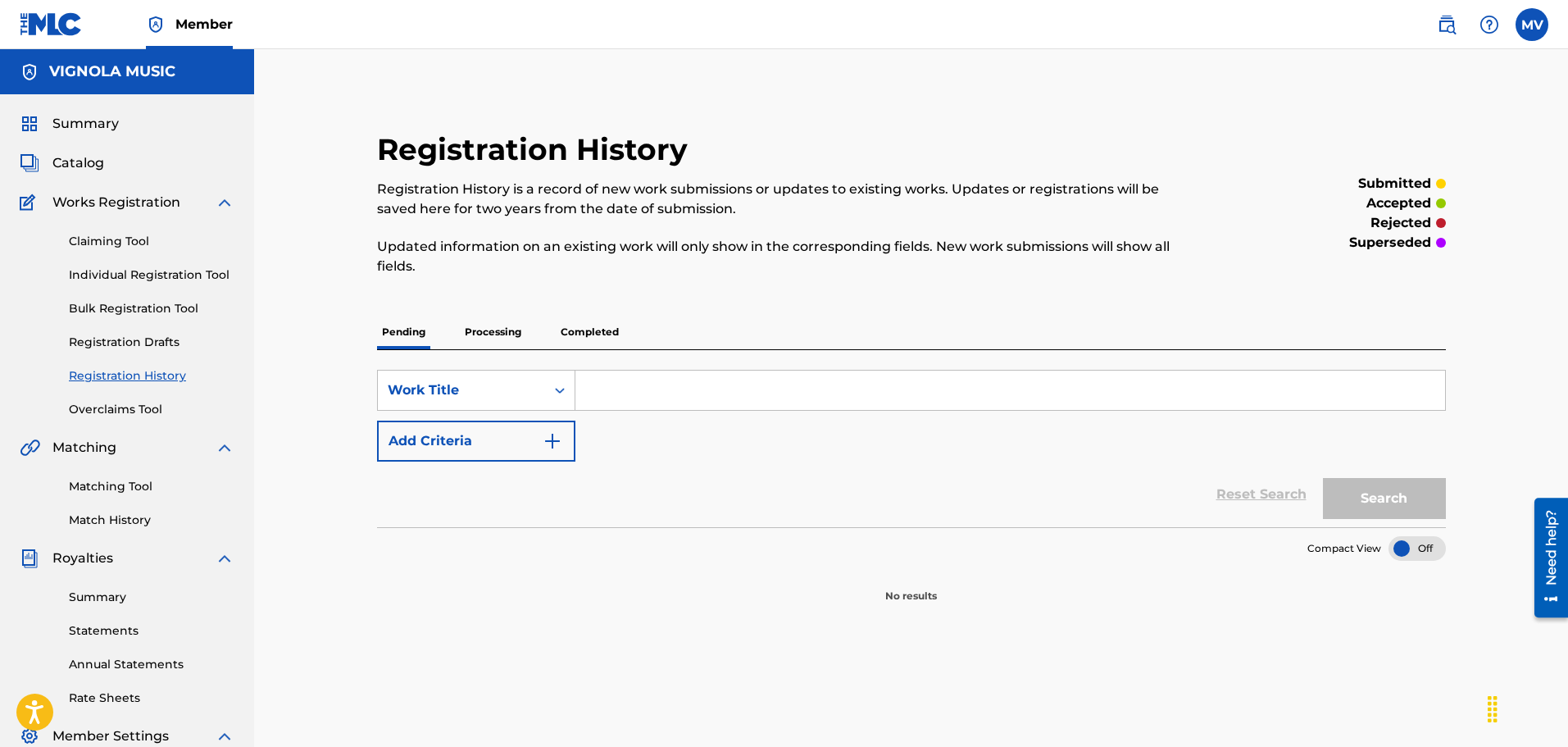 click on "Completed" at bounding box center [589, 332] 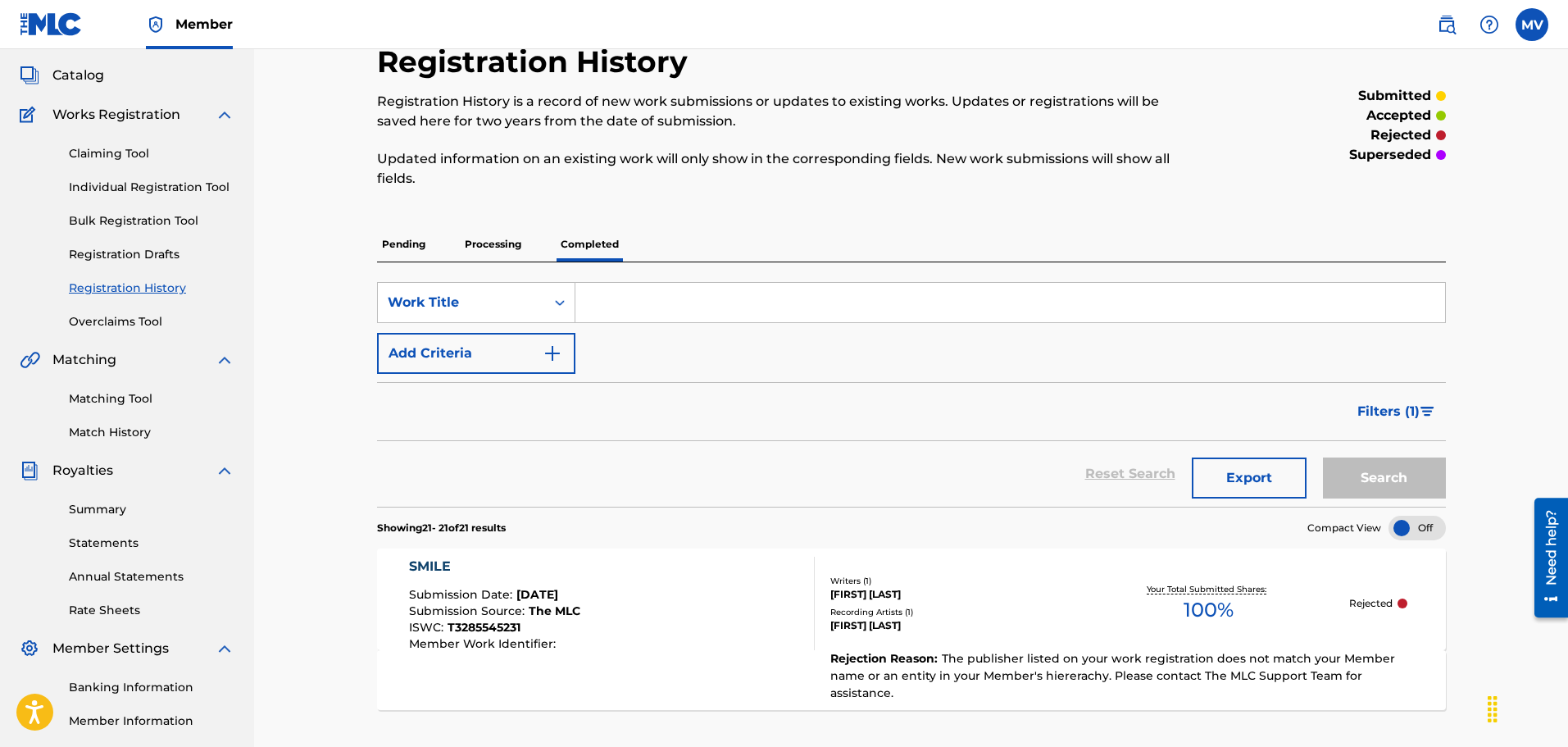scroll, scrollTop: 270, scrollLeft: 0, axis: vertical 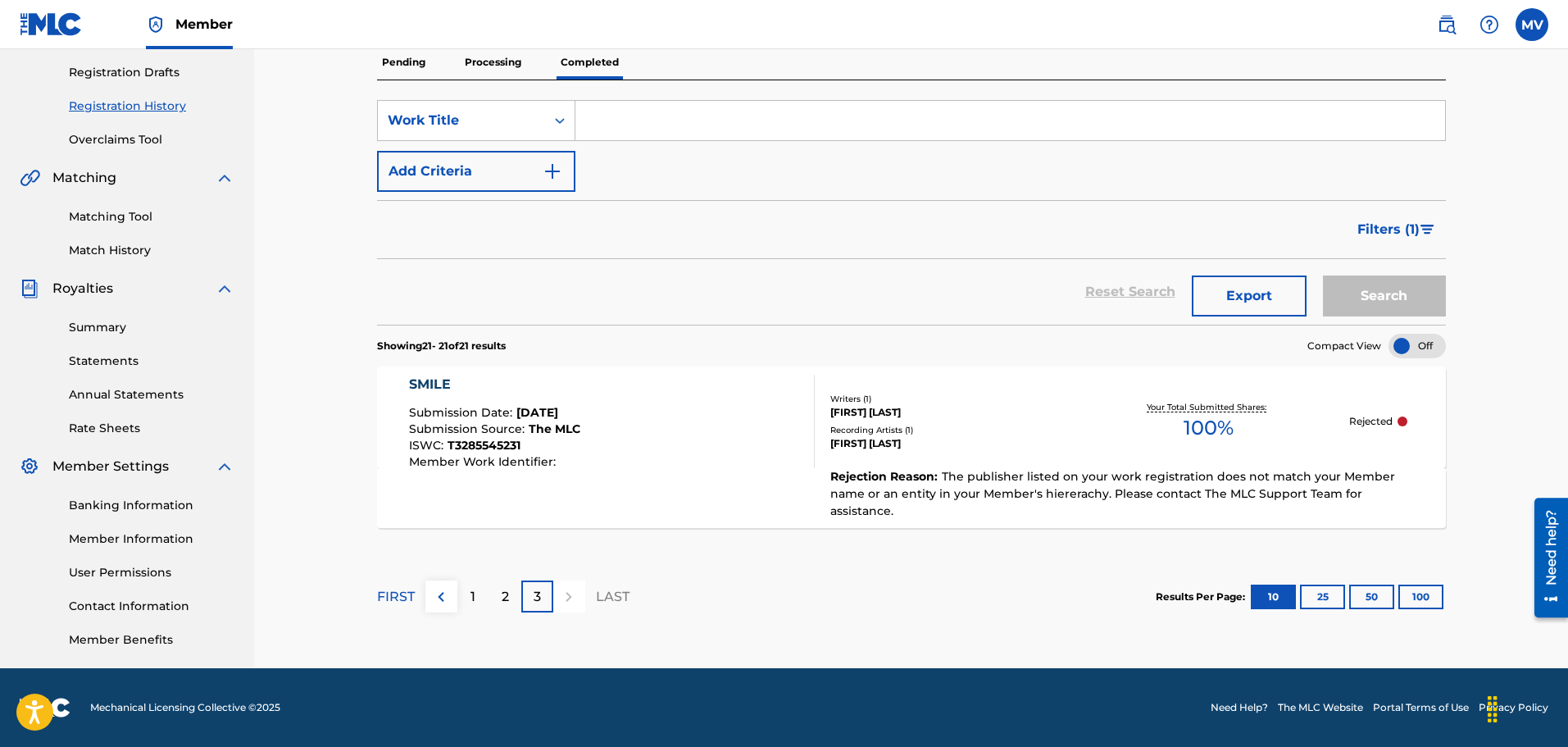 click on "SMILE Submission Date : [MONTH] [DAY], [YEAR] Submission Source : The MLC ISWC : T3285545231 Member Work Identifier :" at bounding box center [612, 421] 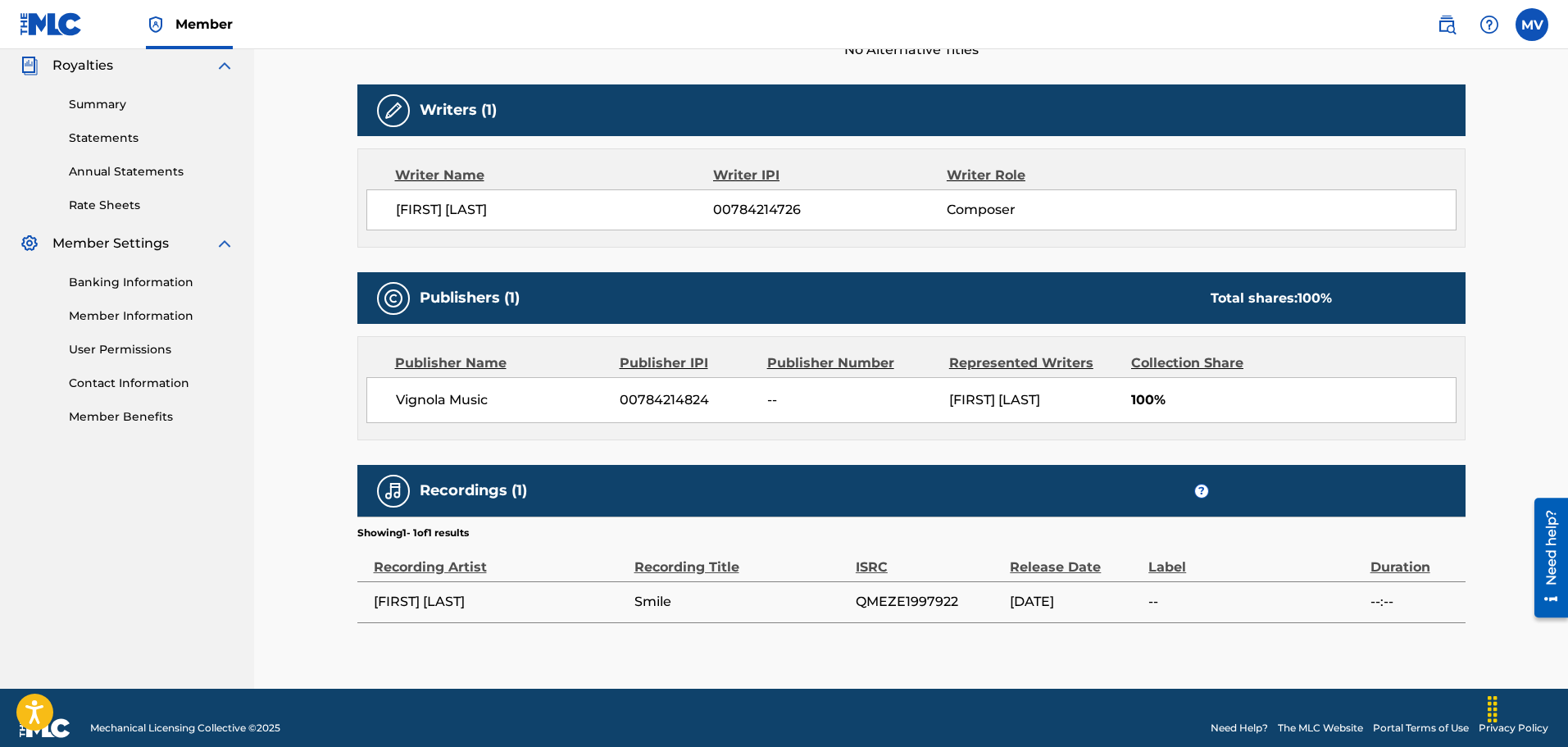 scroll, scrollTop: 513, scrollLeft: 0, axis: vertical 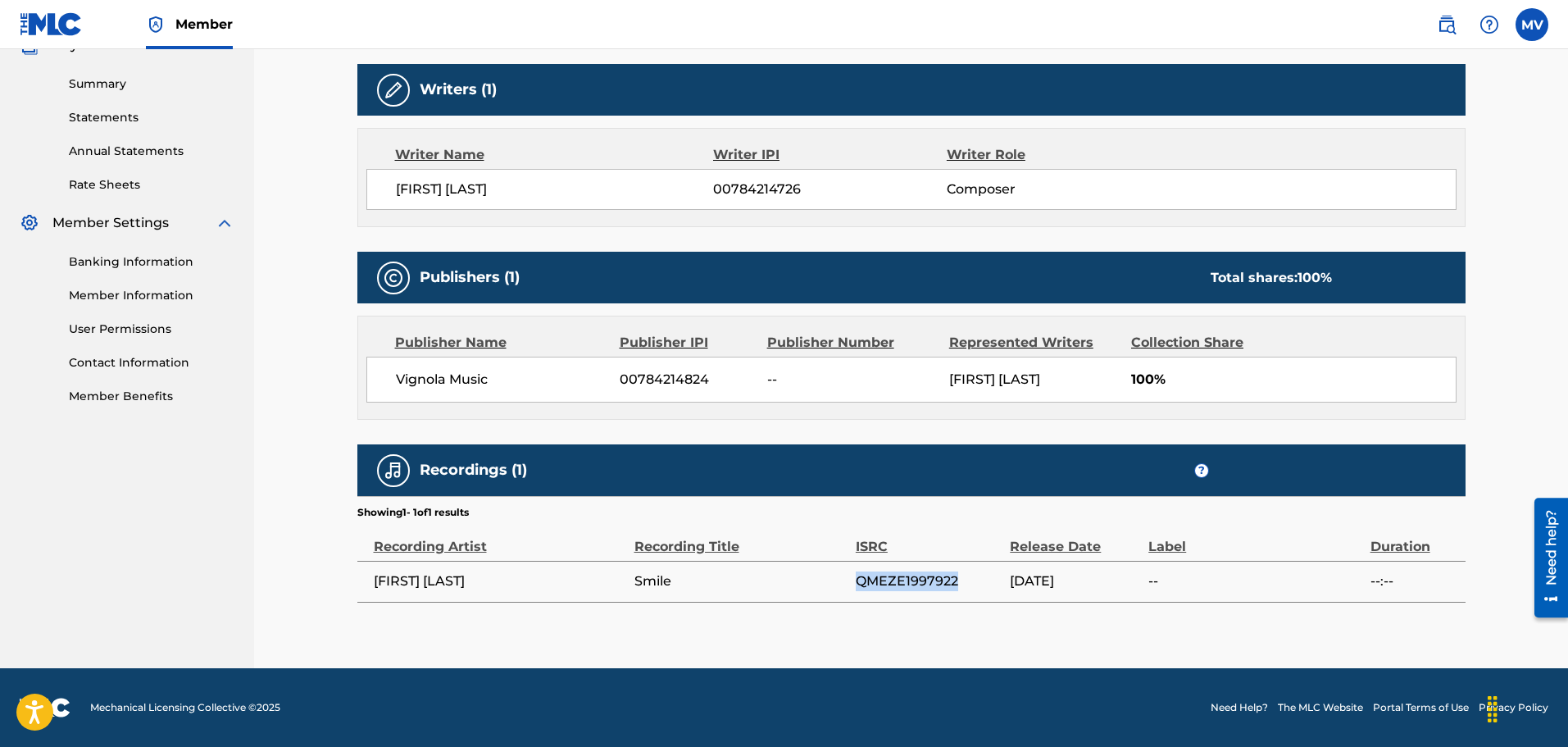 drag, startPoint x: 858, startPoint y: 582, endPoint x: 975, endPoint y: 582, distance: 117 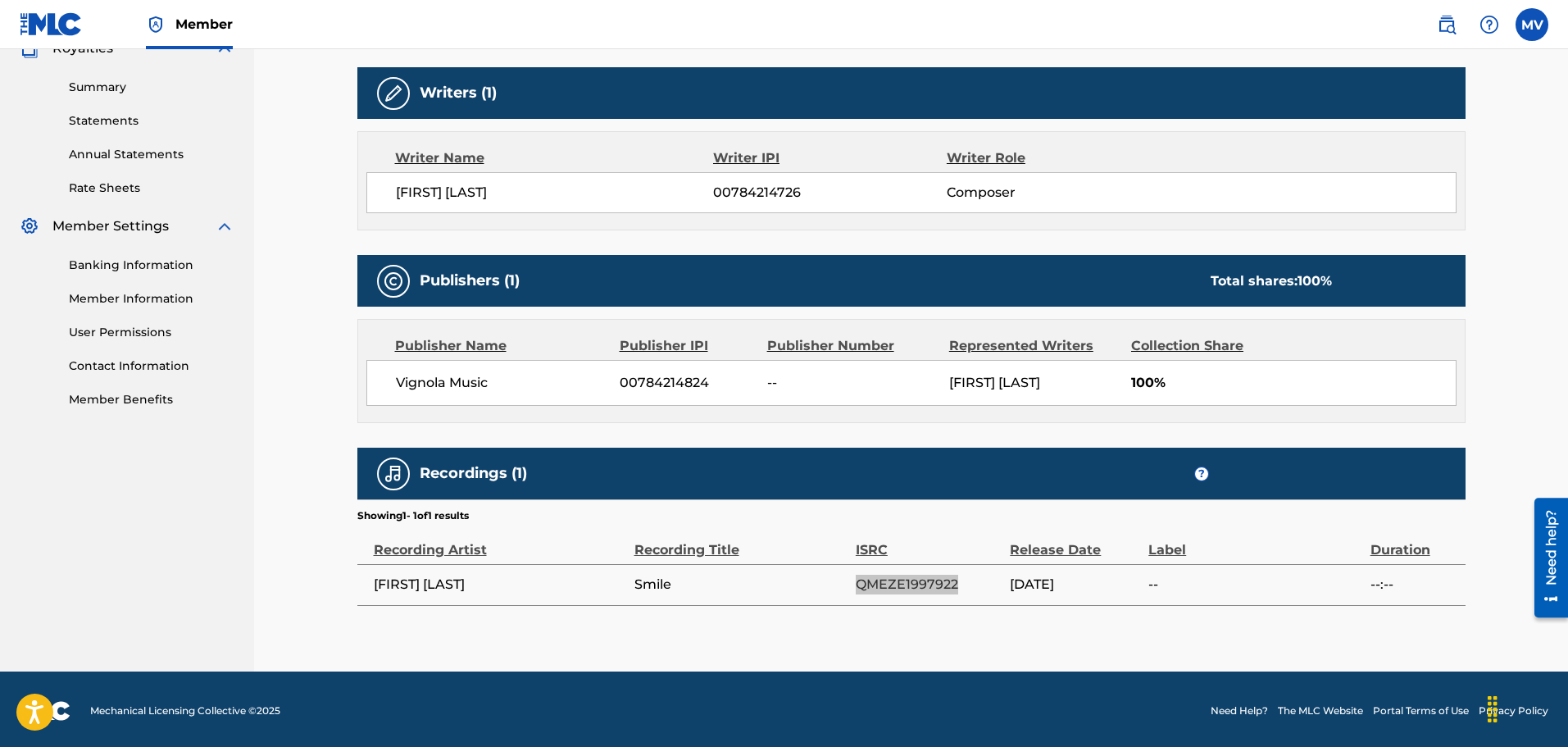 scroll, scrollTop: 513, scrollLeft: 0, axis: vertical 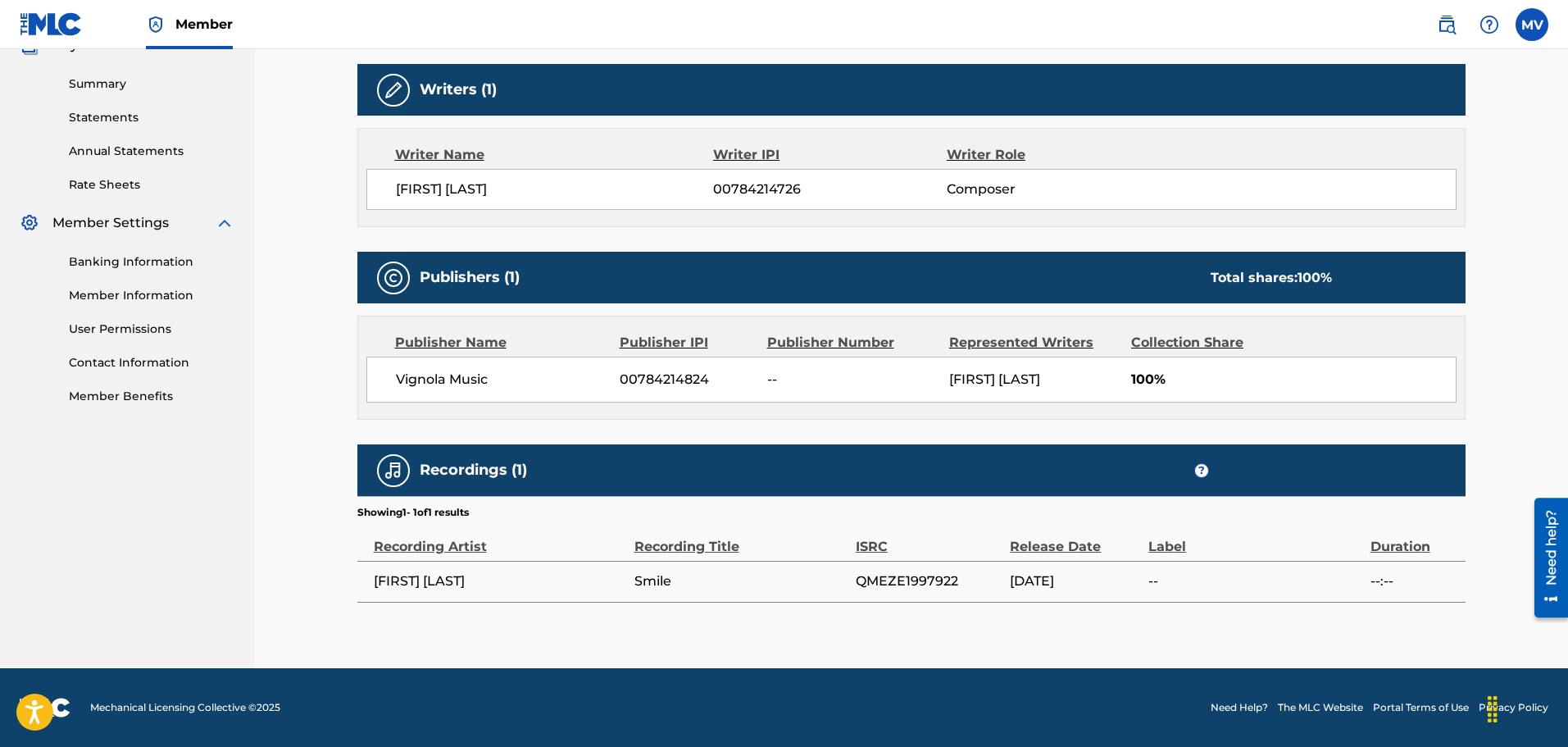 click on "Smile" at bounding box center [741, 581] 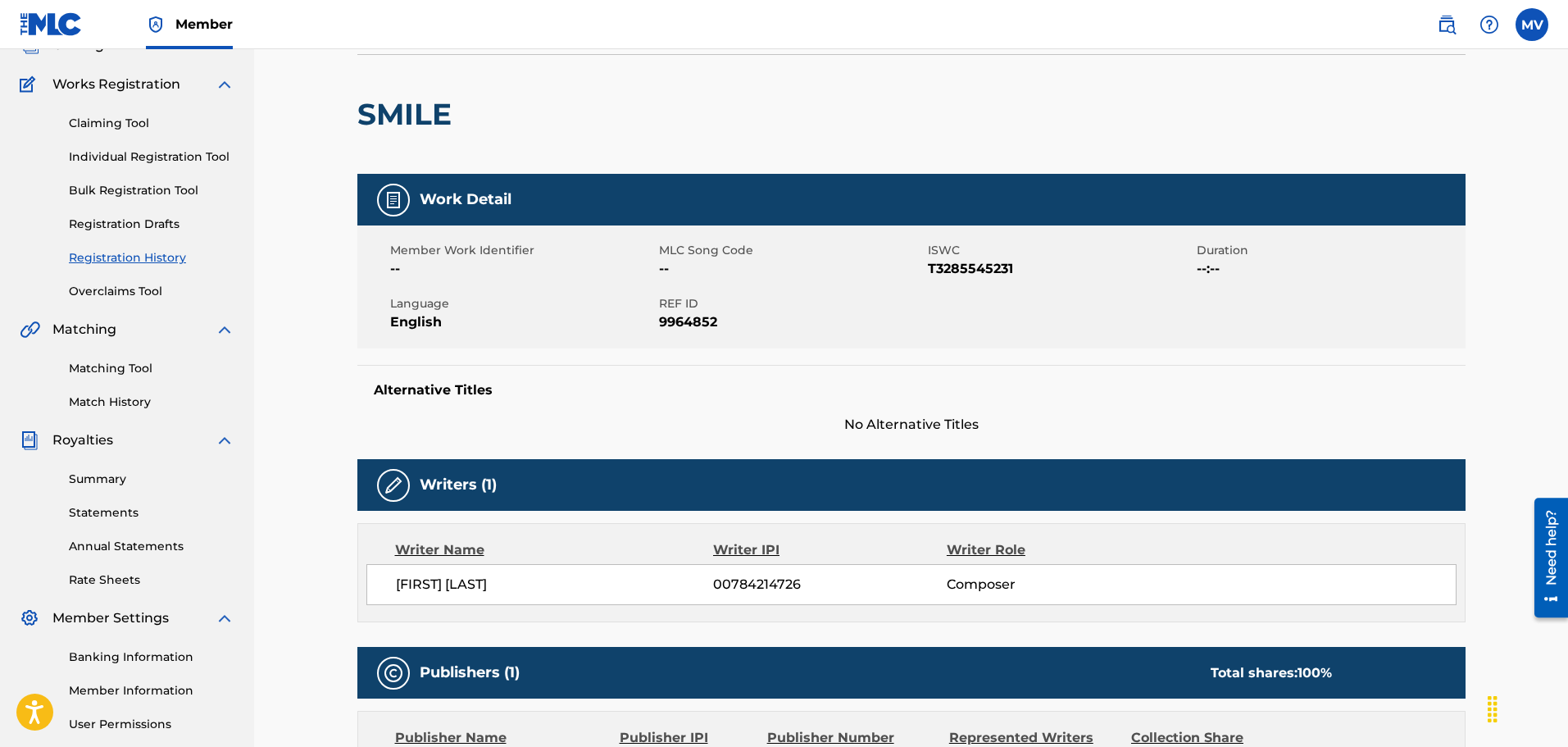 scroll, scrollTop: 0, scrollLeft: 0, axis: both 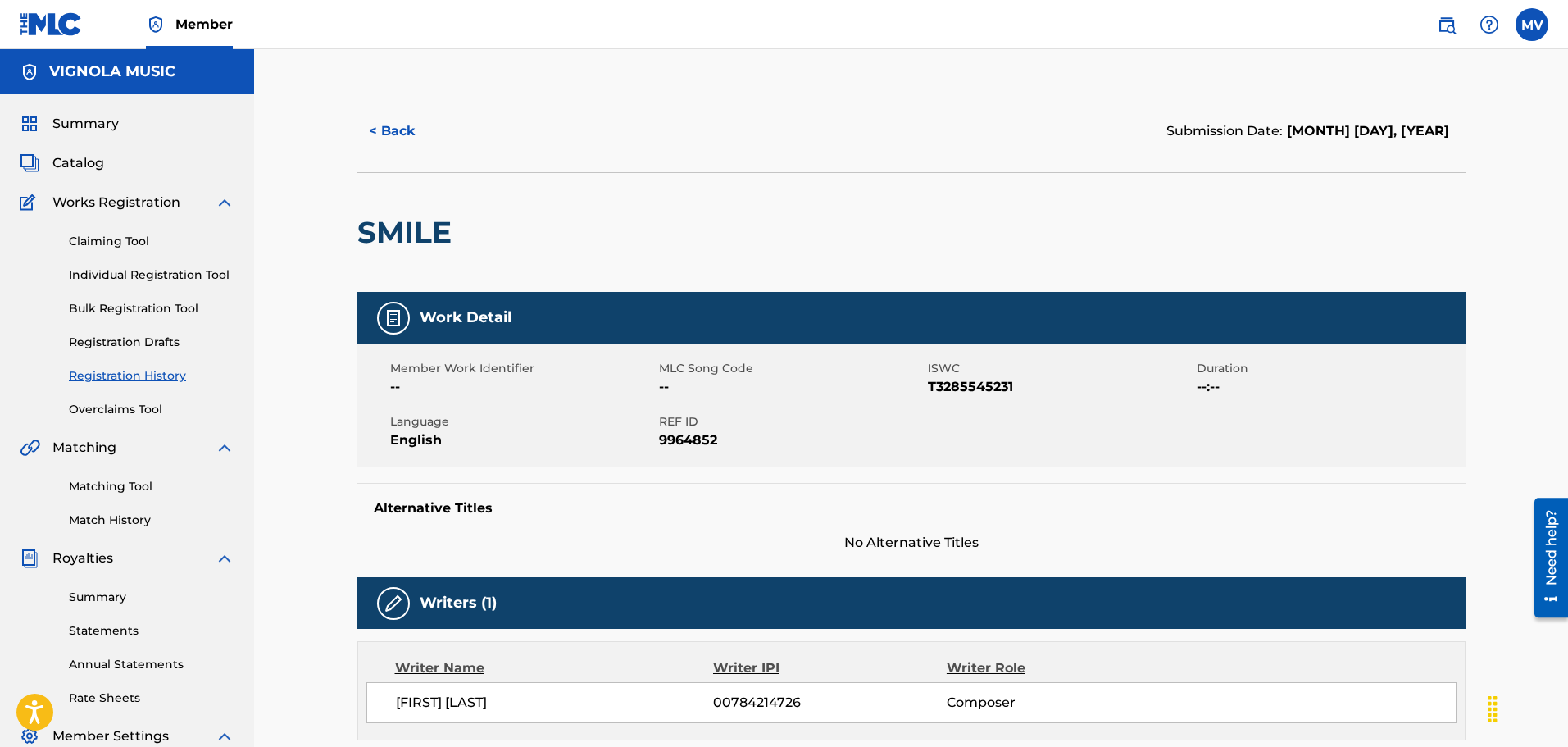 click on "< Back" at bounding box center [407, 131] 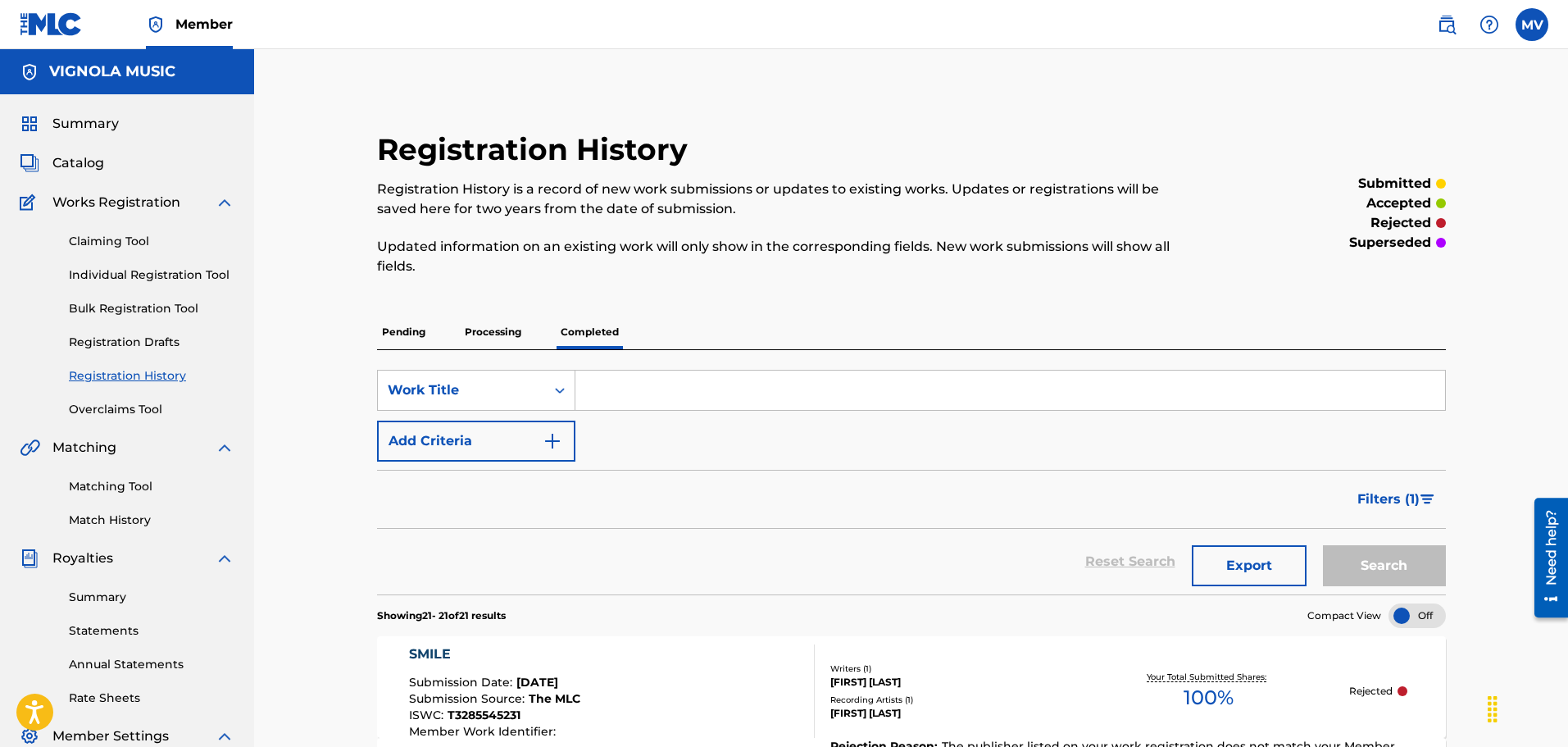 scroll, scrollTop: 270, scrollLeft: 0, axis: vertical 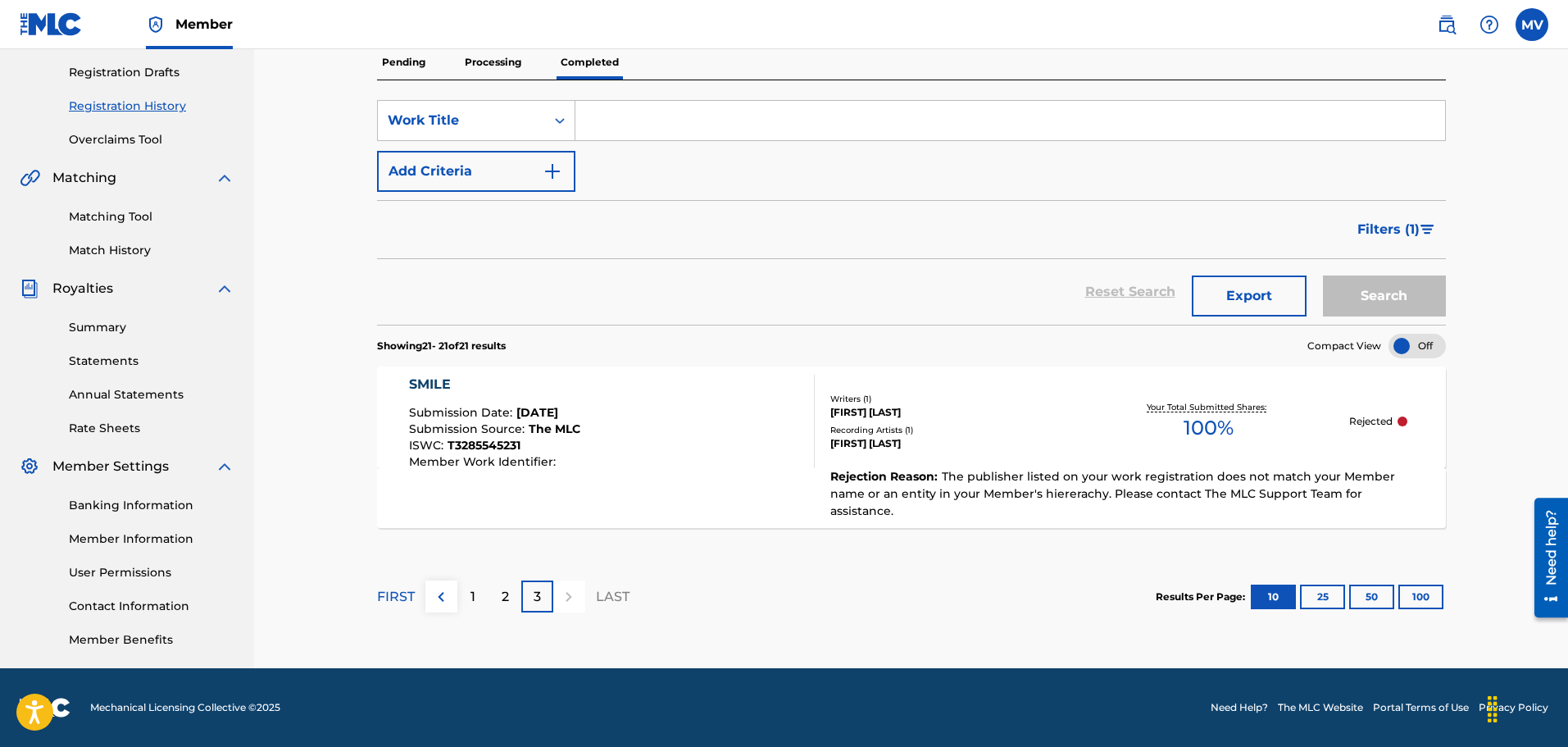 click on "Rejection Reason : The publisher listed on your work registration does not match your Member name or an entity in your Member's hiererachy. Please contact The MLC Support Team for assistance." at bounding box center [911, 498] 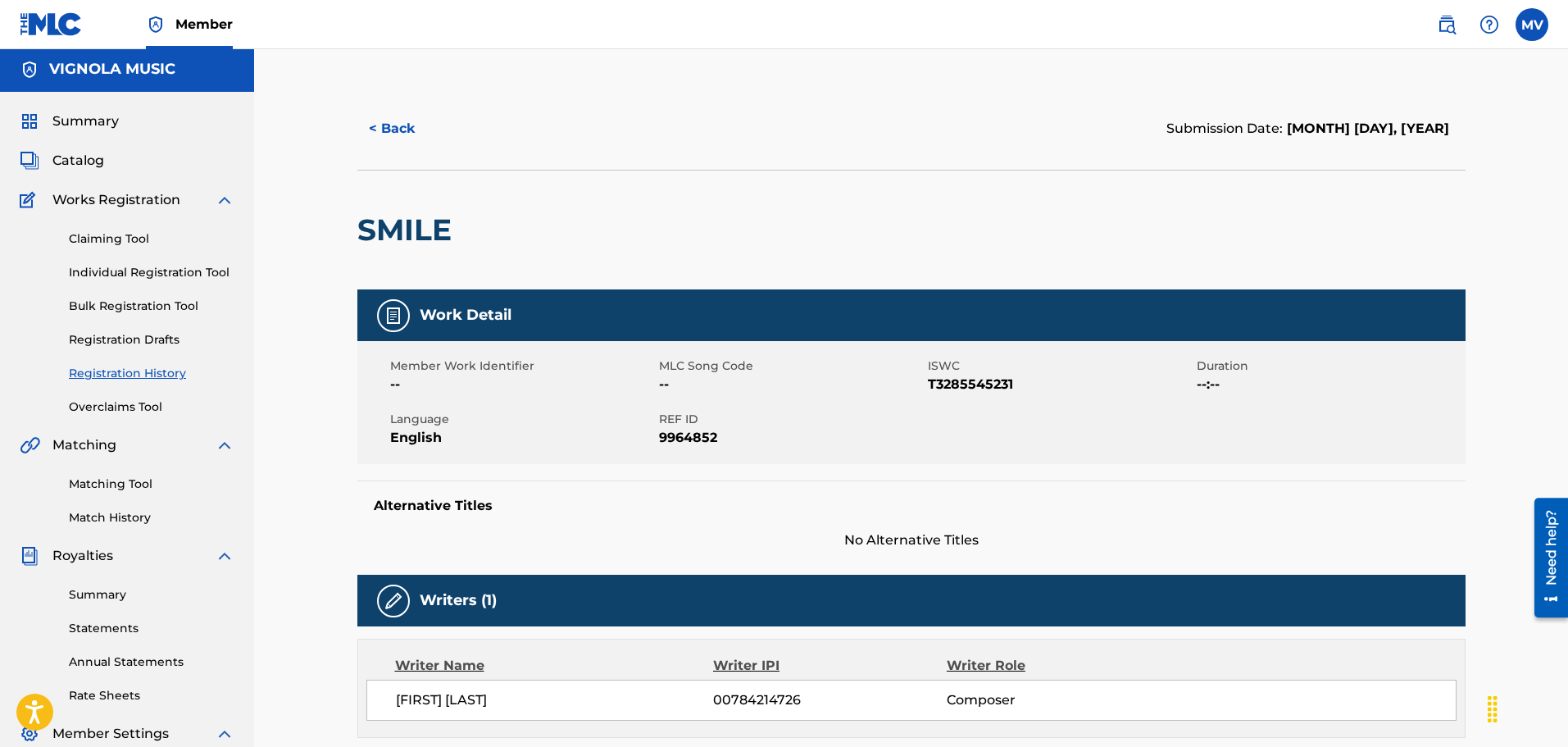 scroll, scrollTop: 0, scrollLeft: 0, axis: both 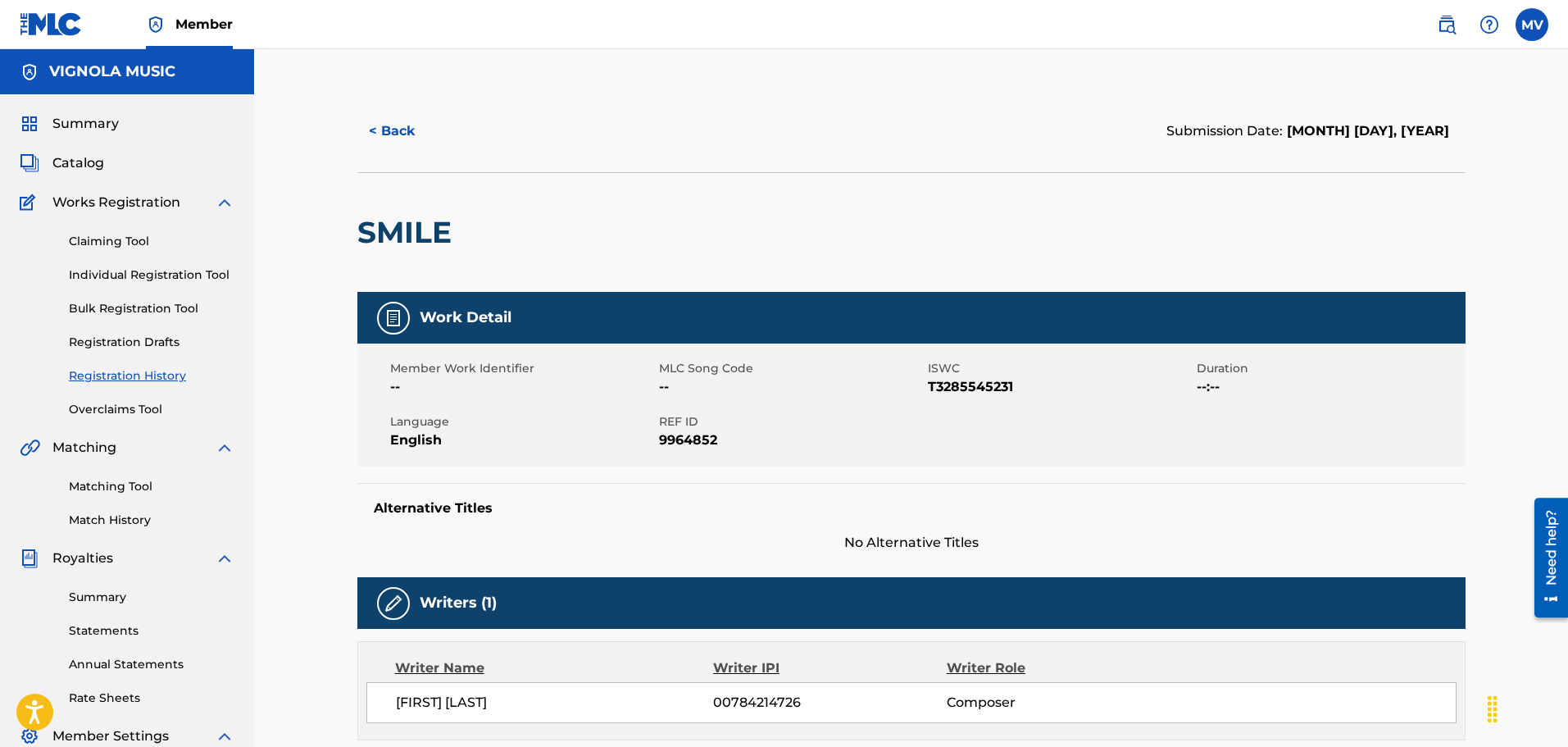 click on "< Back" at bounding box center (407, 131) 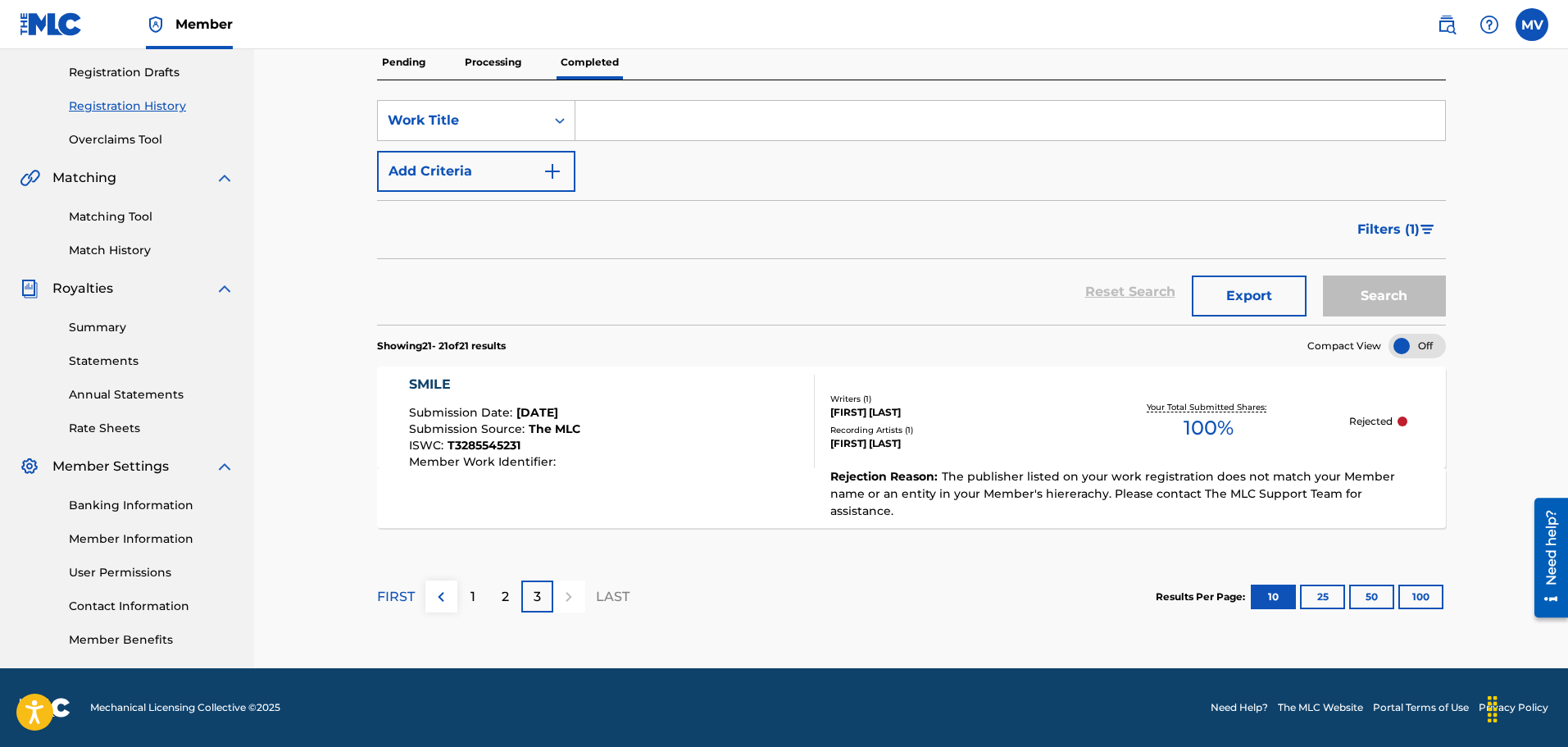 scroll, scrollTop: 106, scrollLeft: 0, axis: vertical 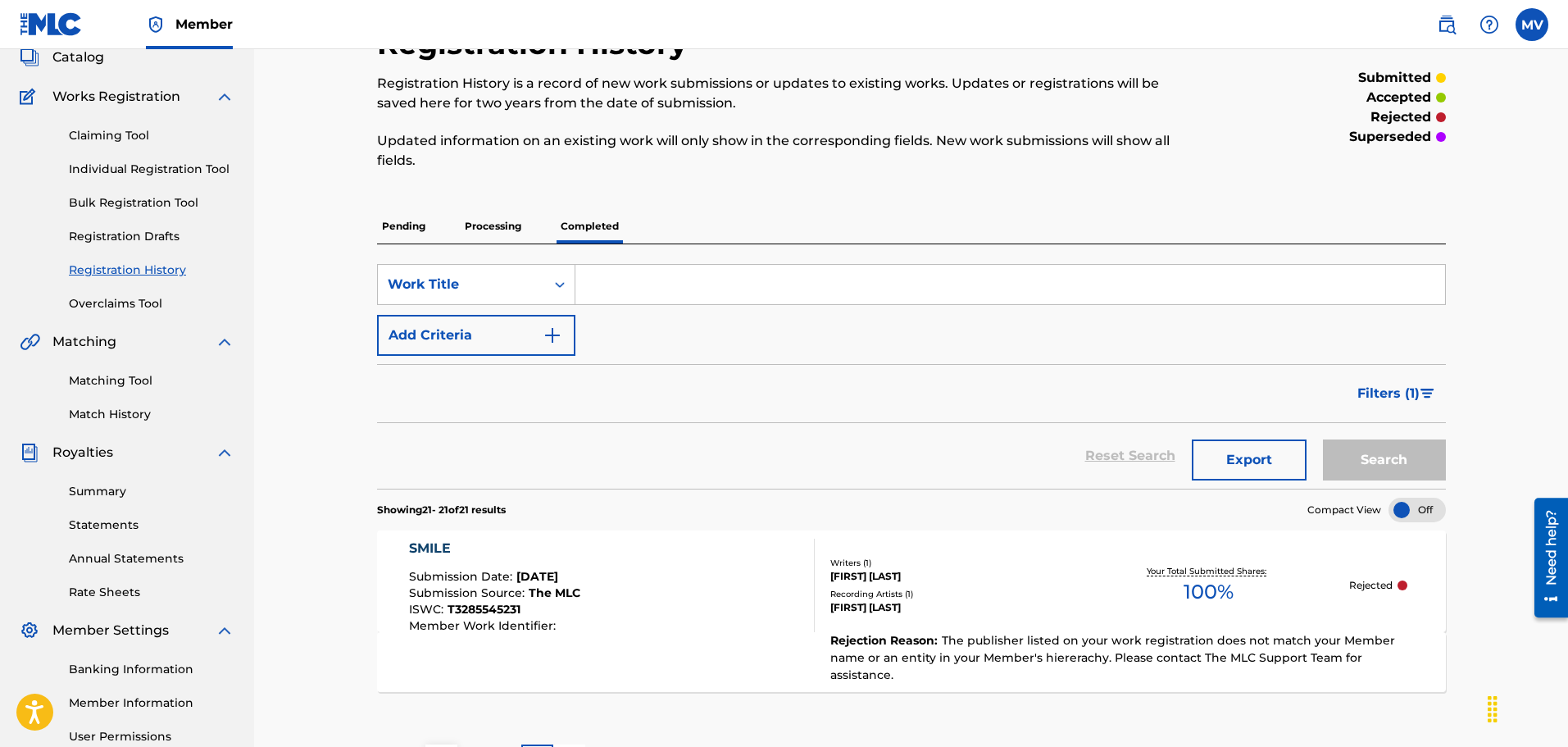 click on "Processing" at bounding box center (493, 226) 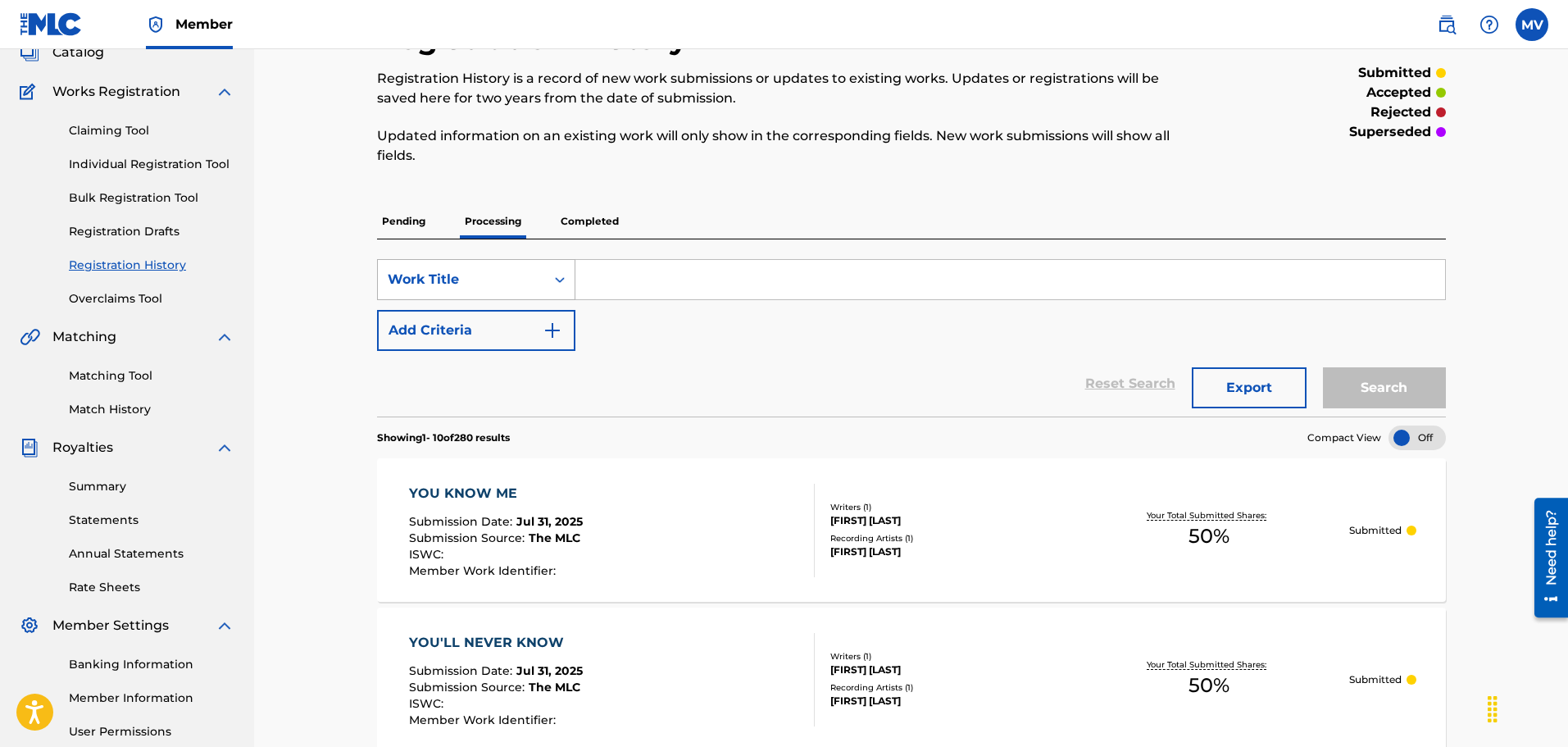 scroll, scrollTop: 104, scrollLeft: 0, axis: vertical 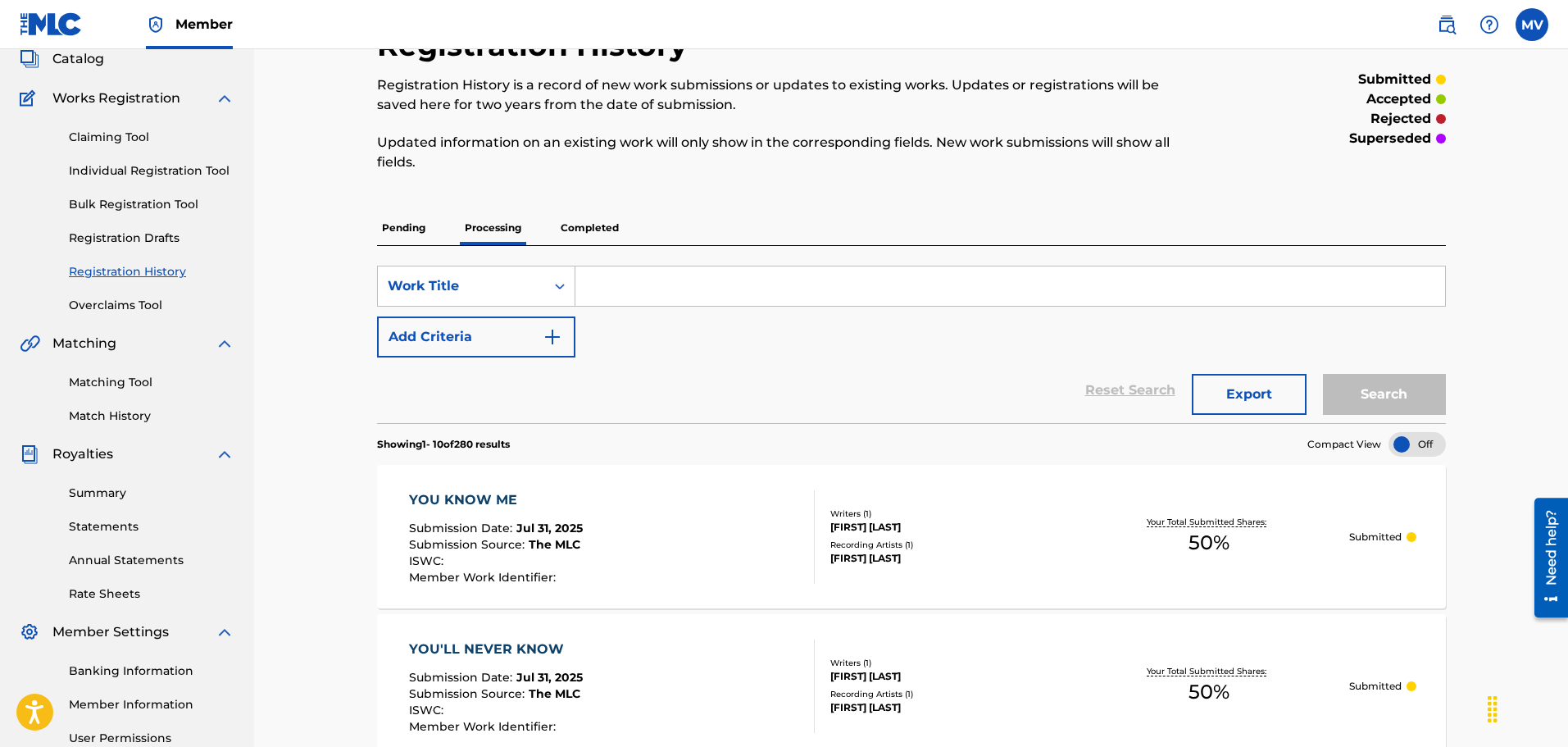 click on "Completed" at bounding box center [589, 228] 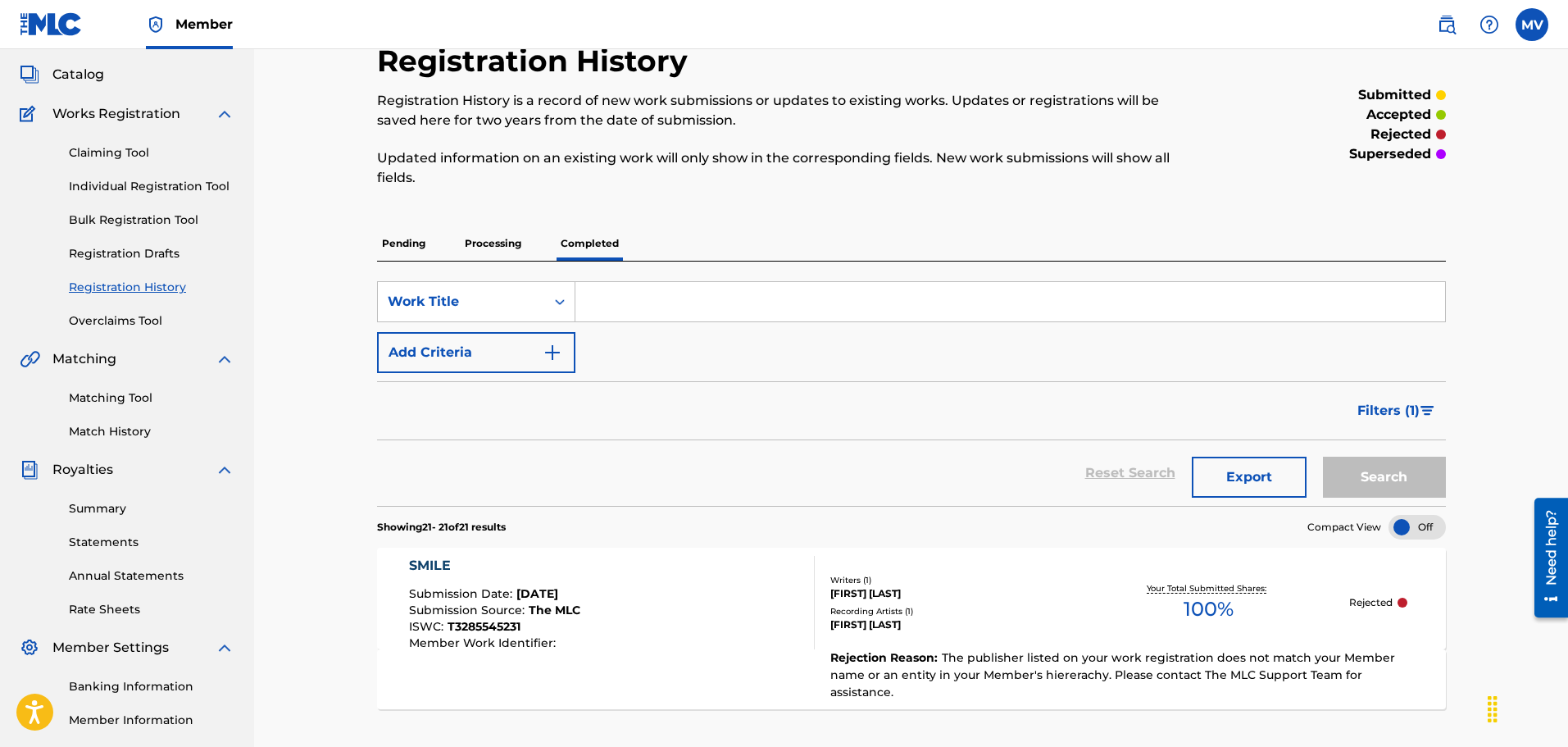 scroll, scrollTop: 270, scrollLeft: 0, axis: vertical 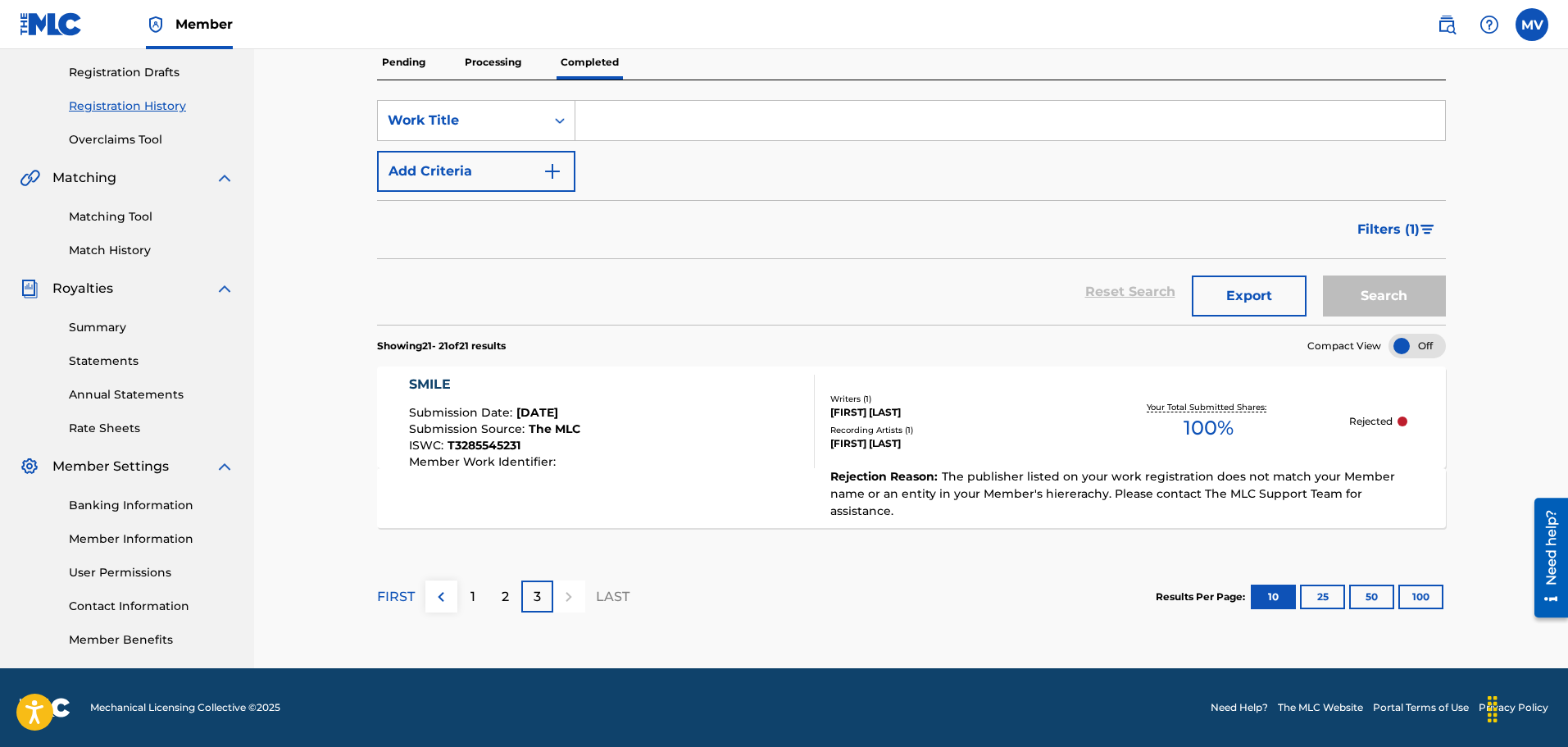 click on "SMILE Submission Date : [MONTH] [DAY], [YEAR] Submission Source : The MLC ISWC : T3285545231 Member Work Identifier :" at bounding box center [612, 421] 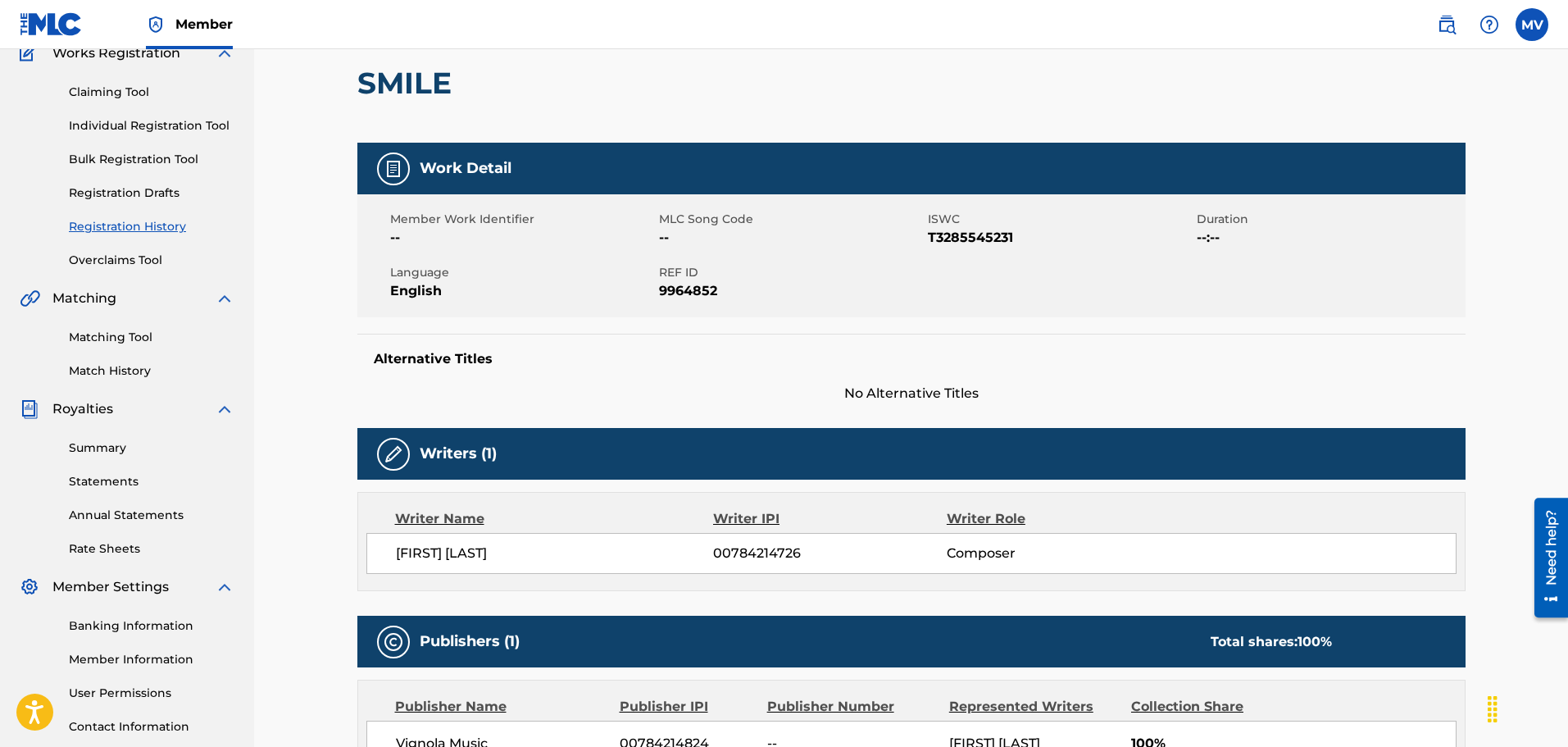 scroll, scrollTop: 0, scrollLeft: 0, axis: both 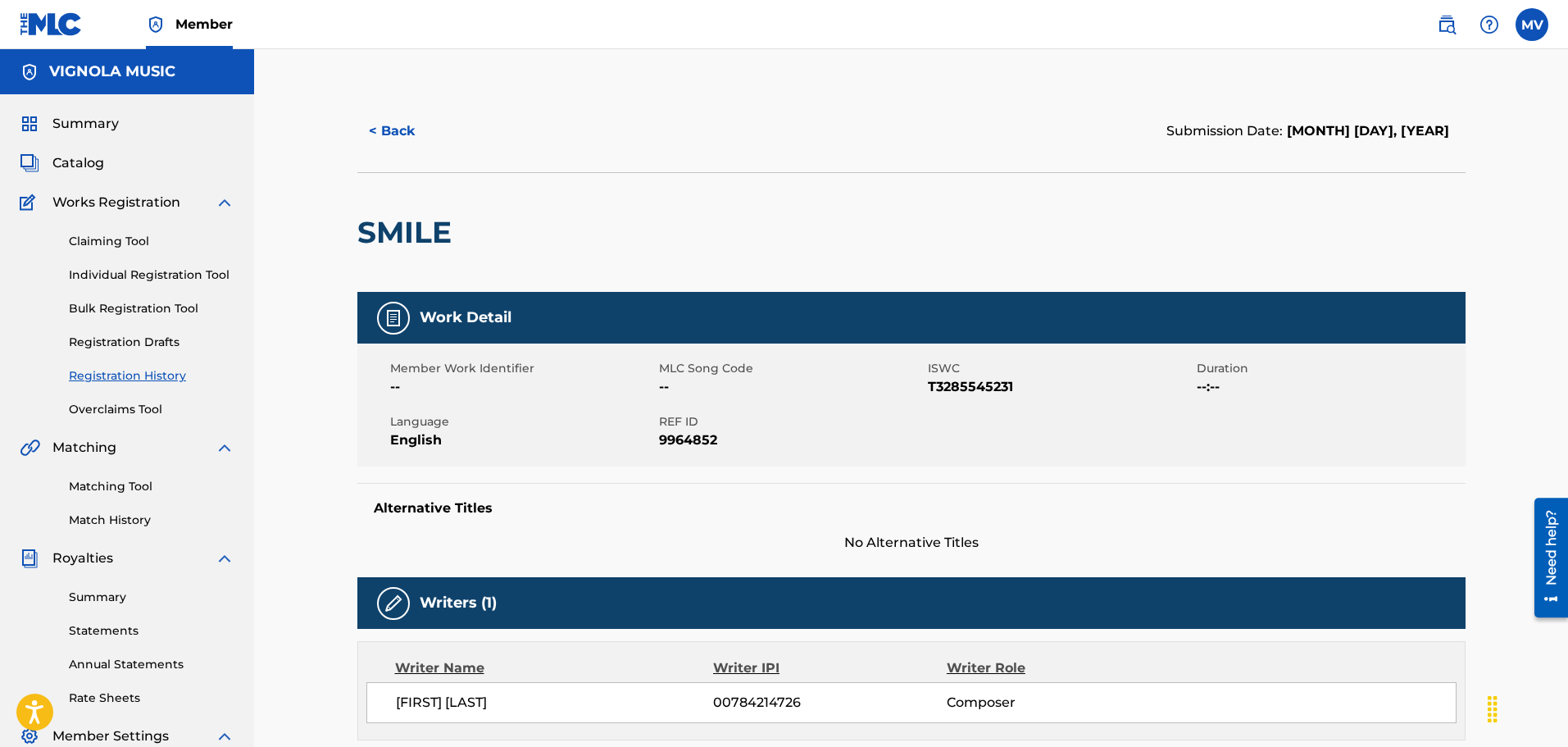 click on "< Back" at bounding box center (407, 131) 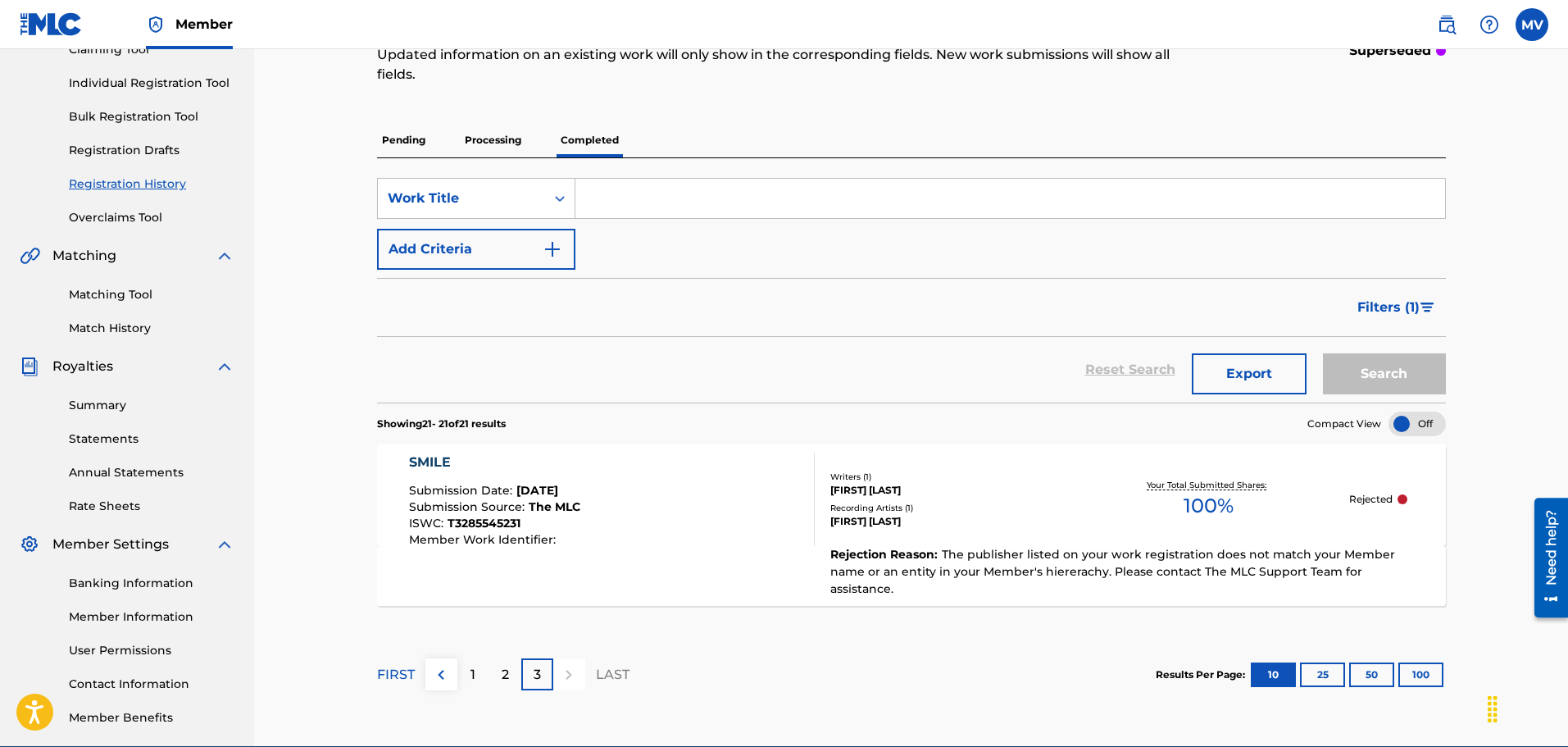 scroll, scrollTop: 246, scrollLeft: 0, axis: vertical 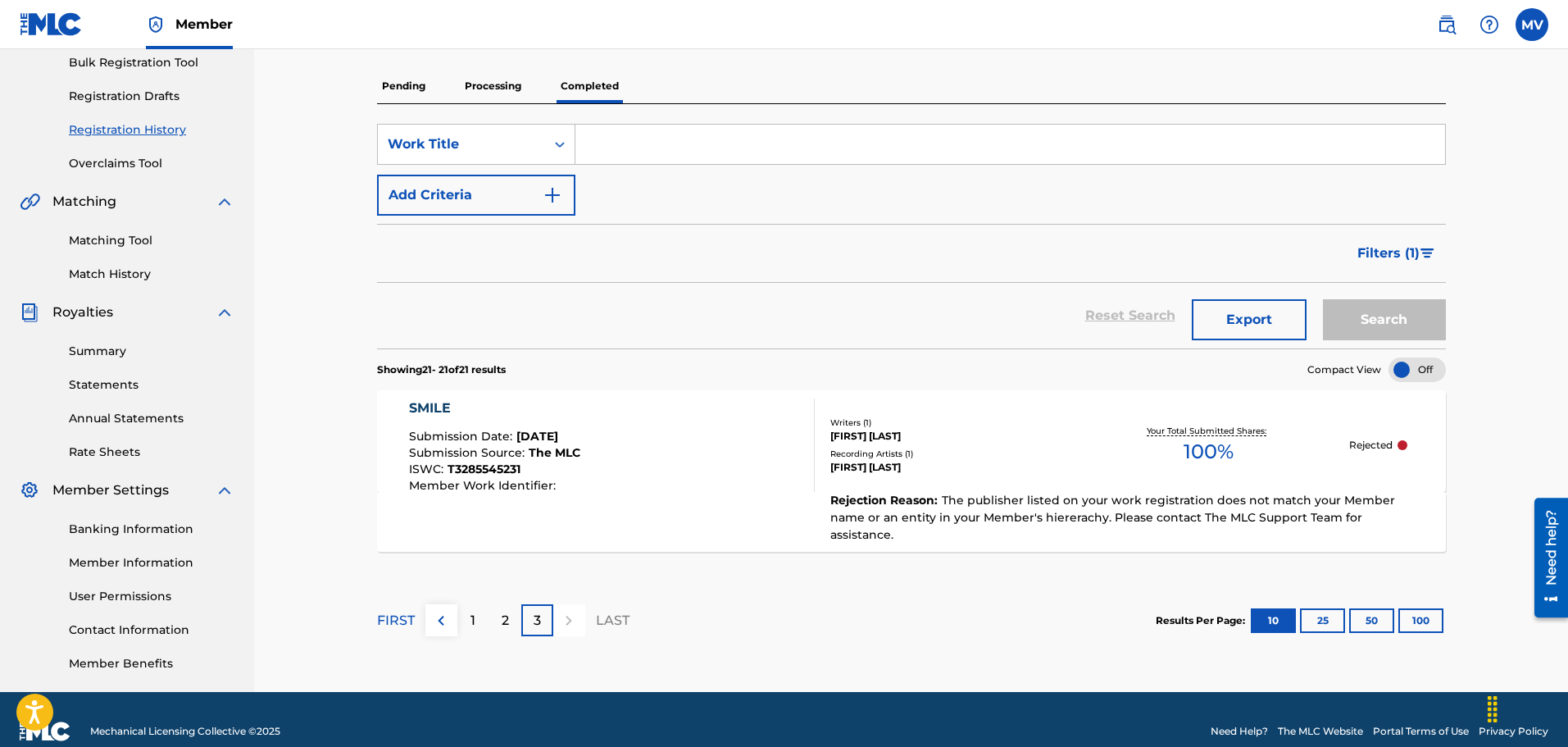 click on "1" at bounding box center [473, 620] 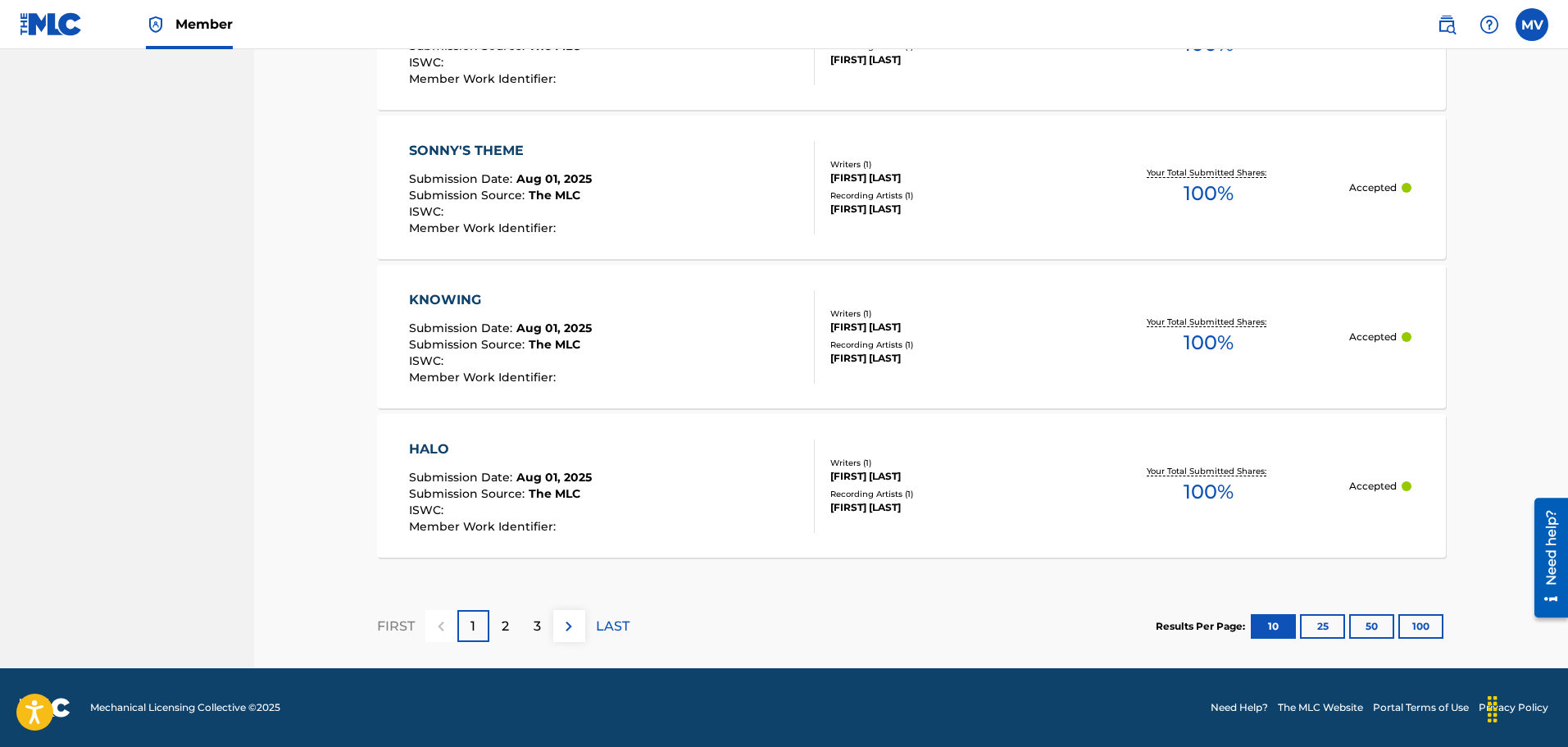 drag, startPoint x: 506, startPoint y: 624, endPoint x: 529, endPoint y: 581, distance: 48.76474 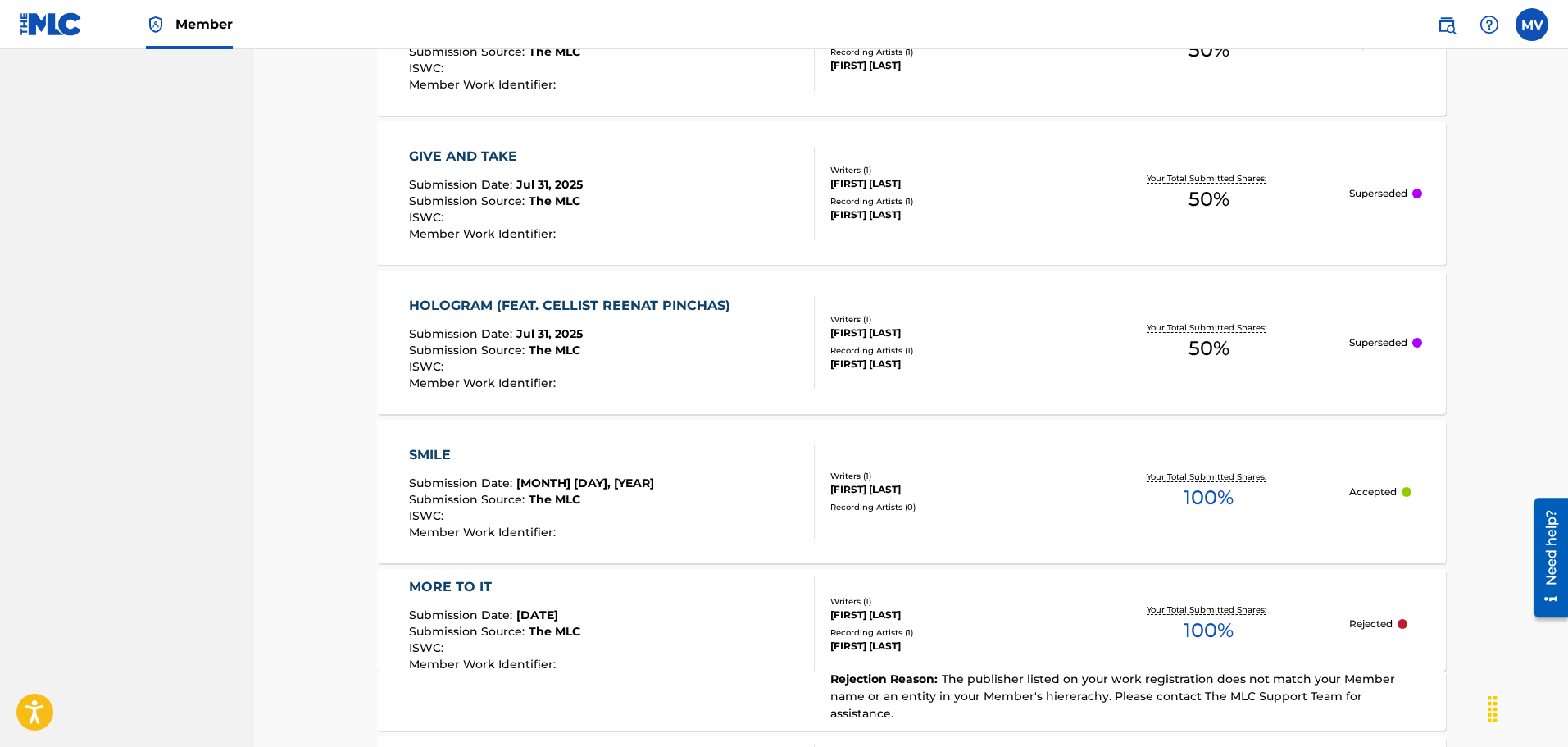 scroll, scrollTop: 1237, scrollLeft: 0, axis: vertical 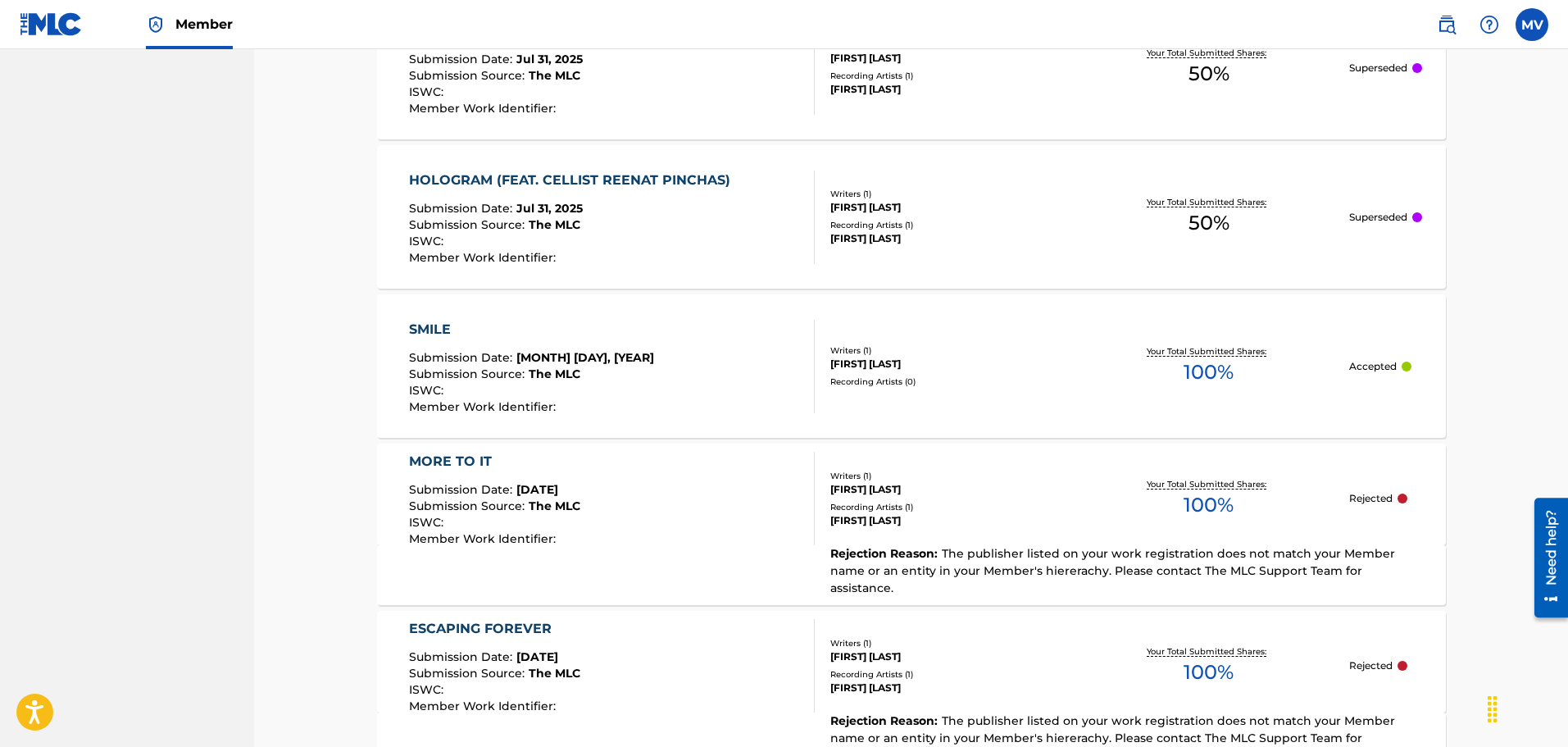 click on "SMILE Submission Date : [MONTH] [DAY], [YEAR] Submission Source : The MLC ISWC : Member Work Identifier : Writers ( 1 ) [FIRST] [LAST] Recording Artists ( 0 ) Your Total Submitted Shares: 100 %   Accepted" at bounding box center (911, 366) 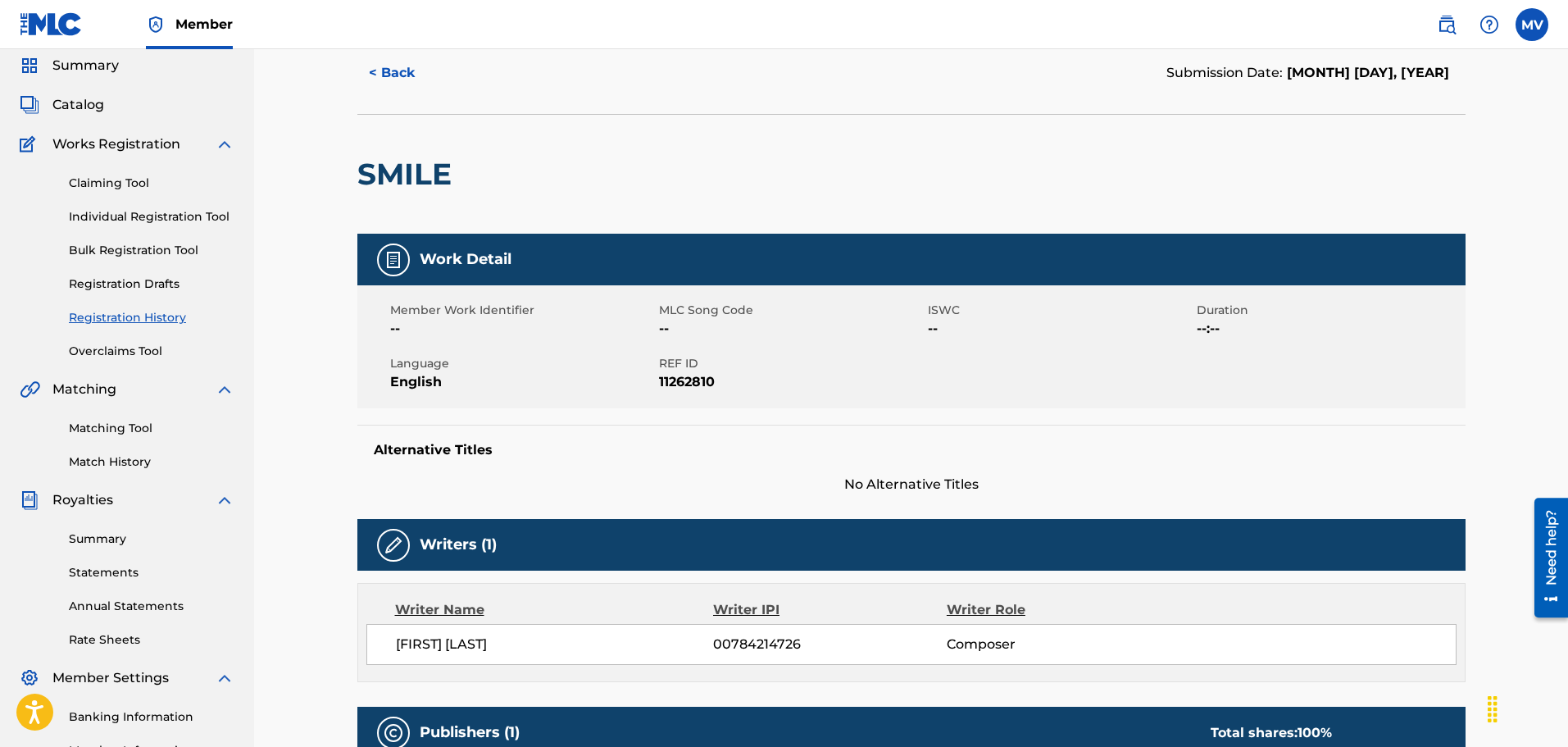 scroll, scrollTop: 49, scrollLeft: 0, axis: vertical 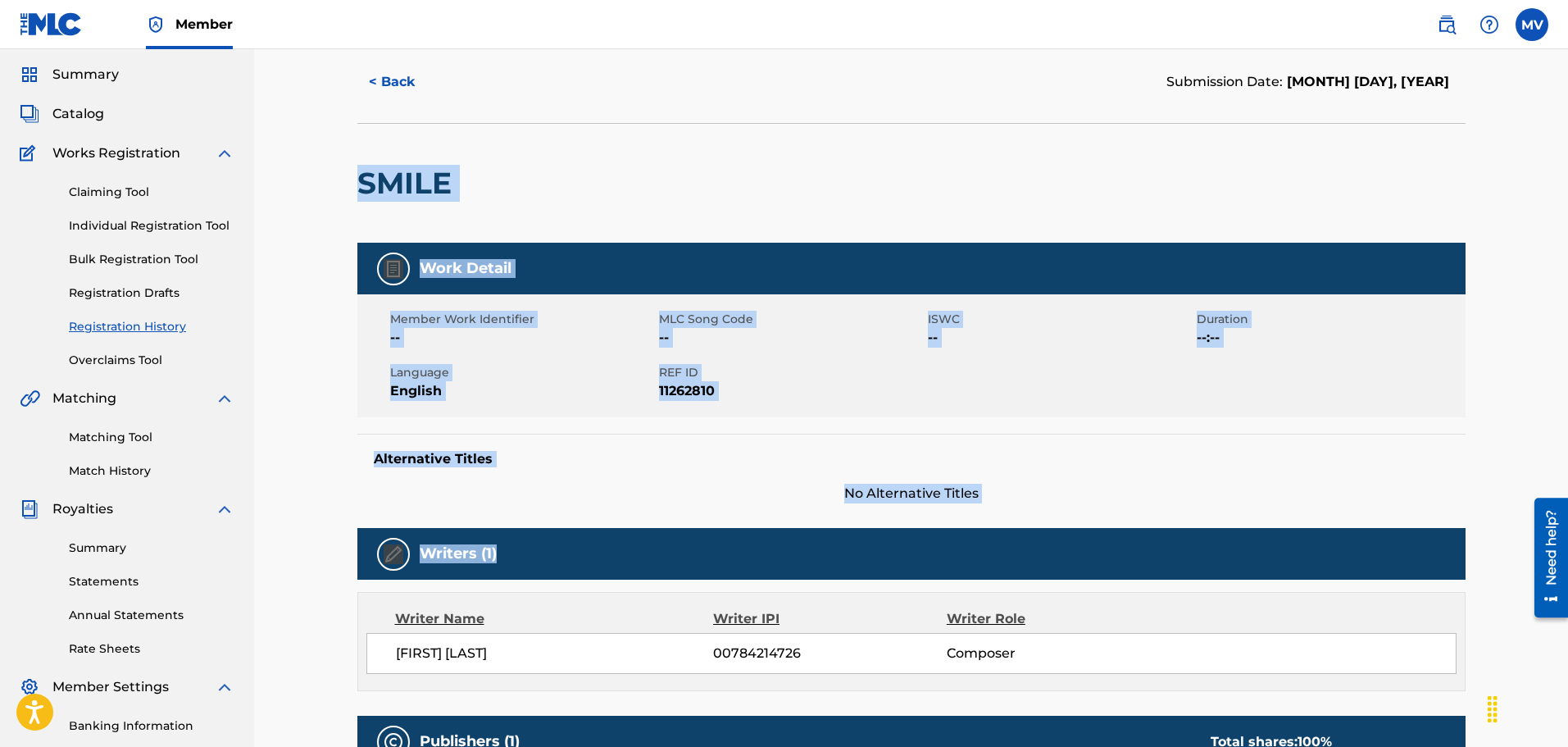 drag, startPoint x: 333, startPoint y: 150, endPoint x: 1116, endPoint y: 523, distance: 867.305 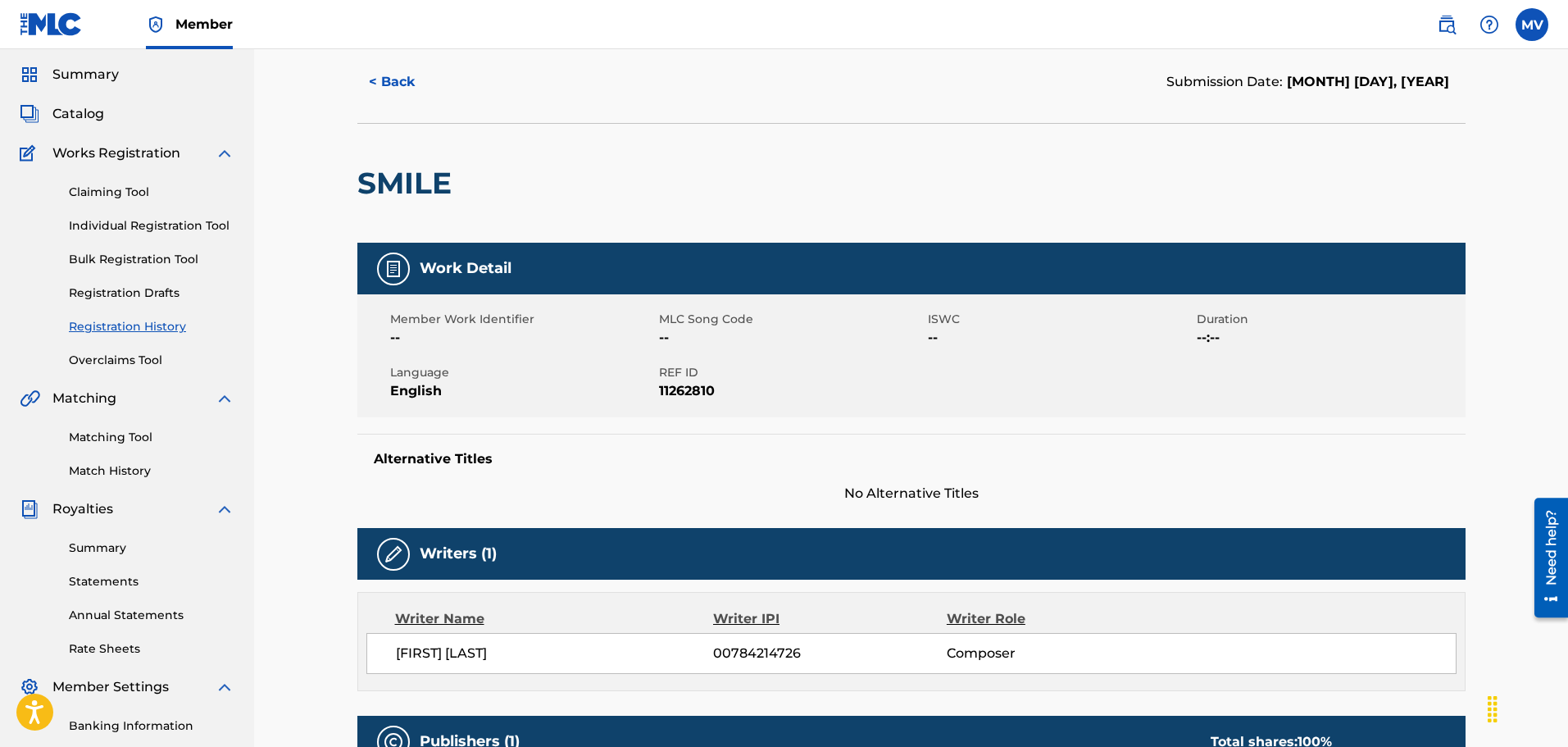 click on "SMILE" at bounding box center (911, 183) 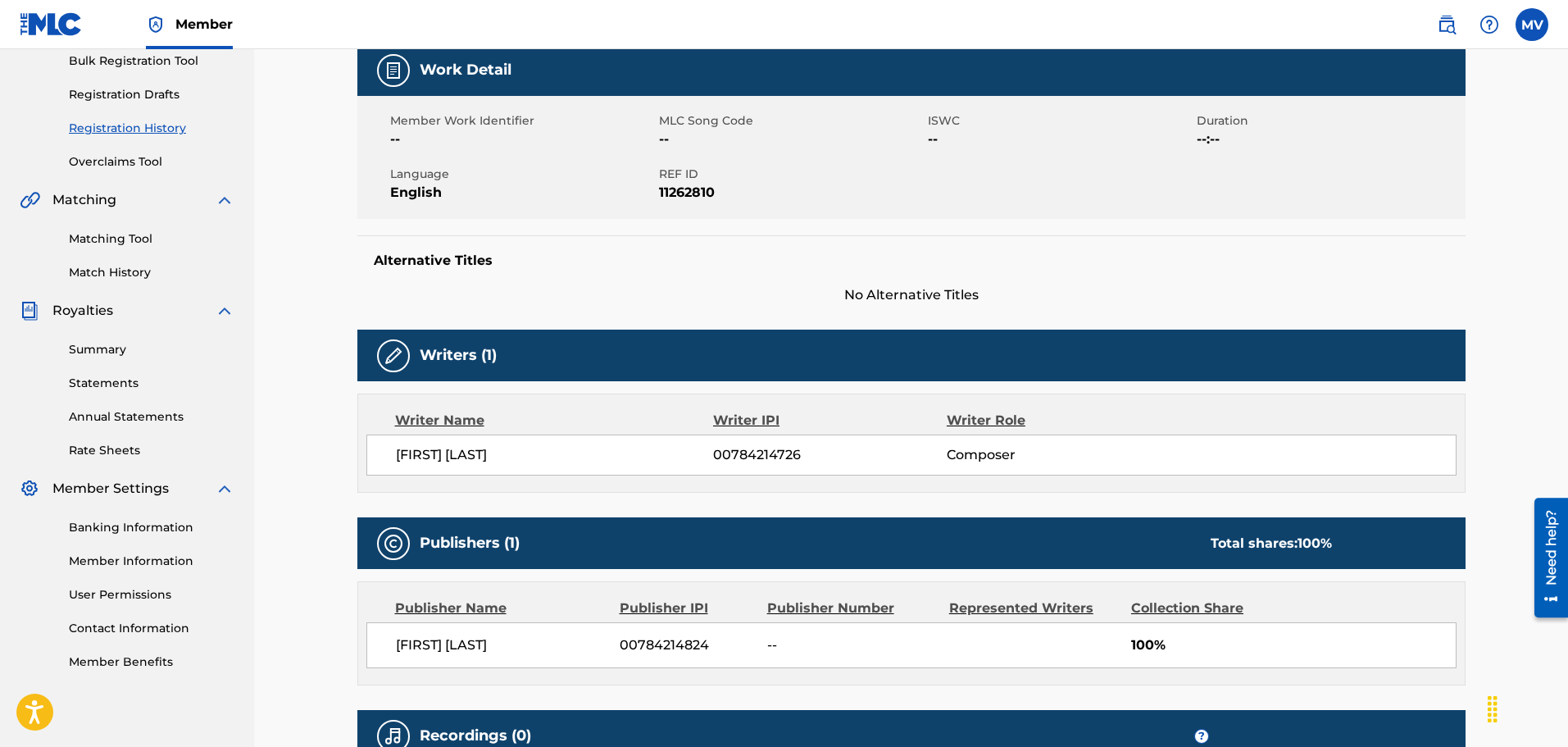 scroll, scrollTop: 246, scrollLeft: 0, axis: vertical 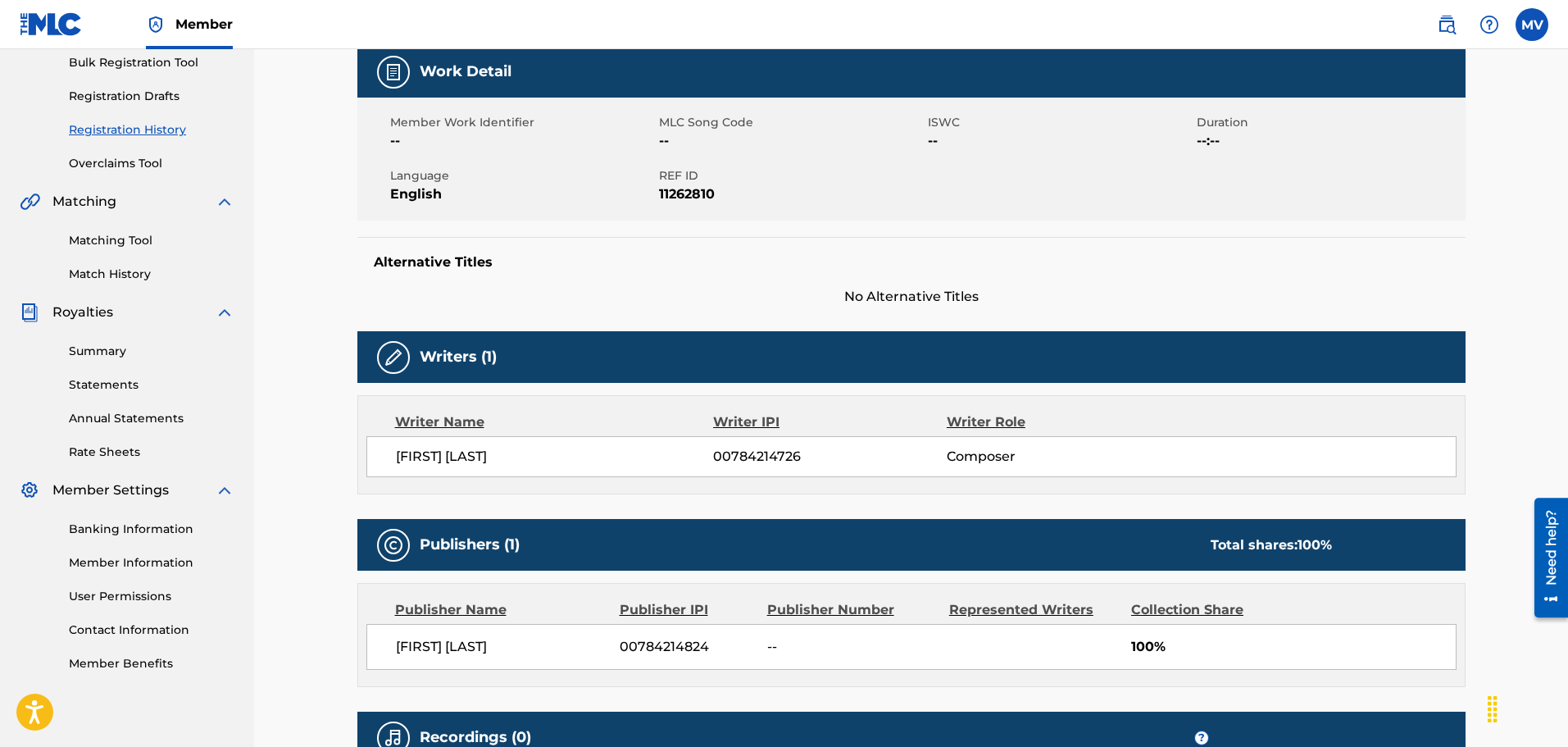 click on "Match History" at bounding box center (152, 274) 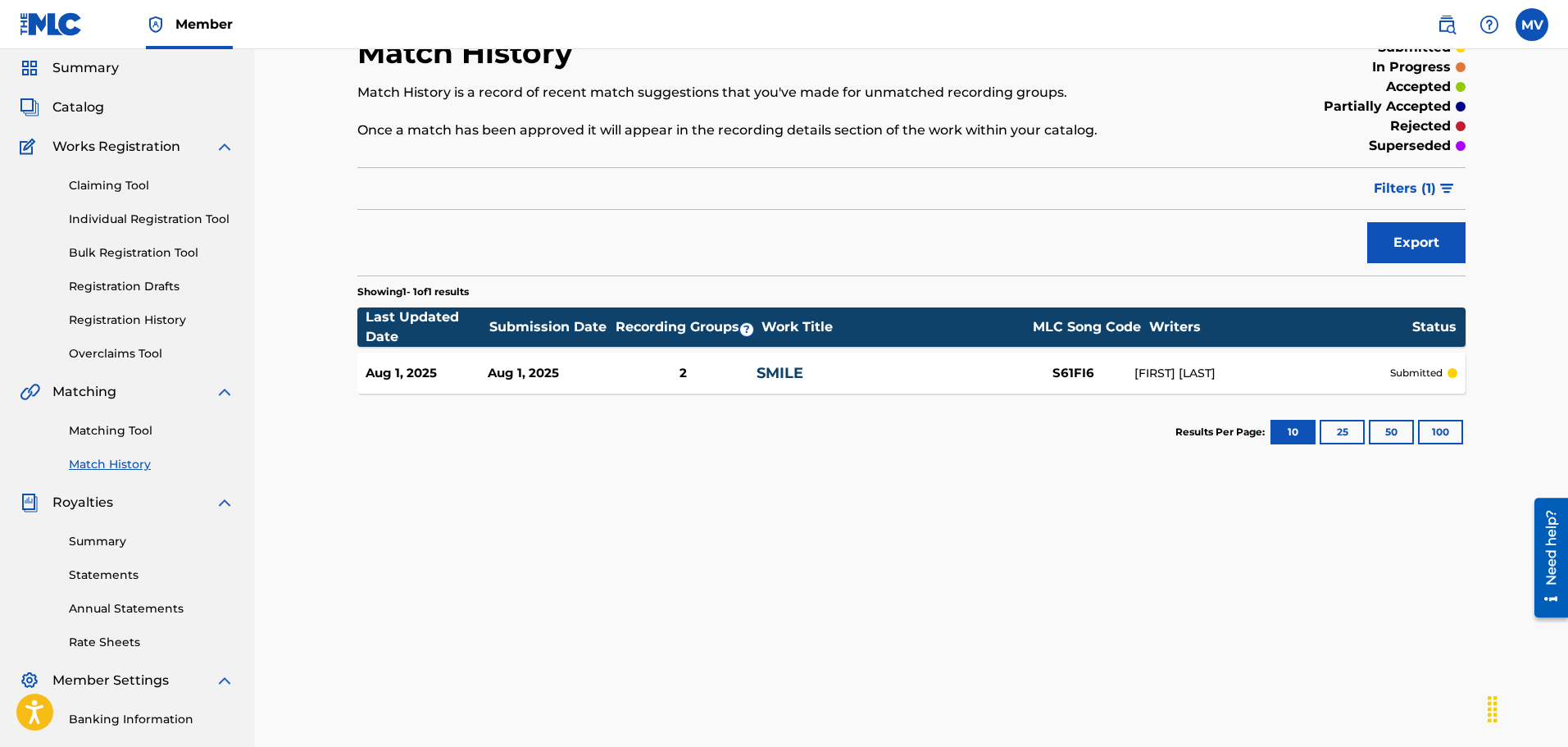 scroll, scrollTop: 82, scrollLeft: 0, axis: vertical 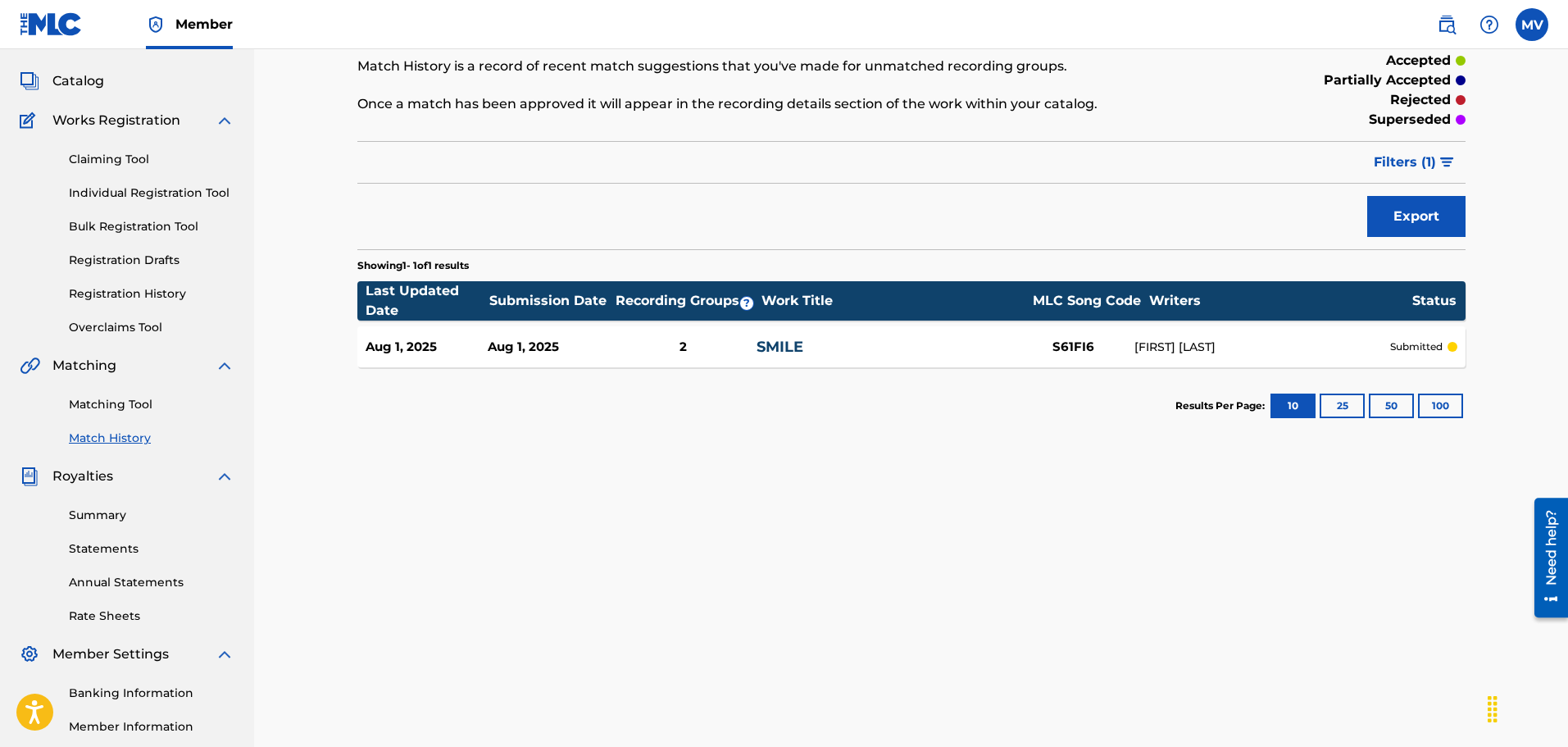 click on "SMILE" at bounding box center [884, 347] 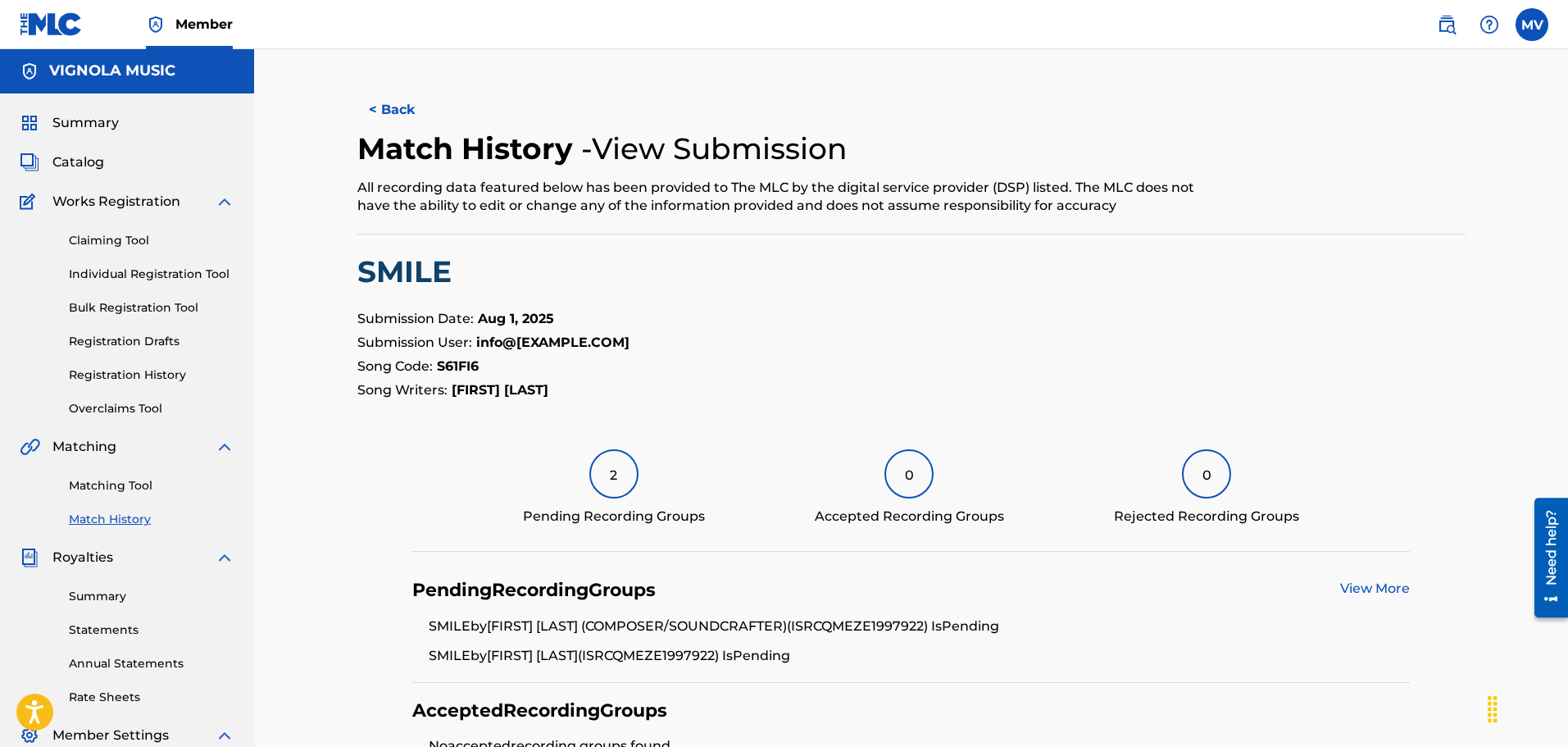 scroll, scrollTop: 0, scrollLeft: 0, axis: both 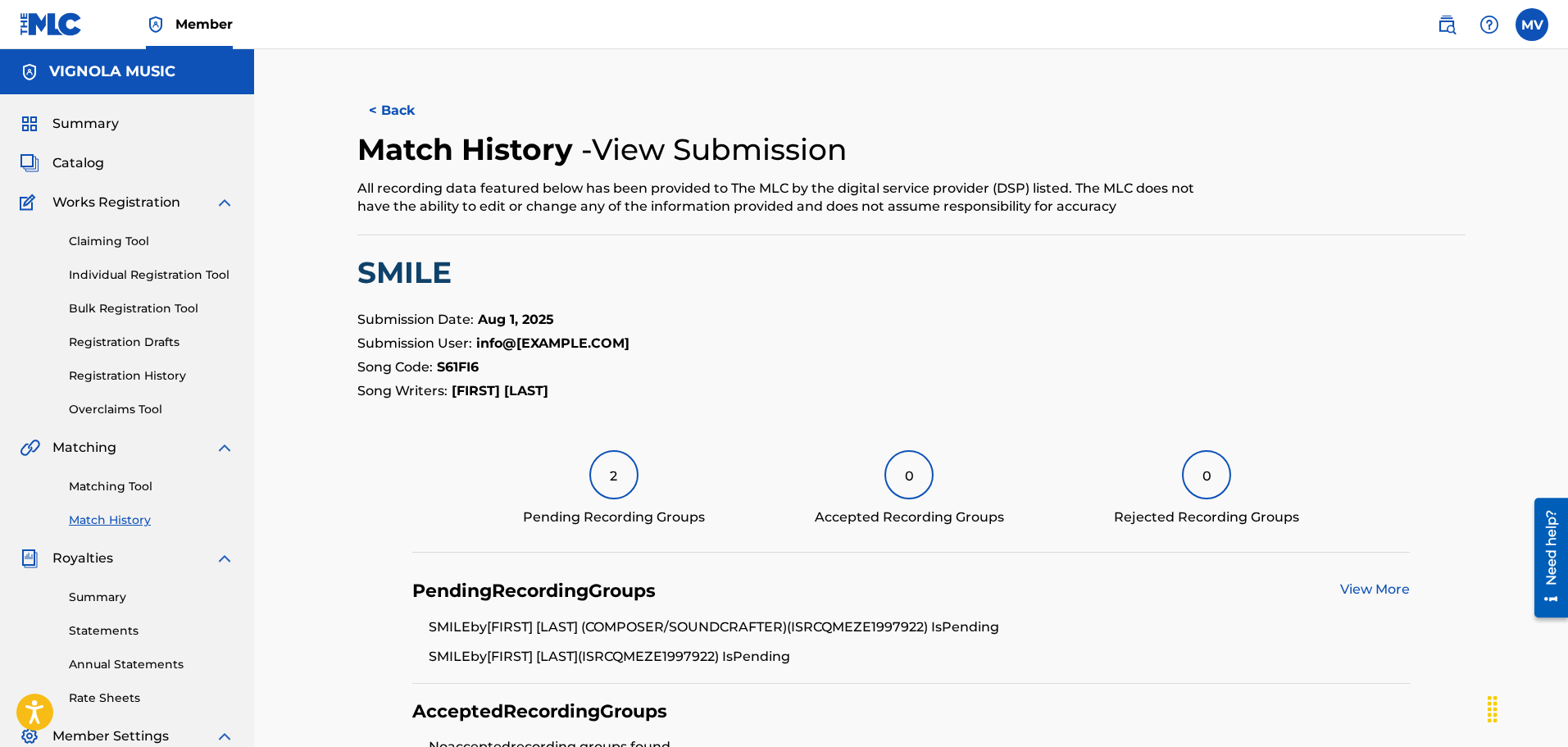 click on "Registration History" at bounding box center [152, 376] 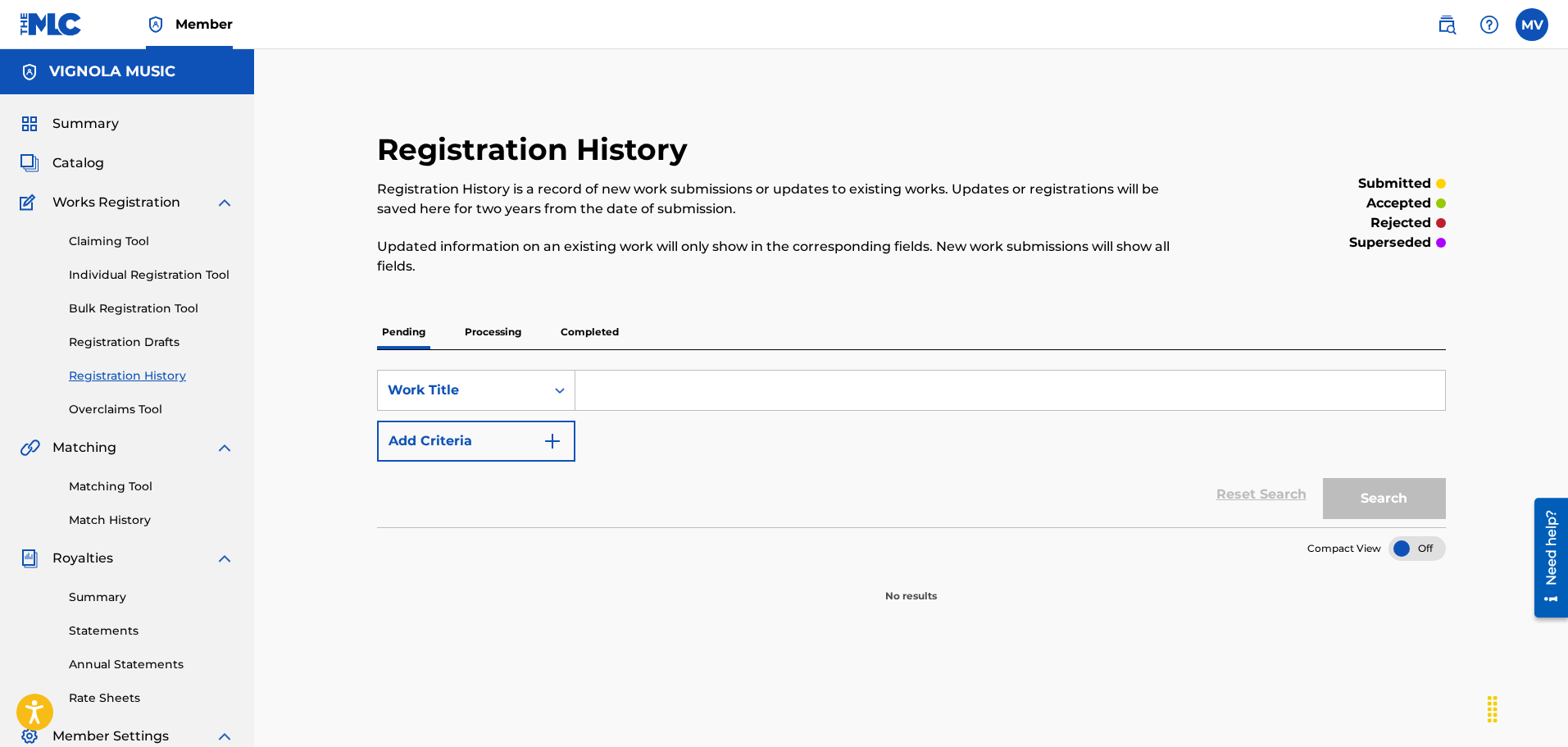 click on "Completed" at bounding box center [589, 332] 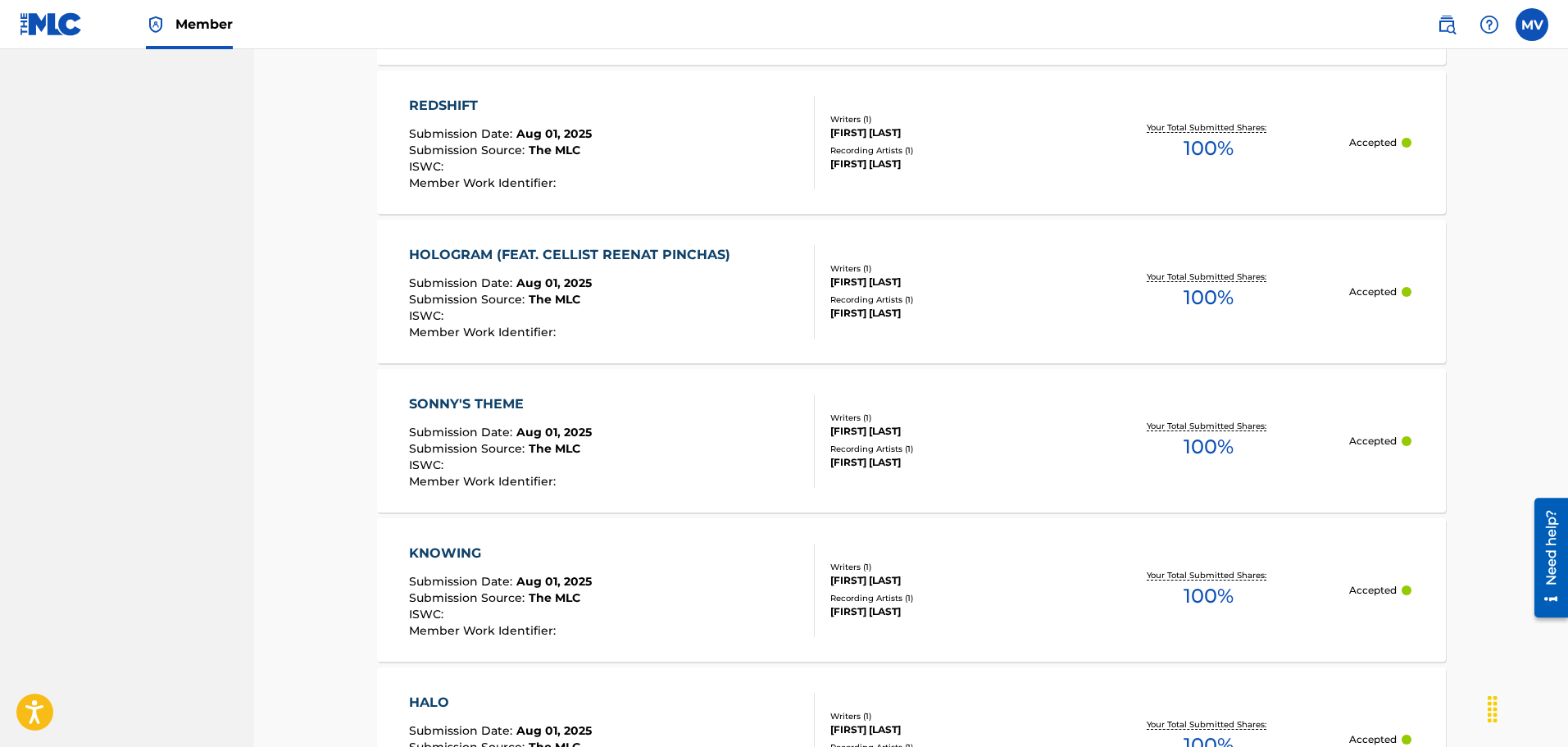 scroll, scrollTop: 1565, scrollLeft: 0, axis: vertical 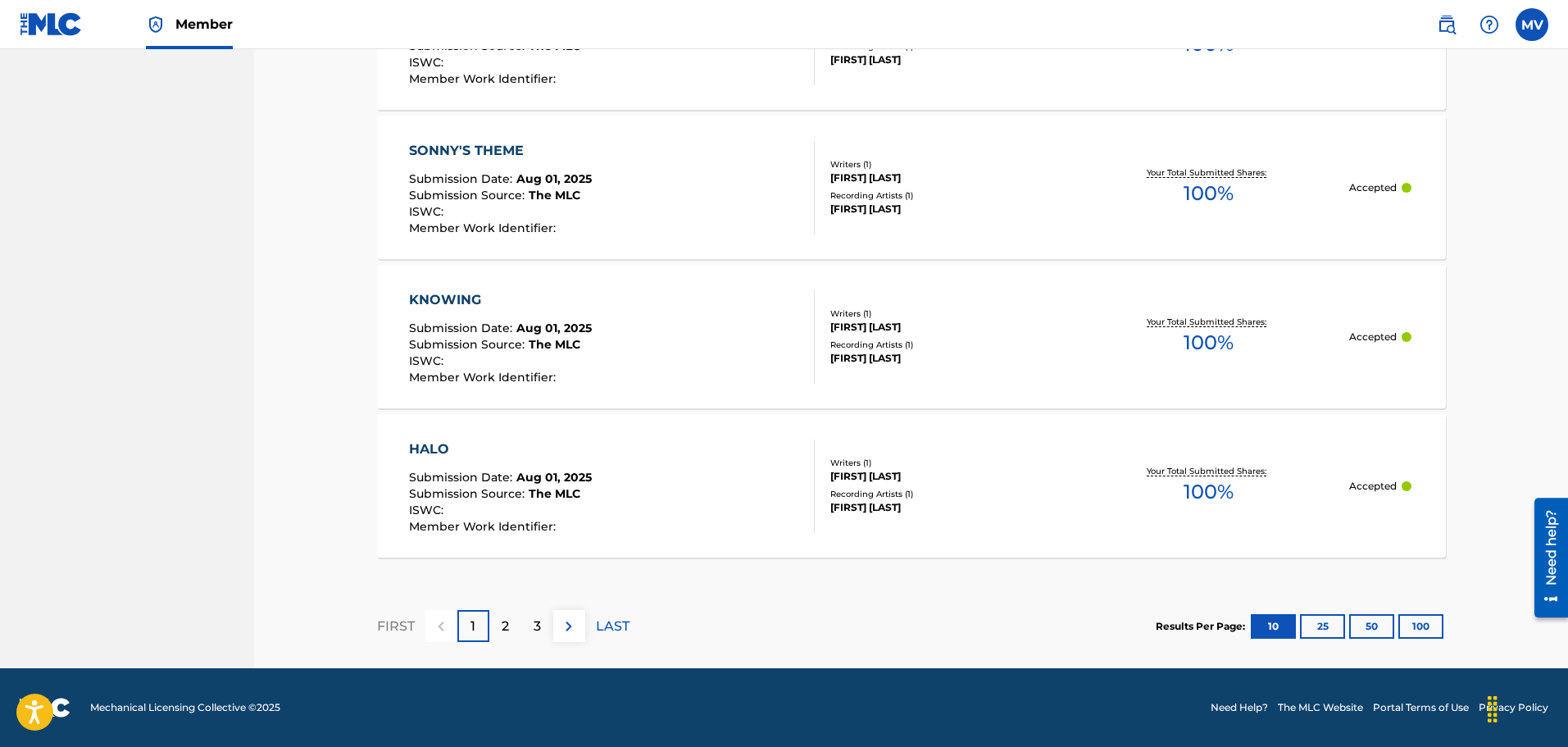 click on "2" at bounding box center (505, 626) 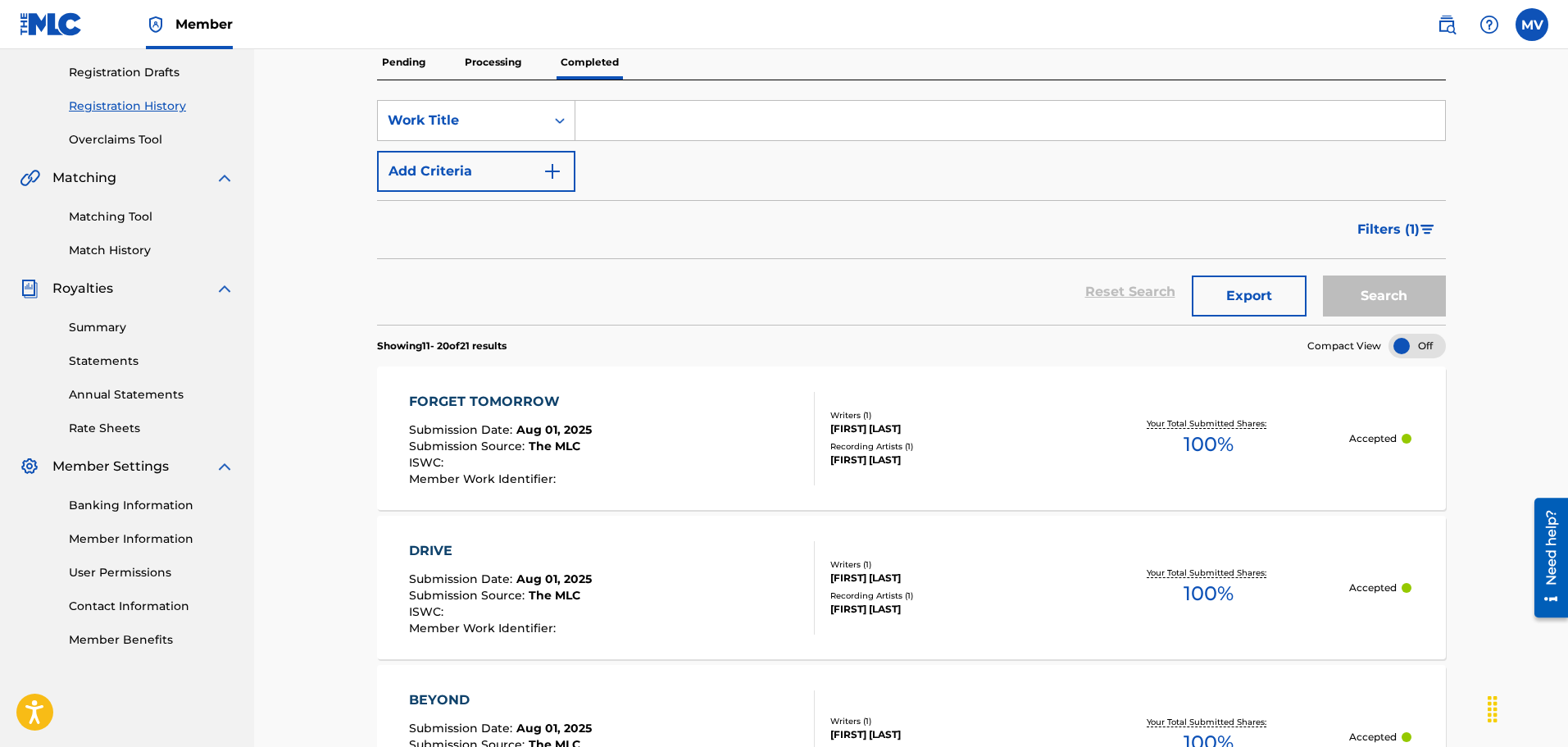 scroll, scrollTop: 1565, scrollLeft: 0, axis: vertical 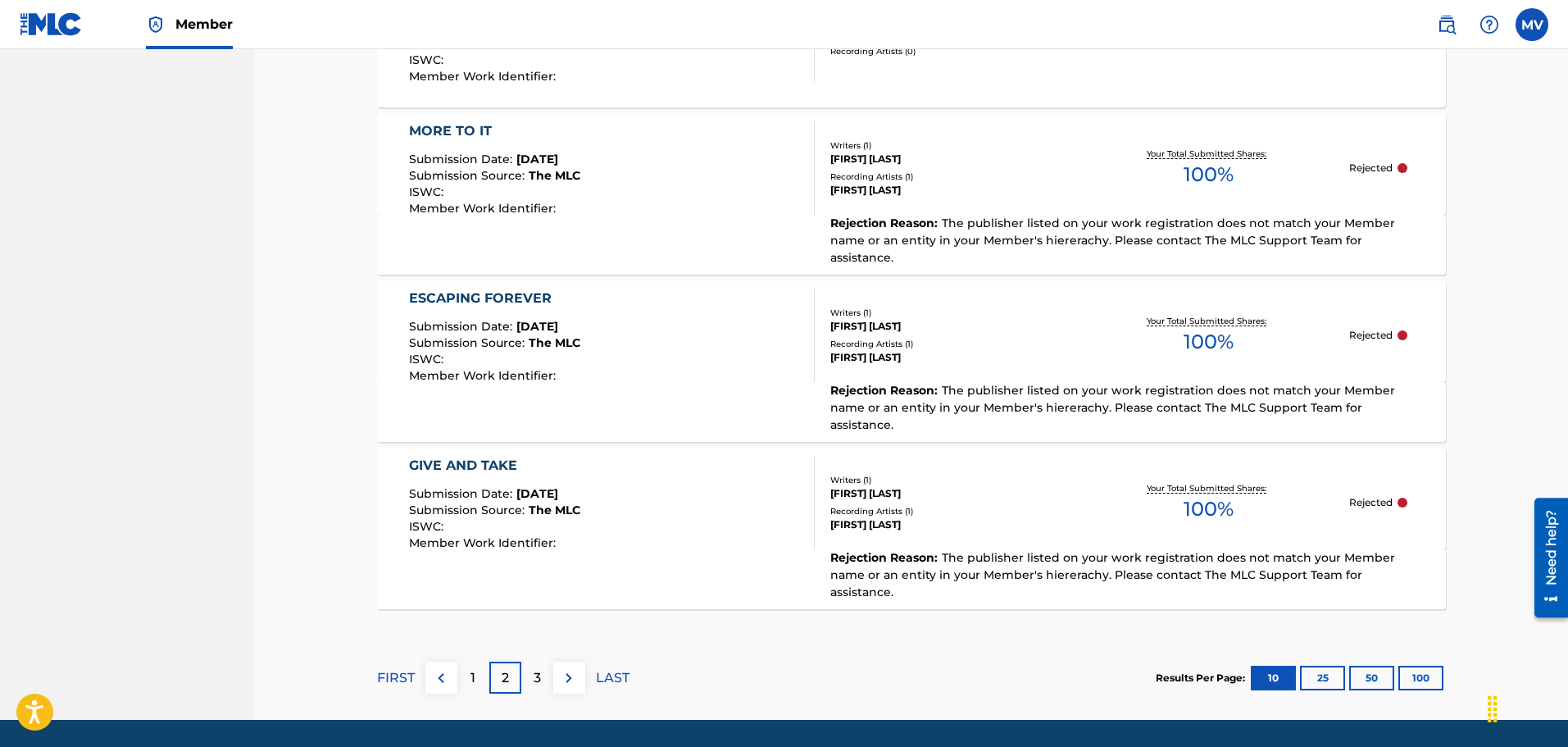 click on "3" at bounding box center [537, 677] 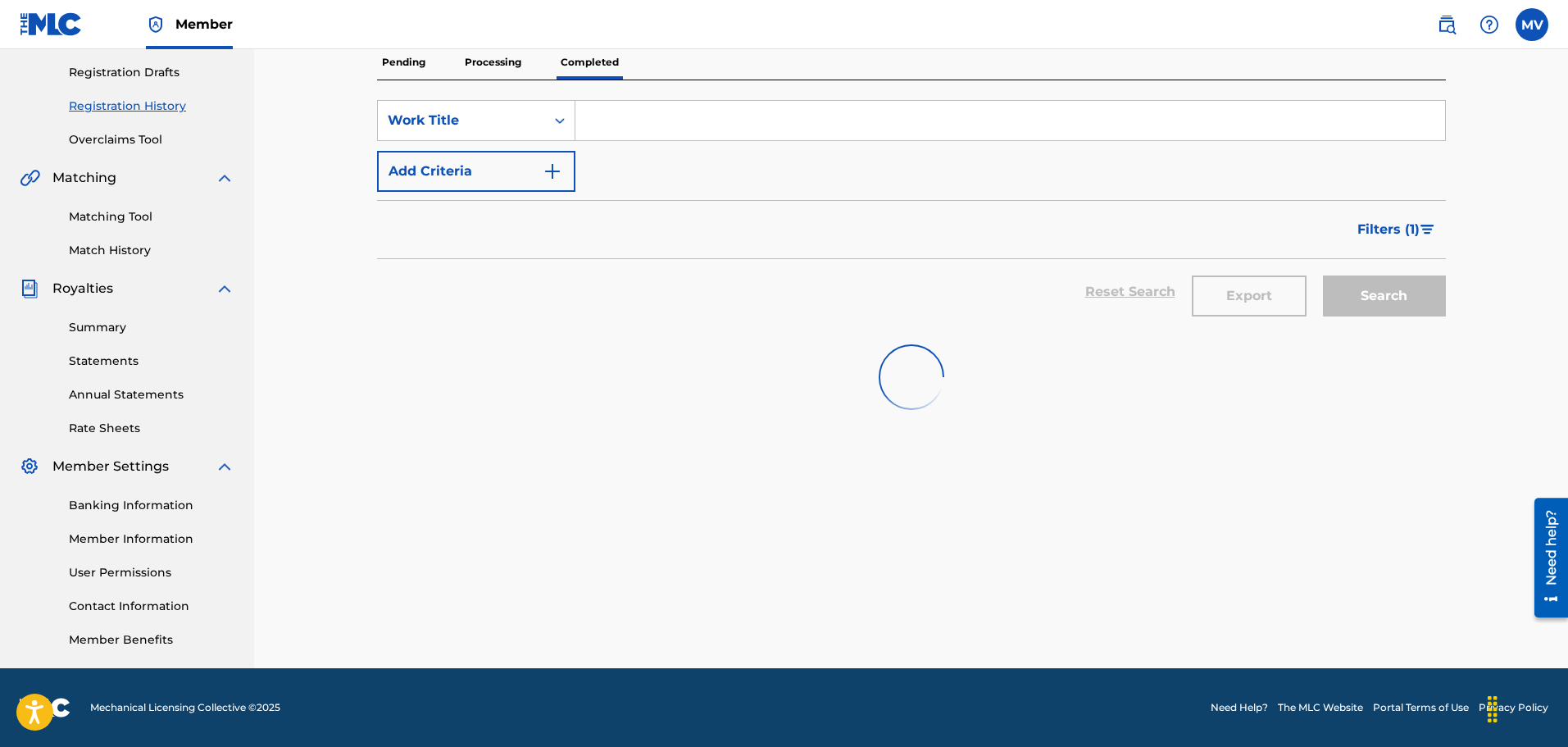 scroll, scrollTop: 270, scrollLeft: 0, axis: vertical 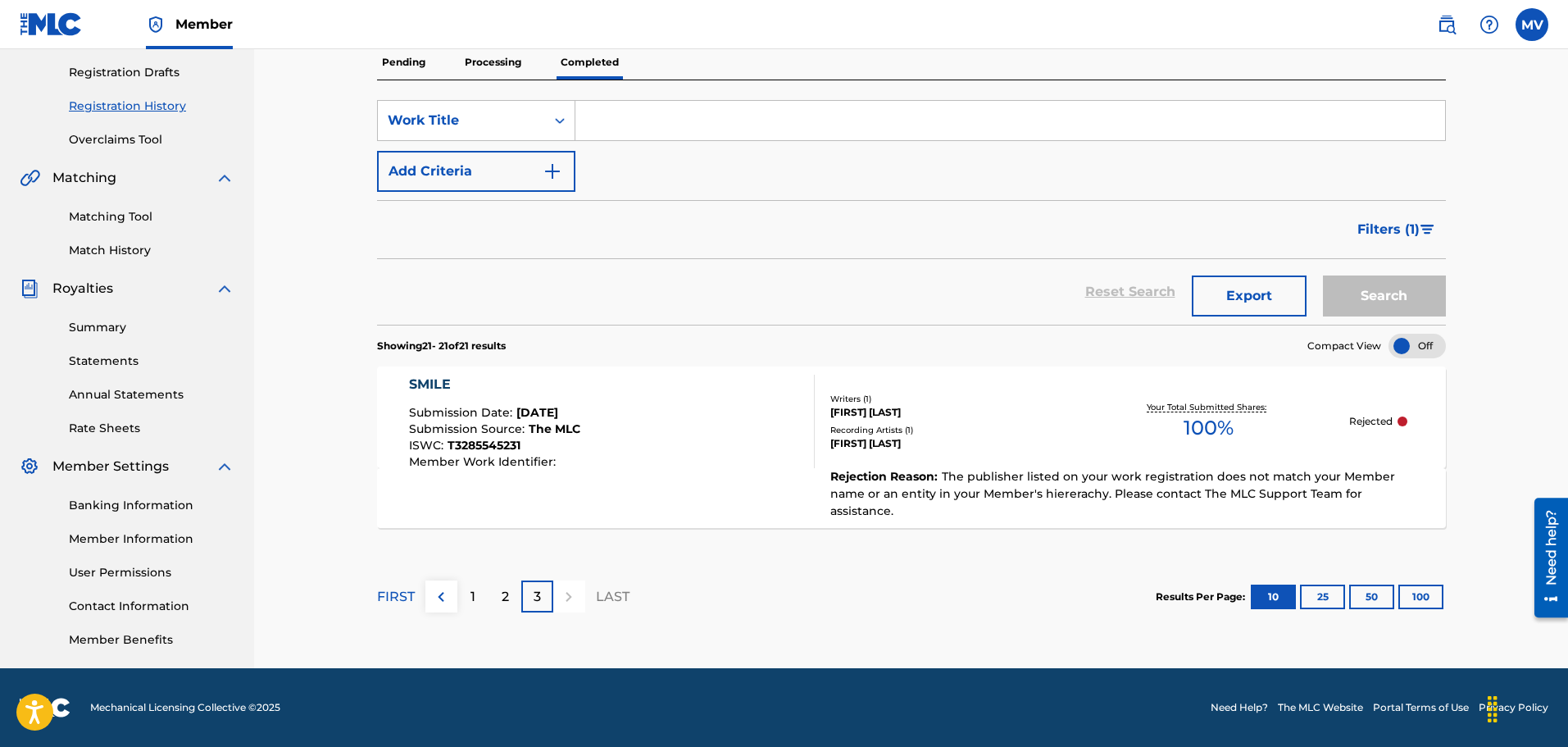 click on "Rejection Reason : The publisher listed on your work registration does not match your Member name or an entity in your Member's hiererachy. Please contact The MLC Support Team for assistance." at bounding box center [911, 498] 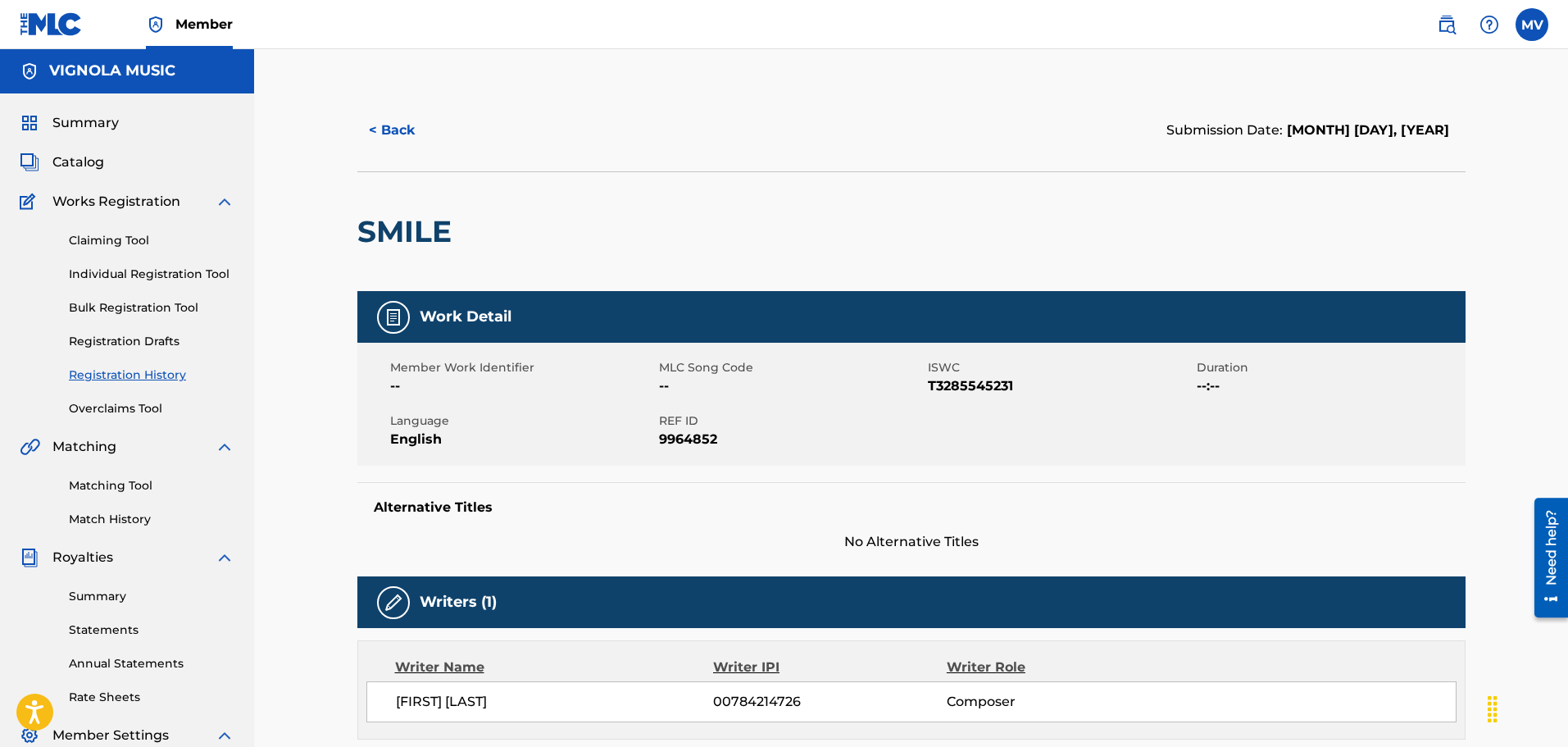 scroll, scrollTop: 0, scrollLeft: 0, axis: both 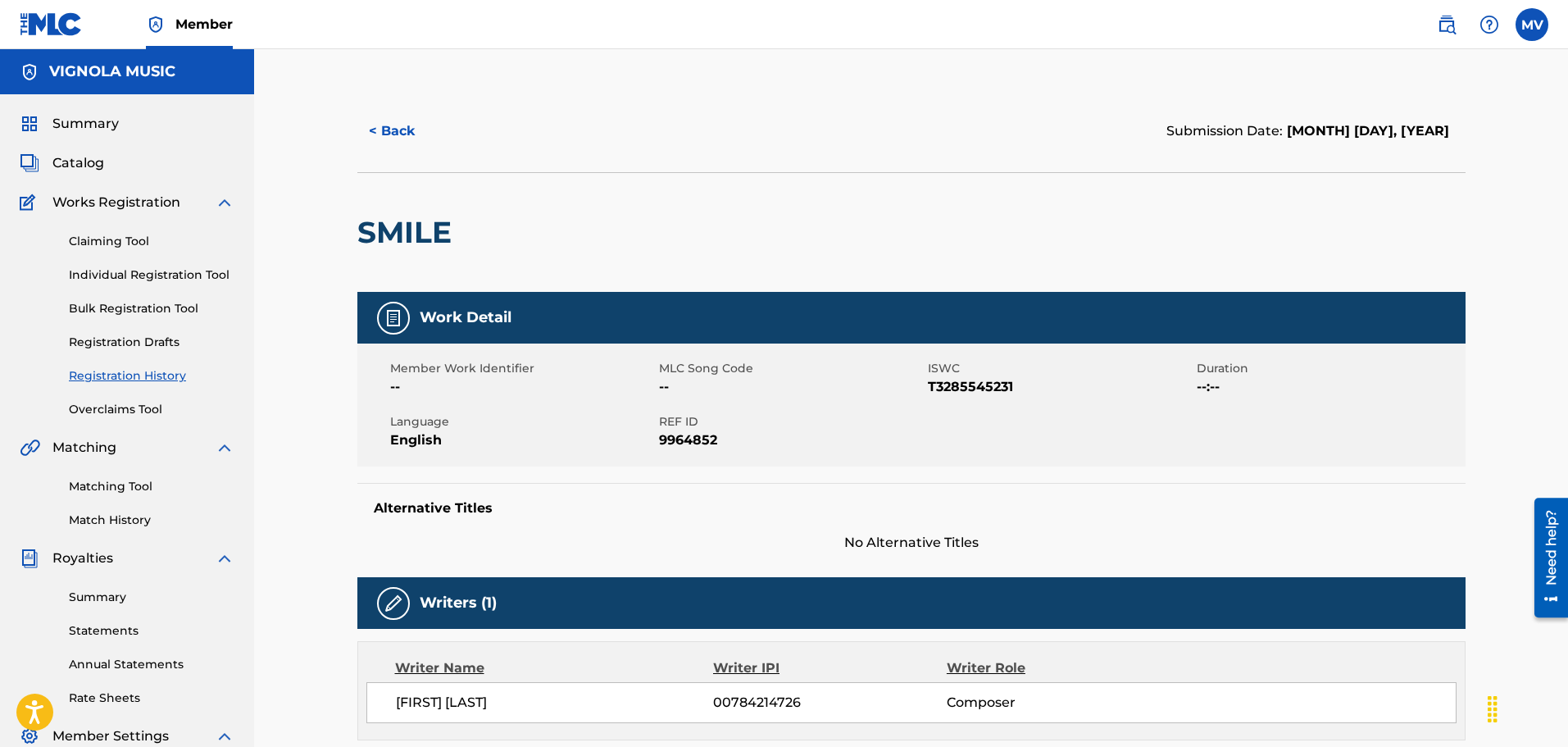 click on "Matching Tool" at bounding box center (152, 486) 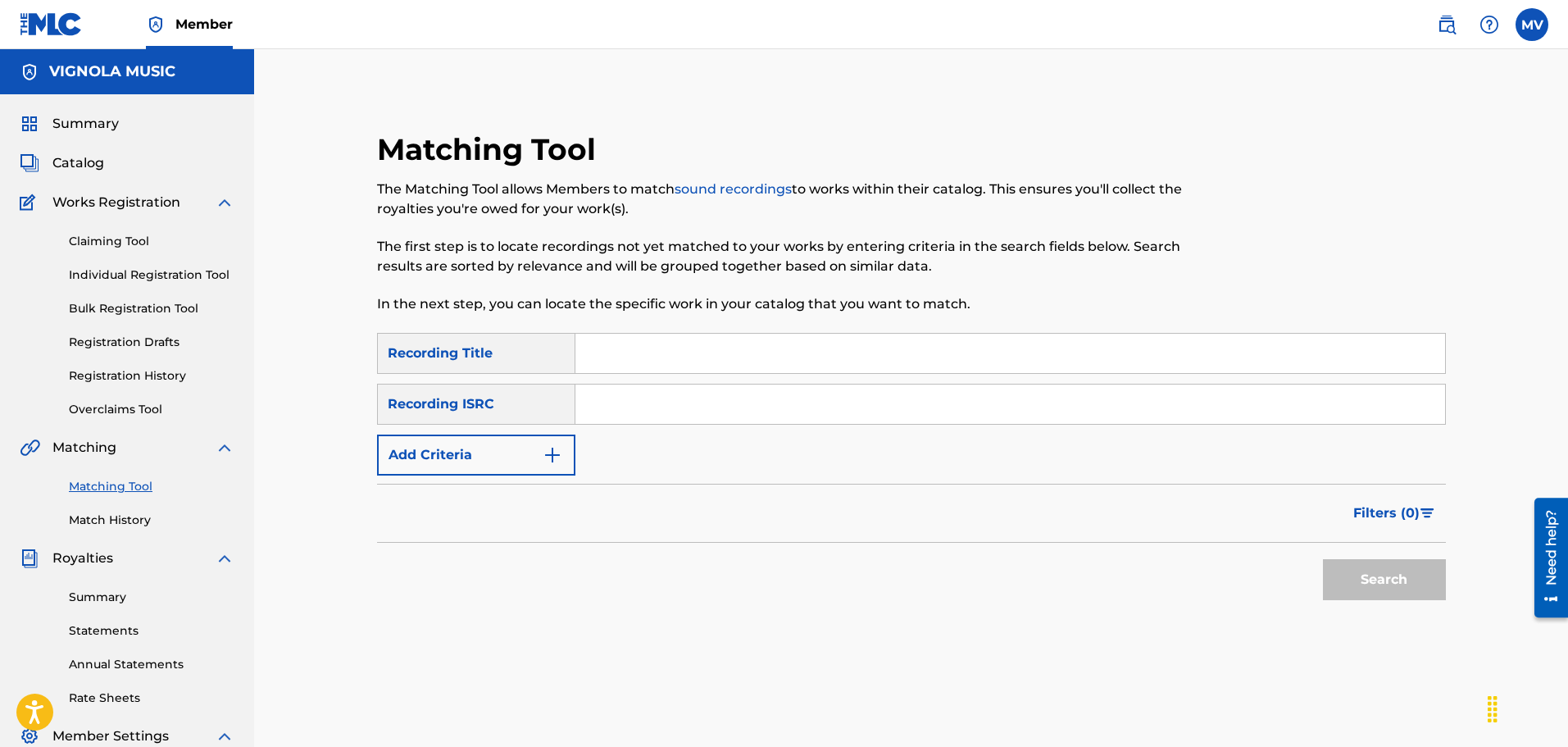 click at bounding box center (1010, 353) 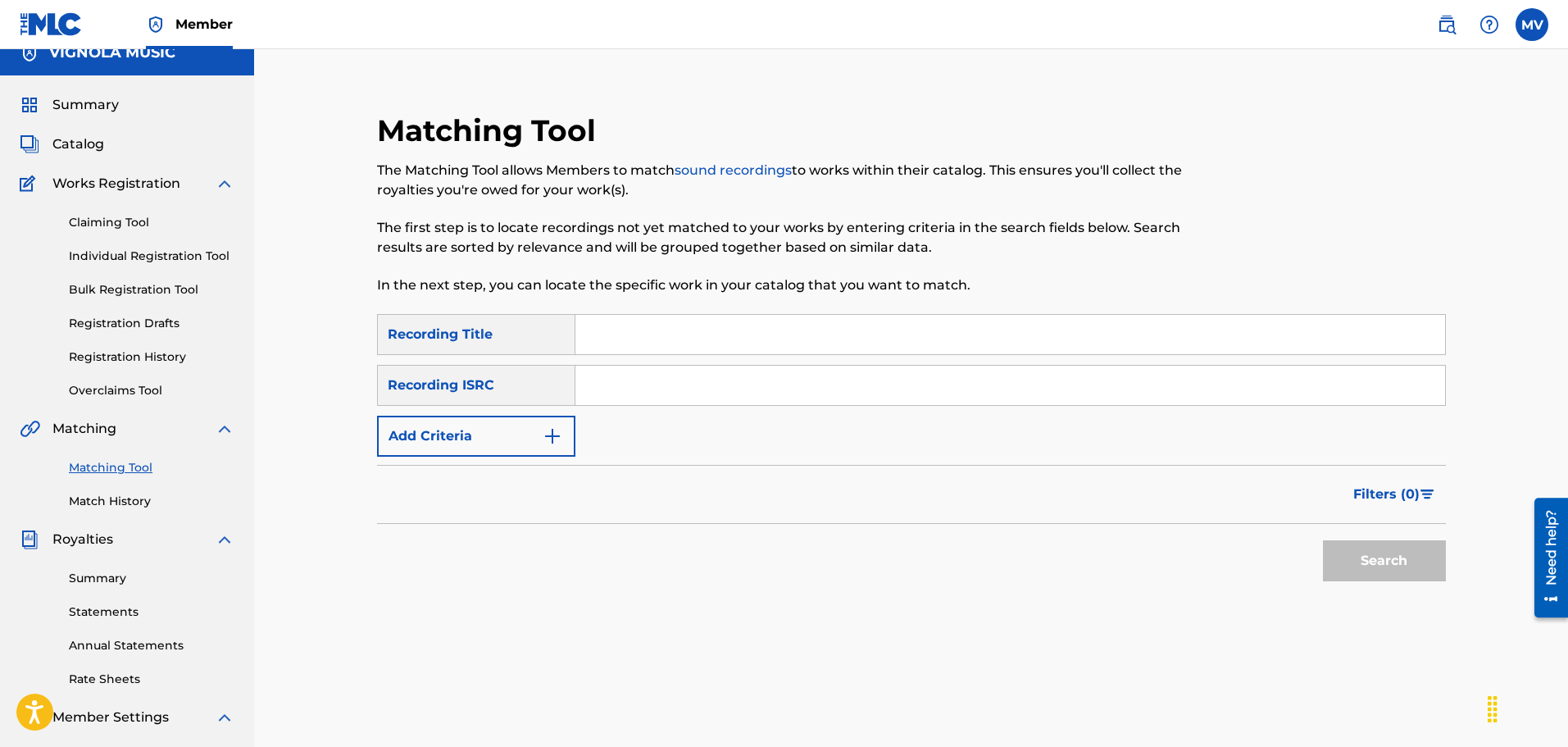 scroll, scrollTop: 0, scrollLeft: 0, axis: both 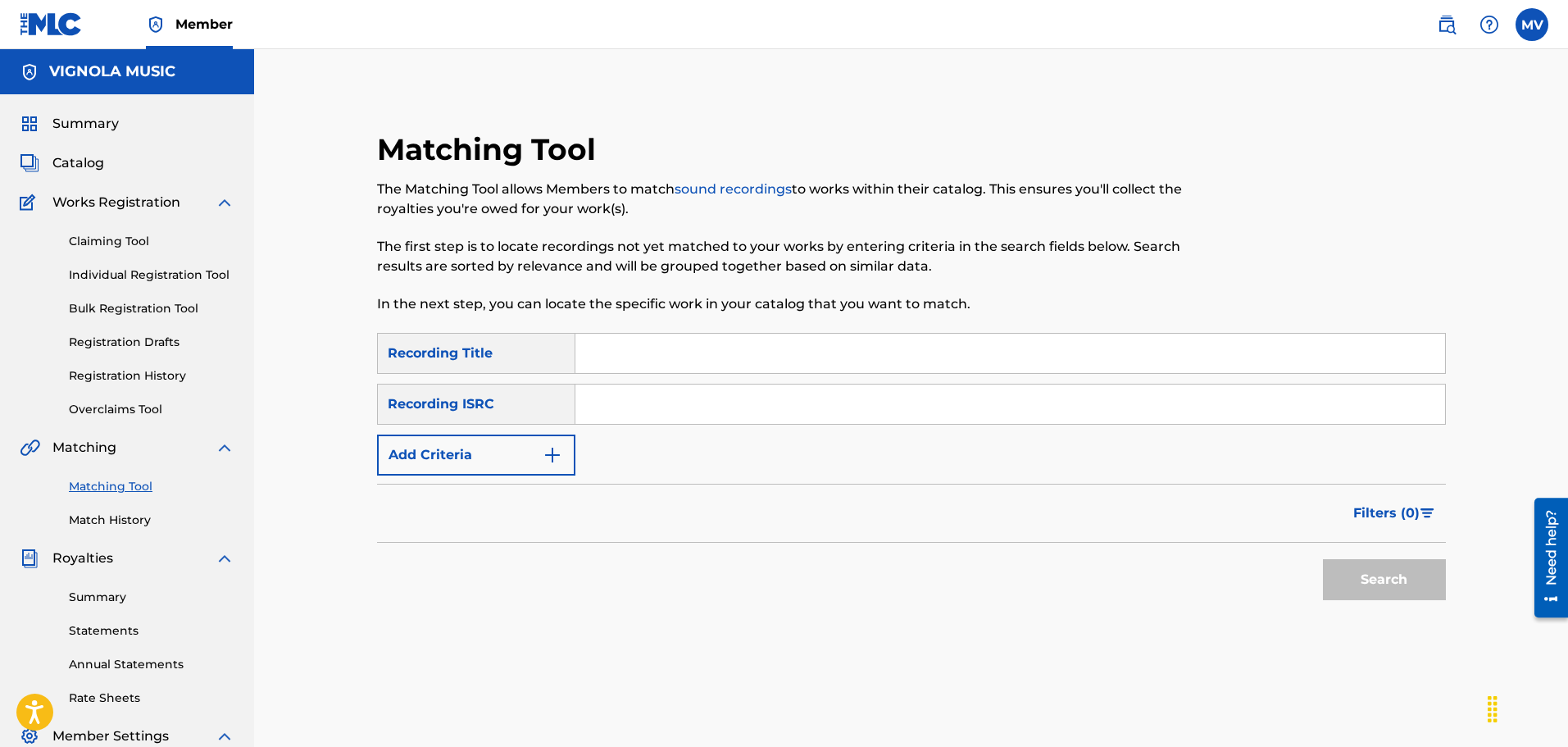 click on "Catalog" at bounding box center [78, 163] 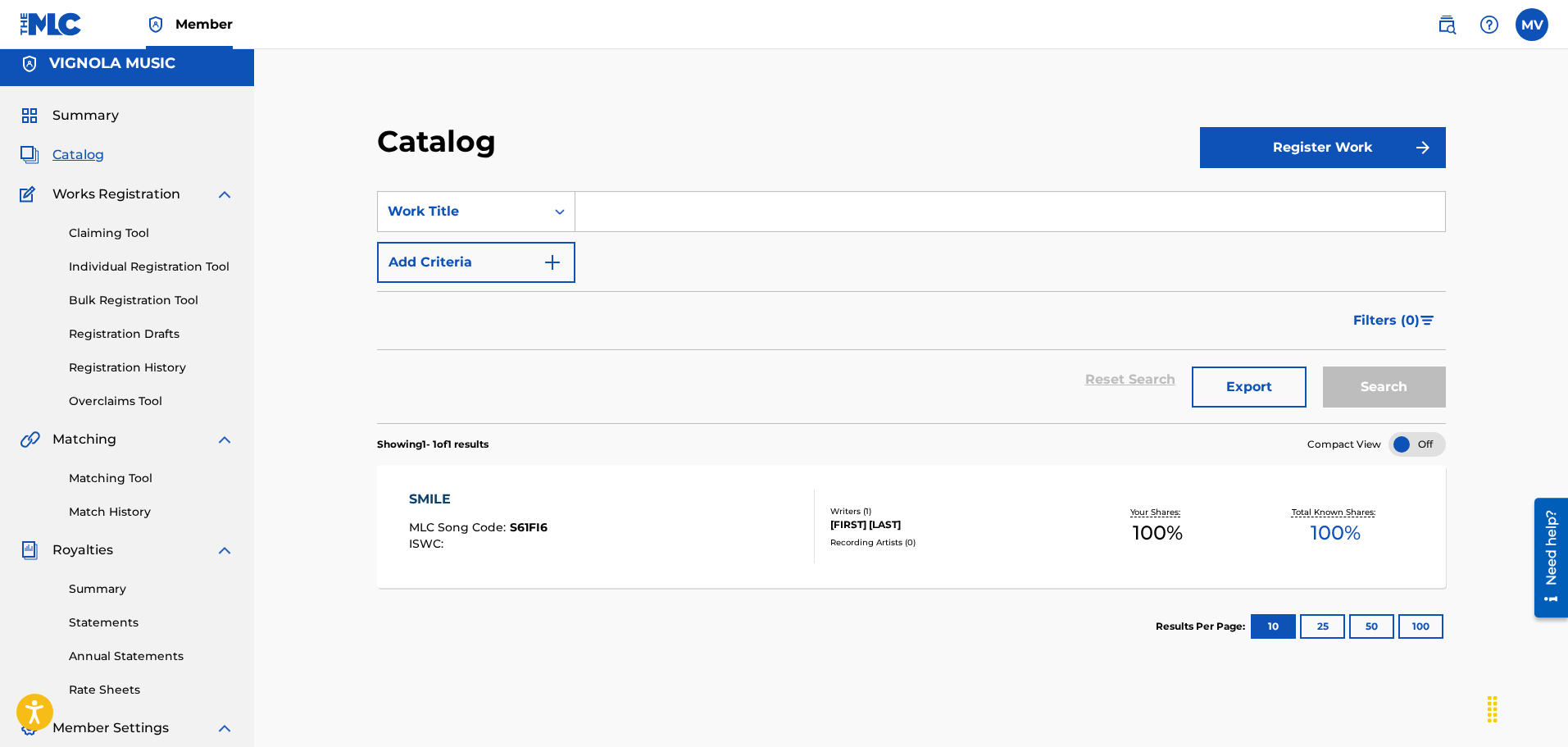 scroll, scrollTop: 0, scrollLeft: 0, axis: both 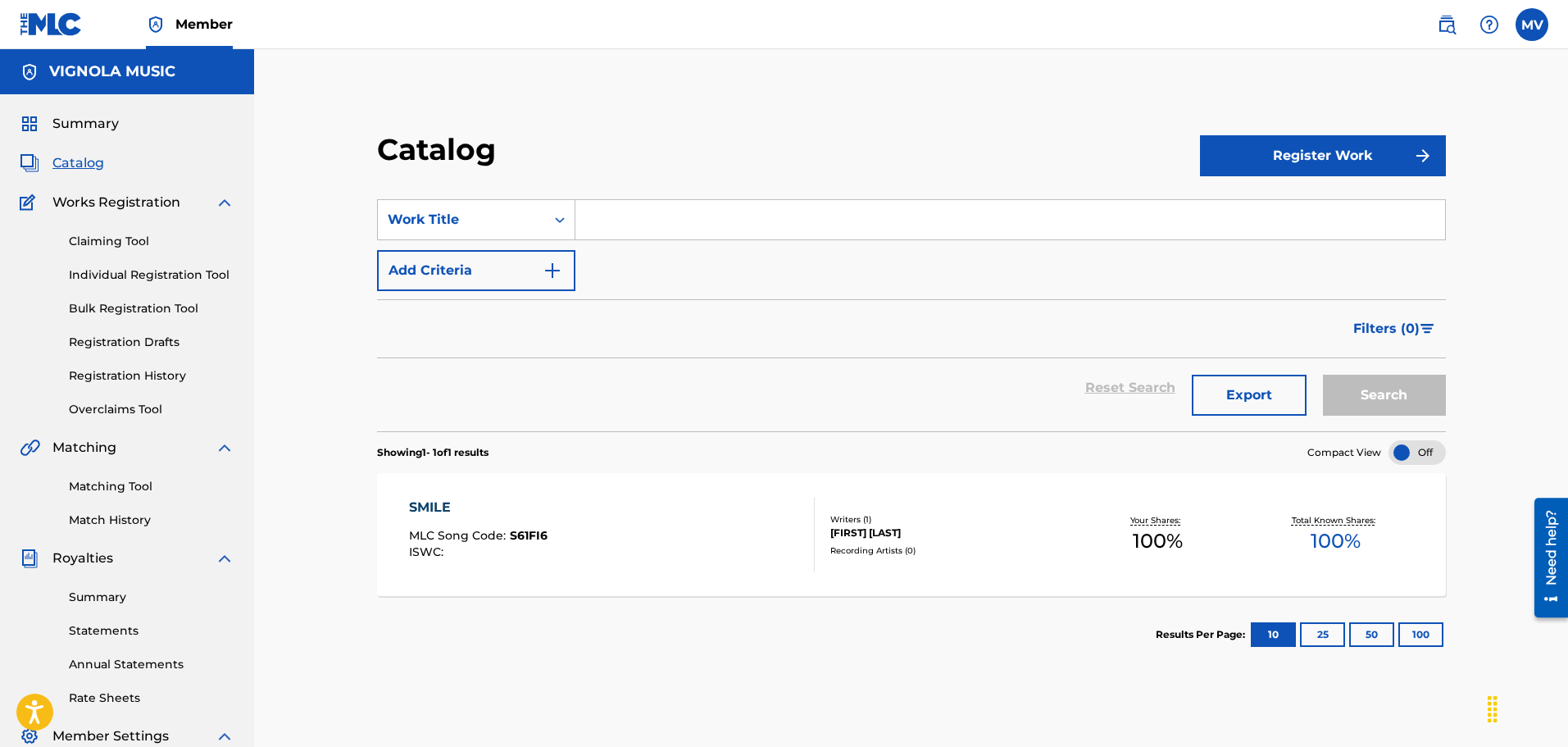 click on "SMILE MLC Song Code : S61FI6 ISWC :" at bounding box center (612, 535) 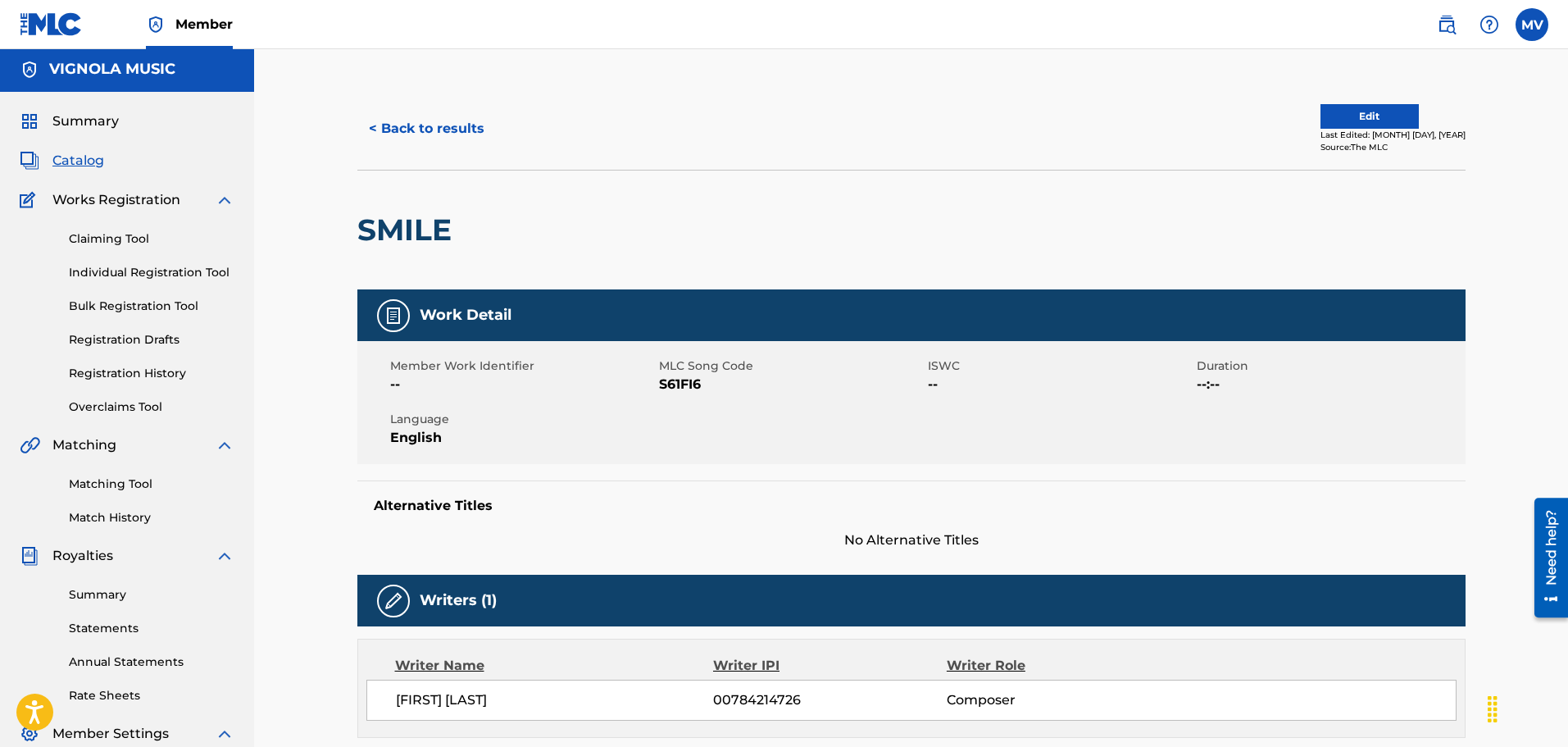 scroll, scrollTop: 0, scrollLeft: 0, axis: both 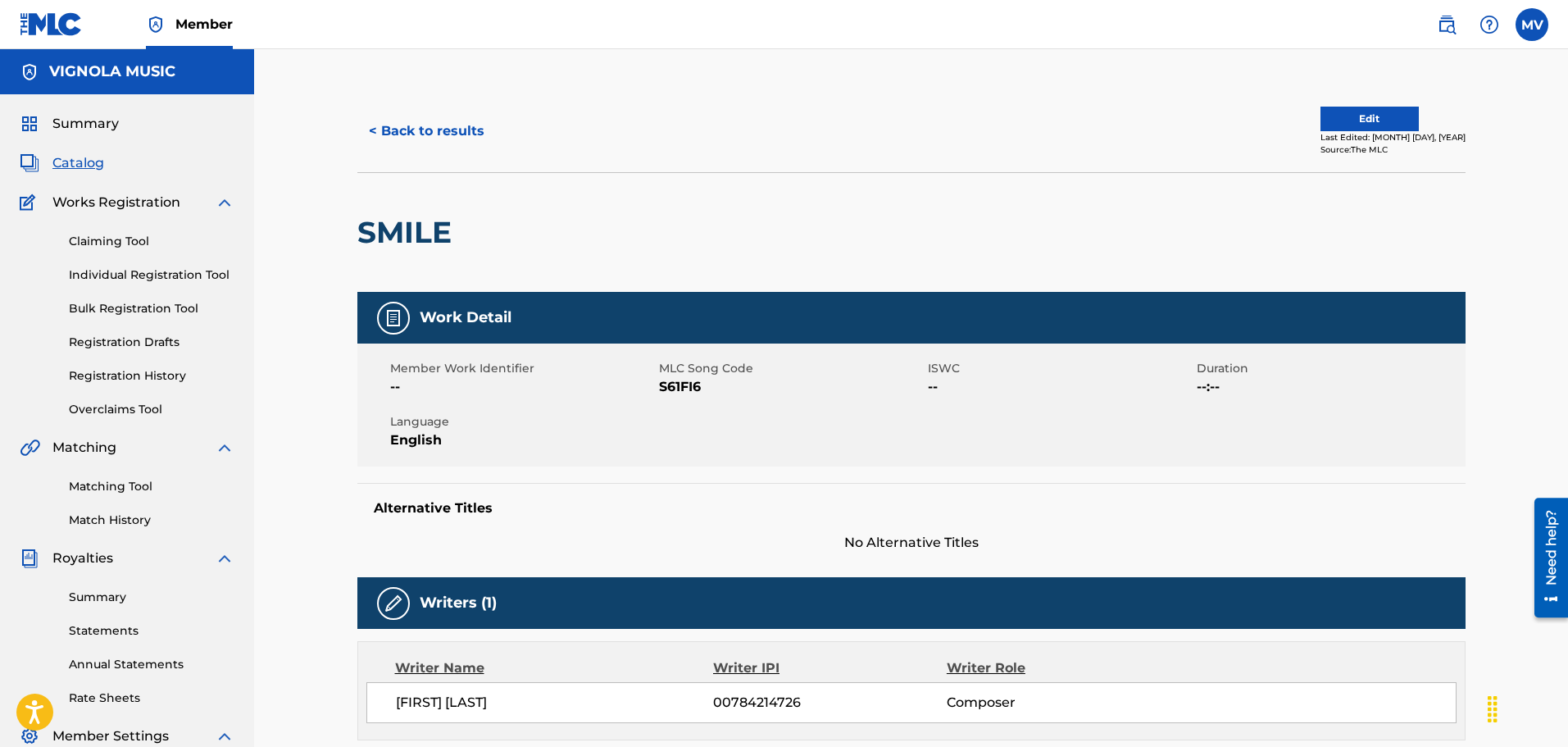 click on "Catalog" at bounding box center [78, 163] 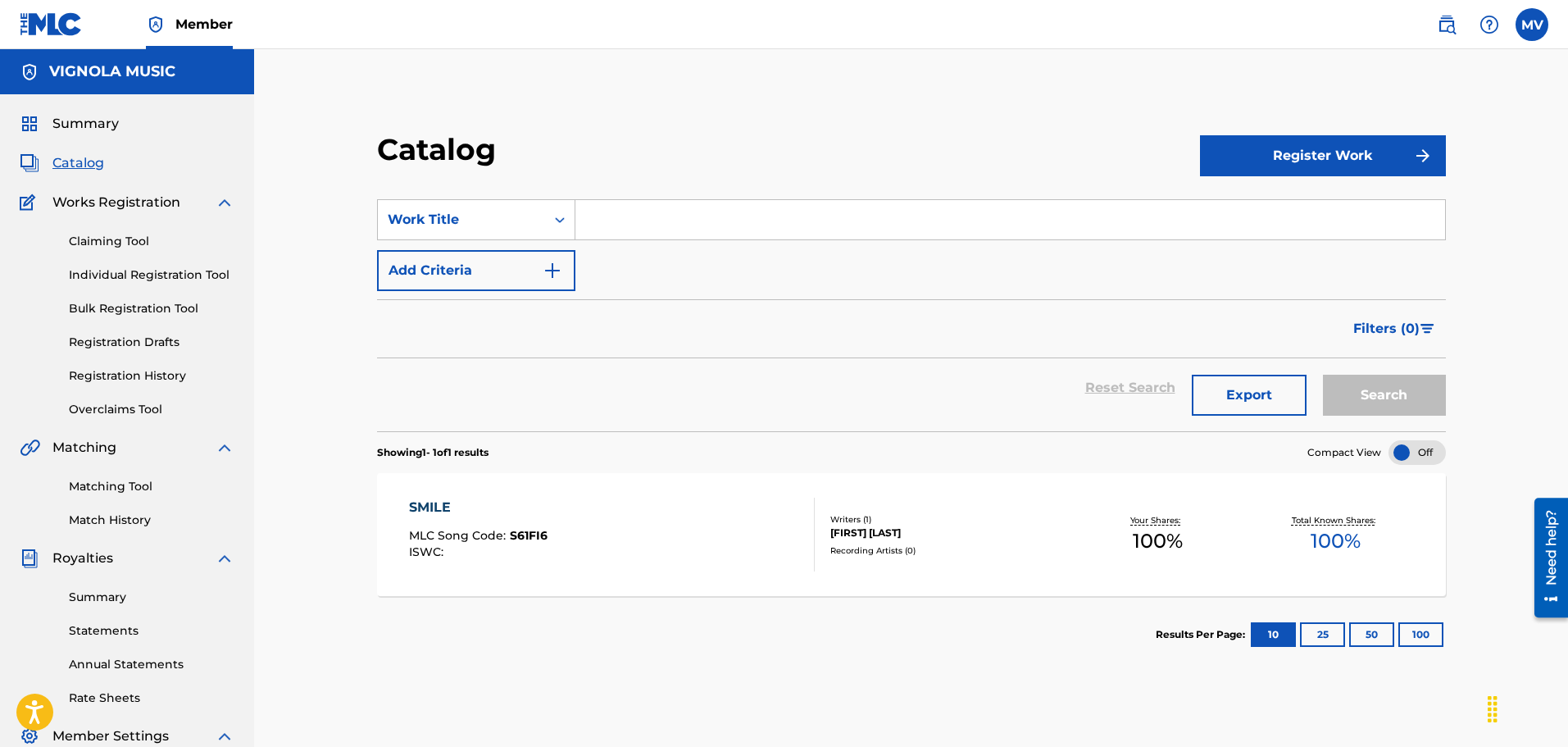 click on "Claiming Tool" at bounding box center (152, 241) 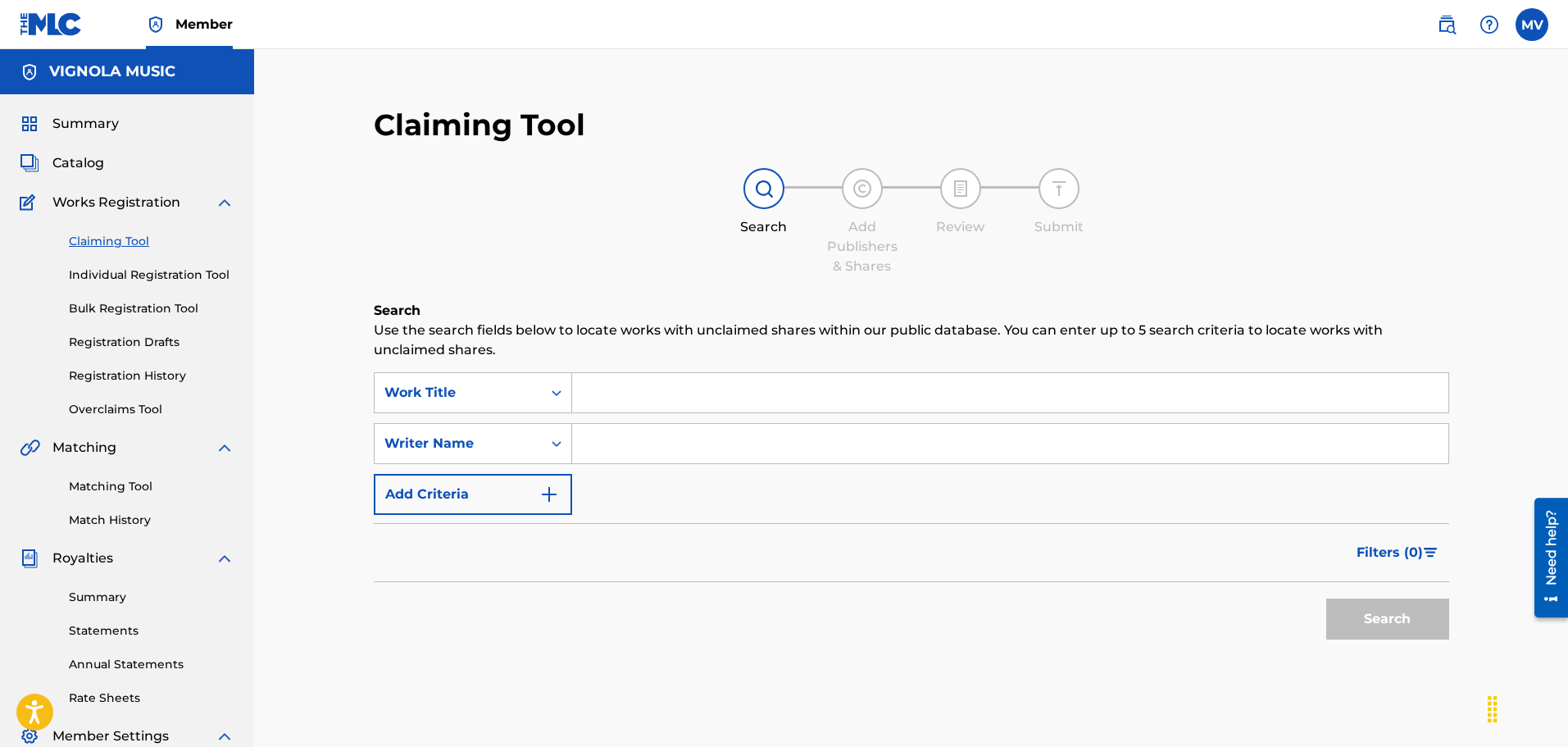 click at bounding box center (1010, 444) 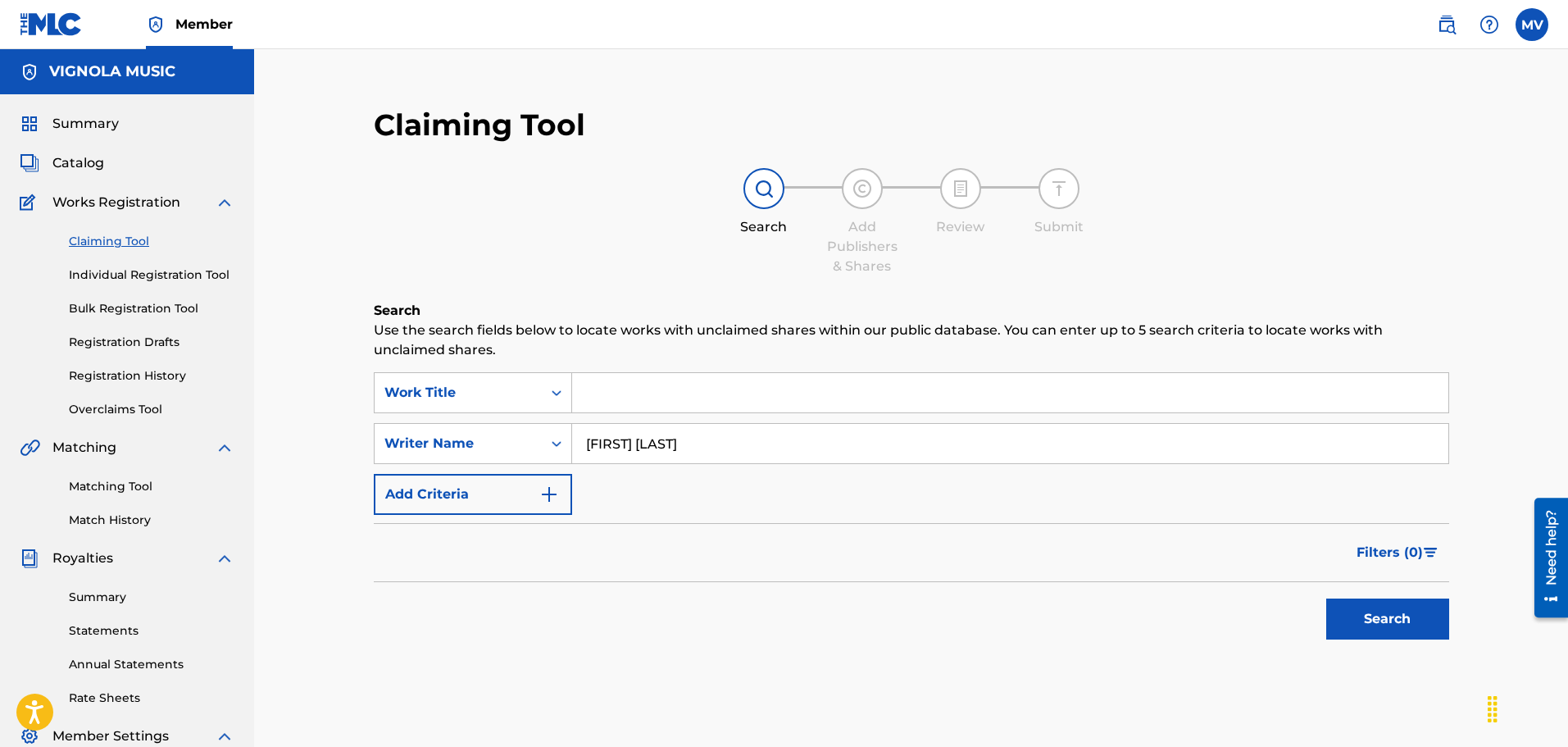 scroll, scrollTop: 270, scrollLeft: 0, axis: vertical 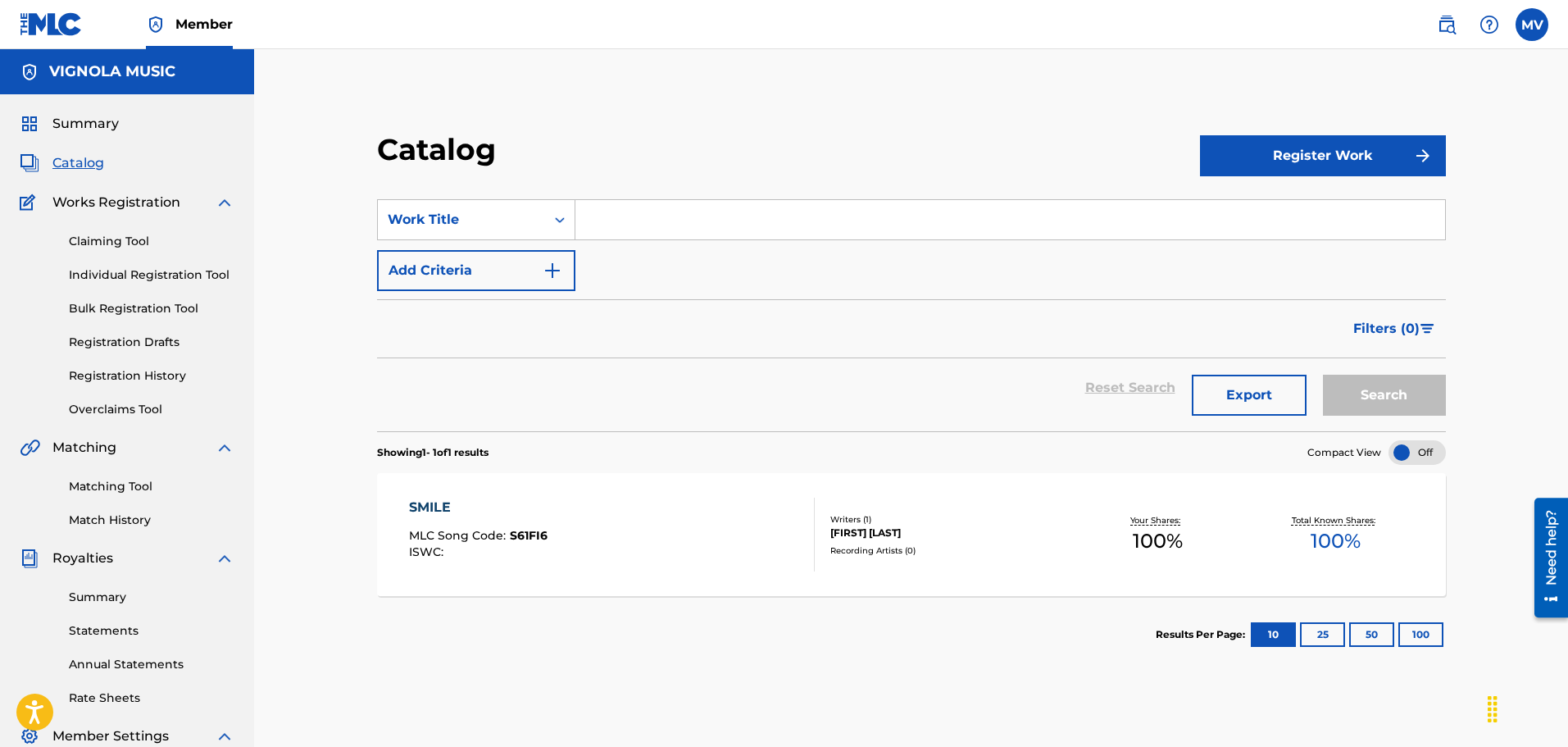 click on "Summary" at bounding box center [85, 124] 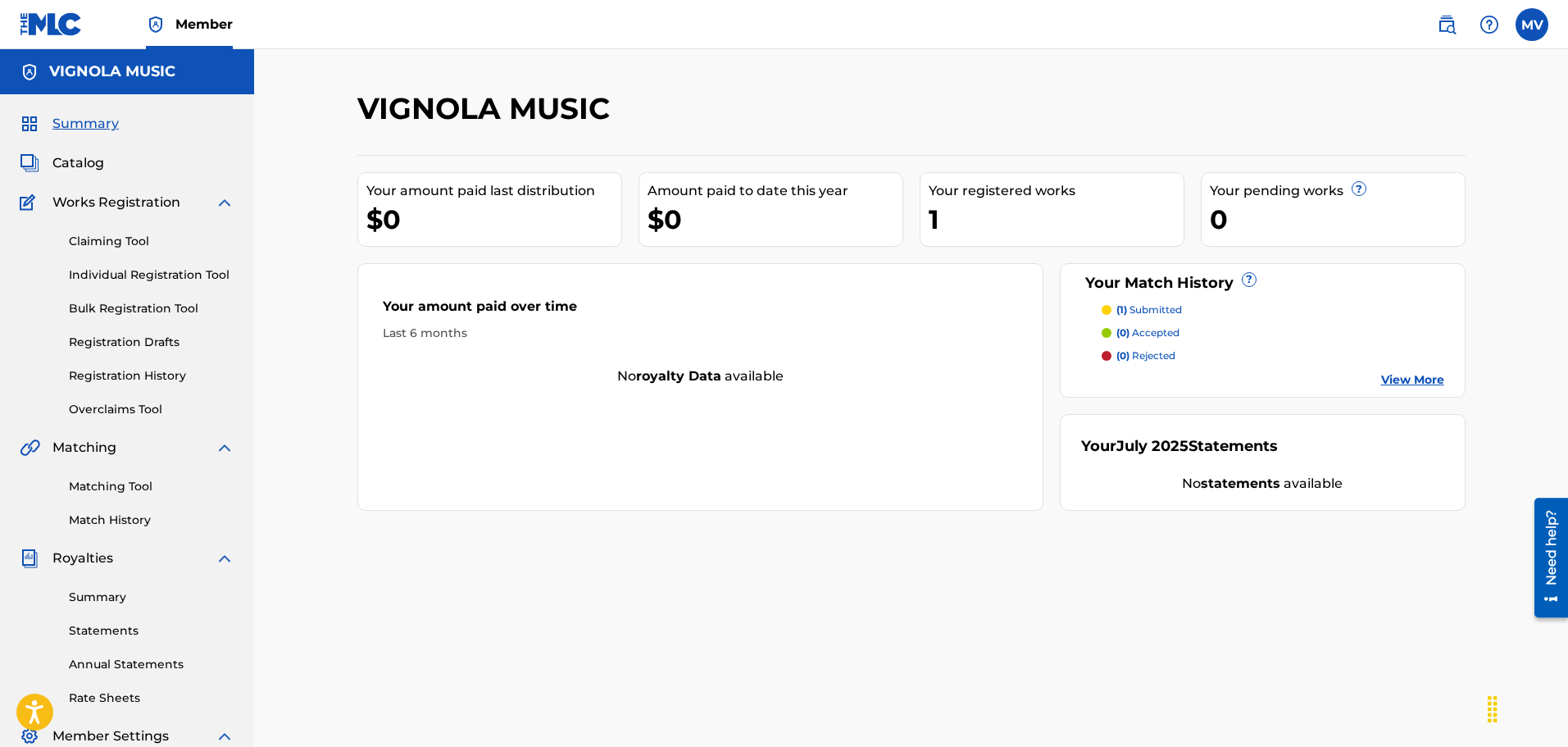 click on "View More" at bounding box center [1412, 380] 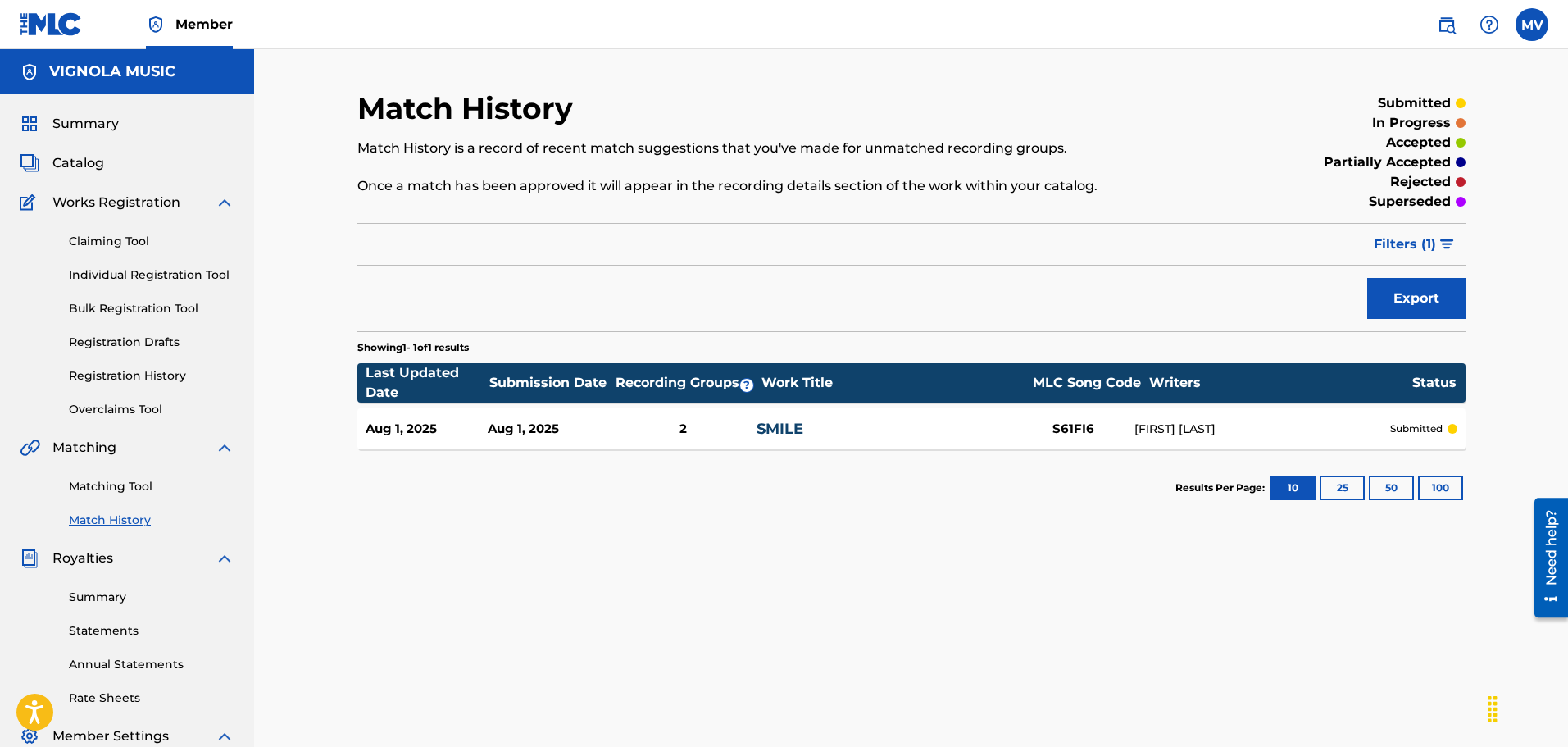 click on "Claiming Tool" at bounding box center [152, 241] 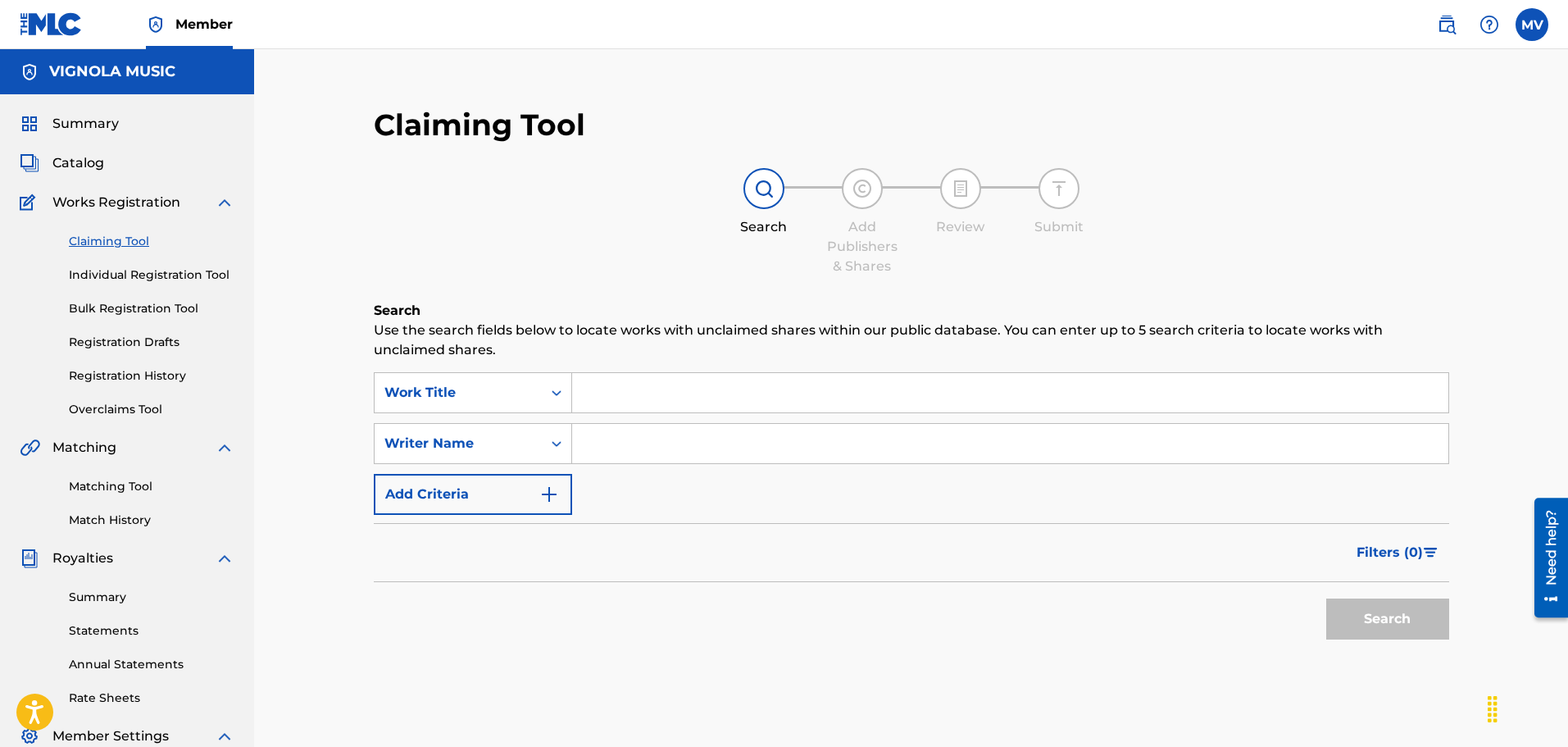 click on "Individual Registration Tool" at bounding box center [152, 275] 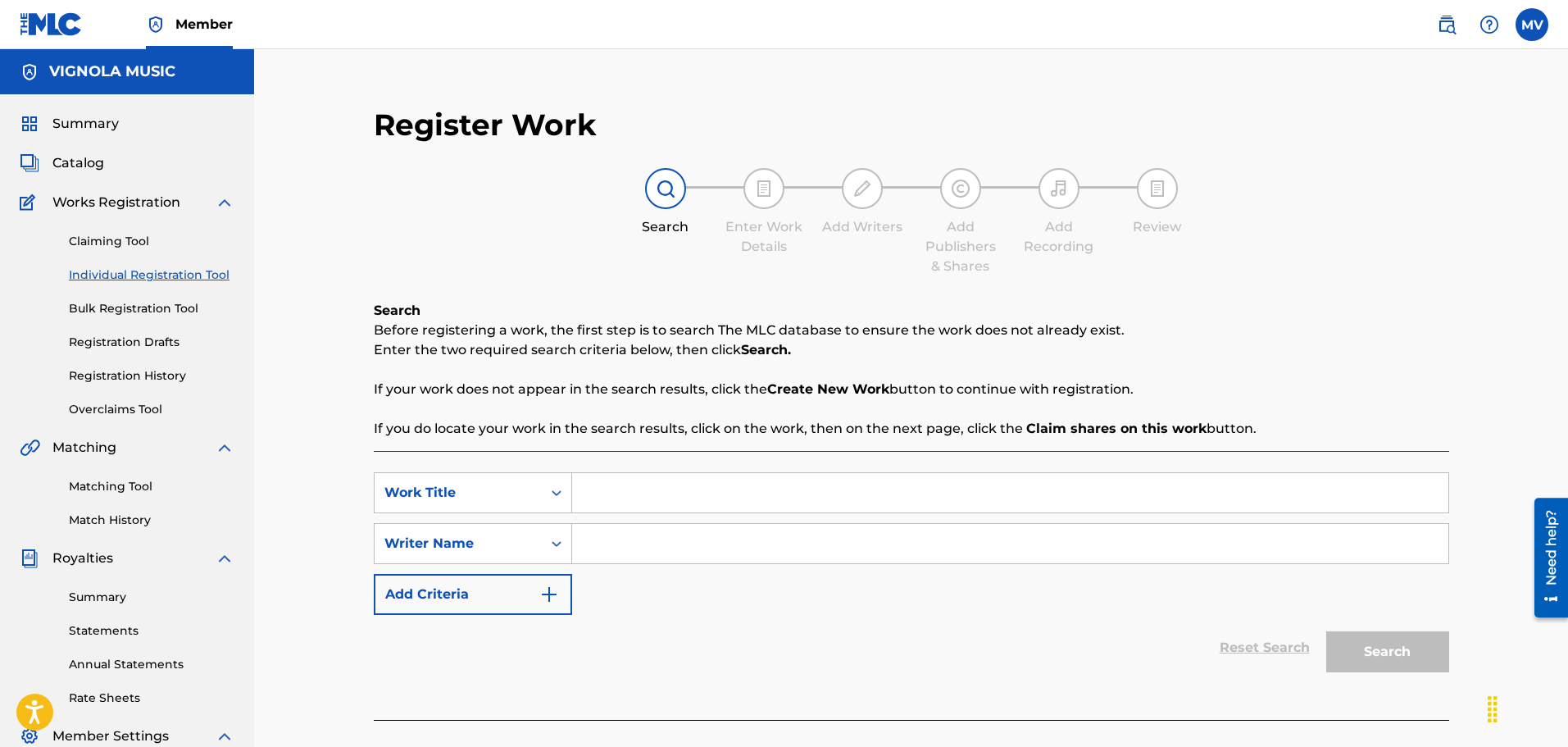click on "Bulk Registration Tool" at bounding box center [152, 308] 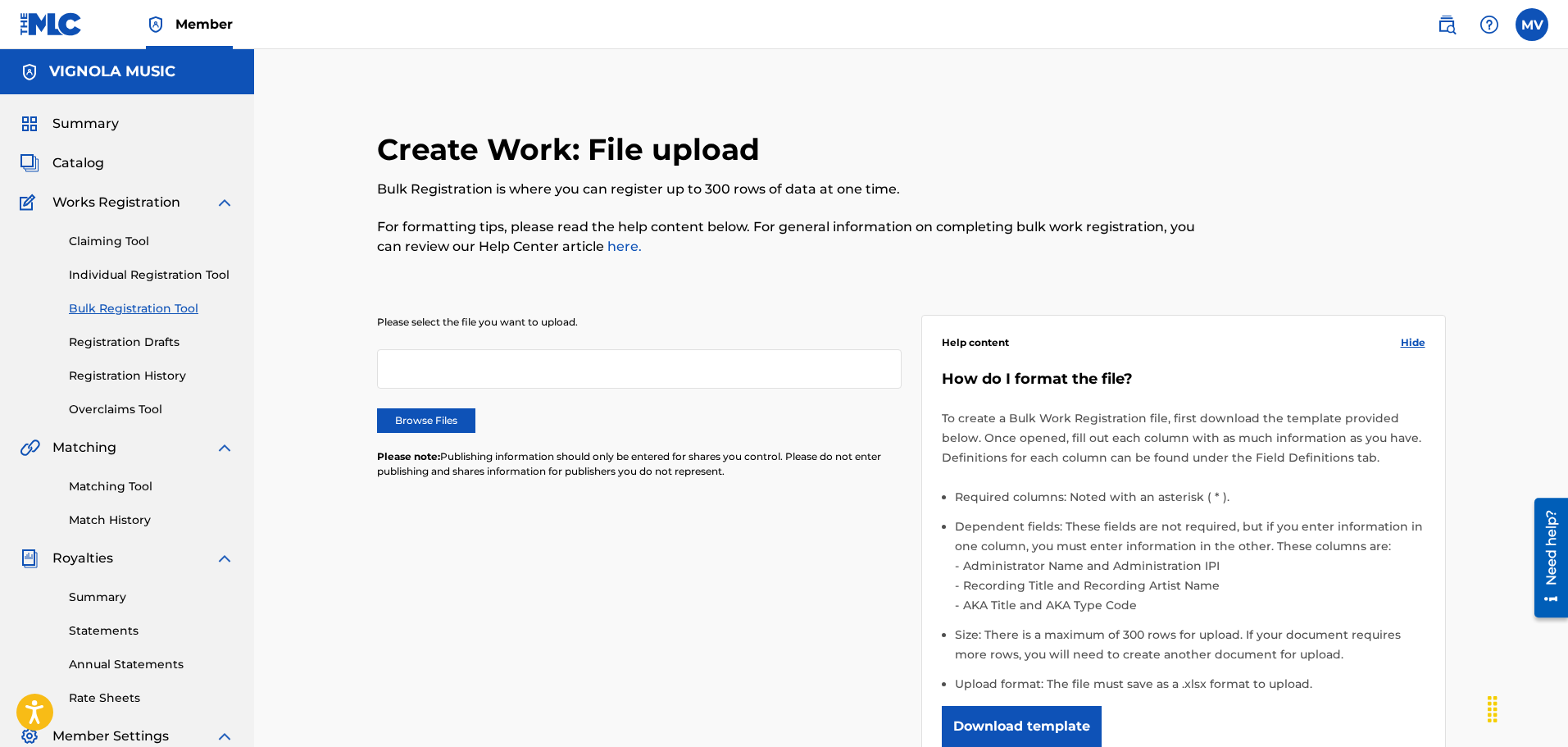 click on "Registration Drafts" at bounding box center (152, 342) 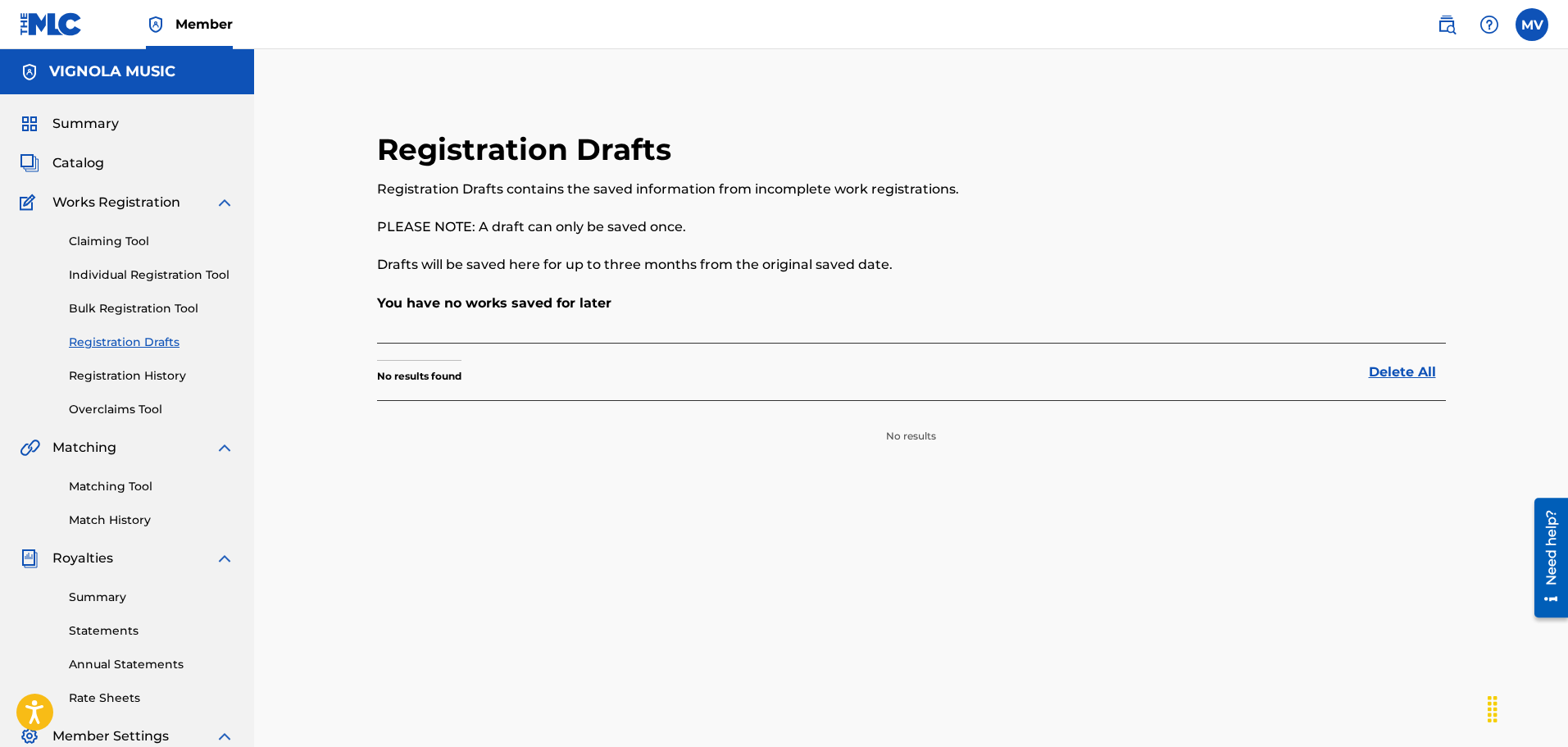 click on "Registration History" at bounding box center (152, 376) 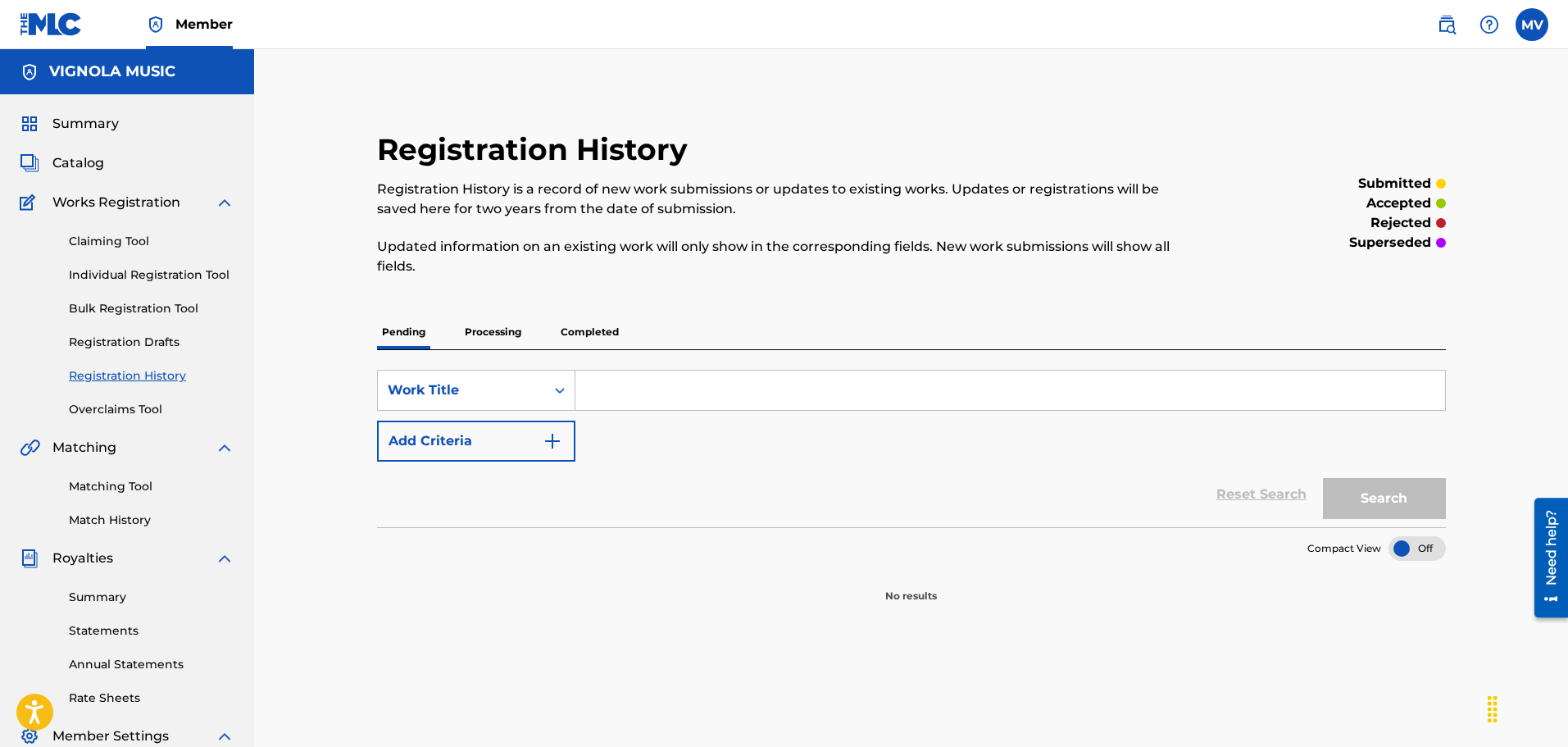 click on "Processing" at bounding box center (493, 332) 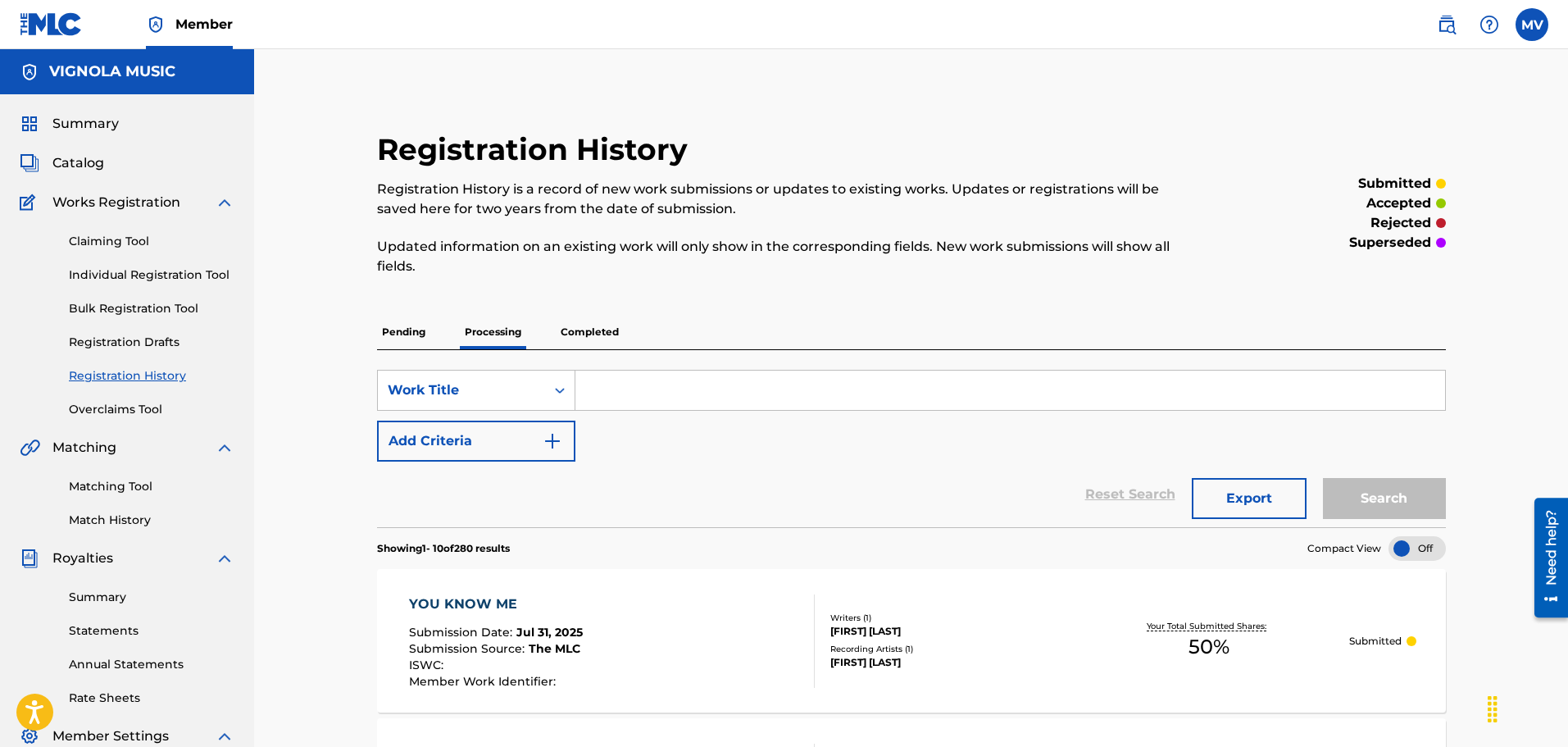 click on "Completed" at bounding box center [589, 332] 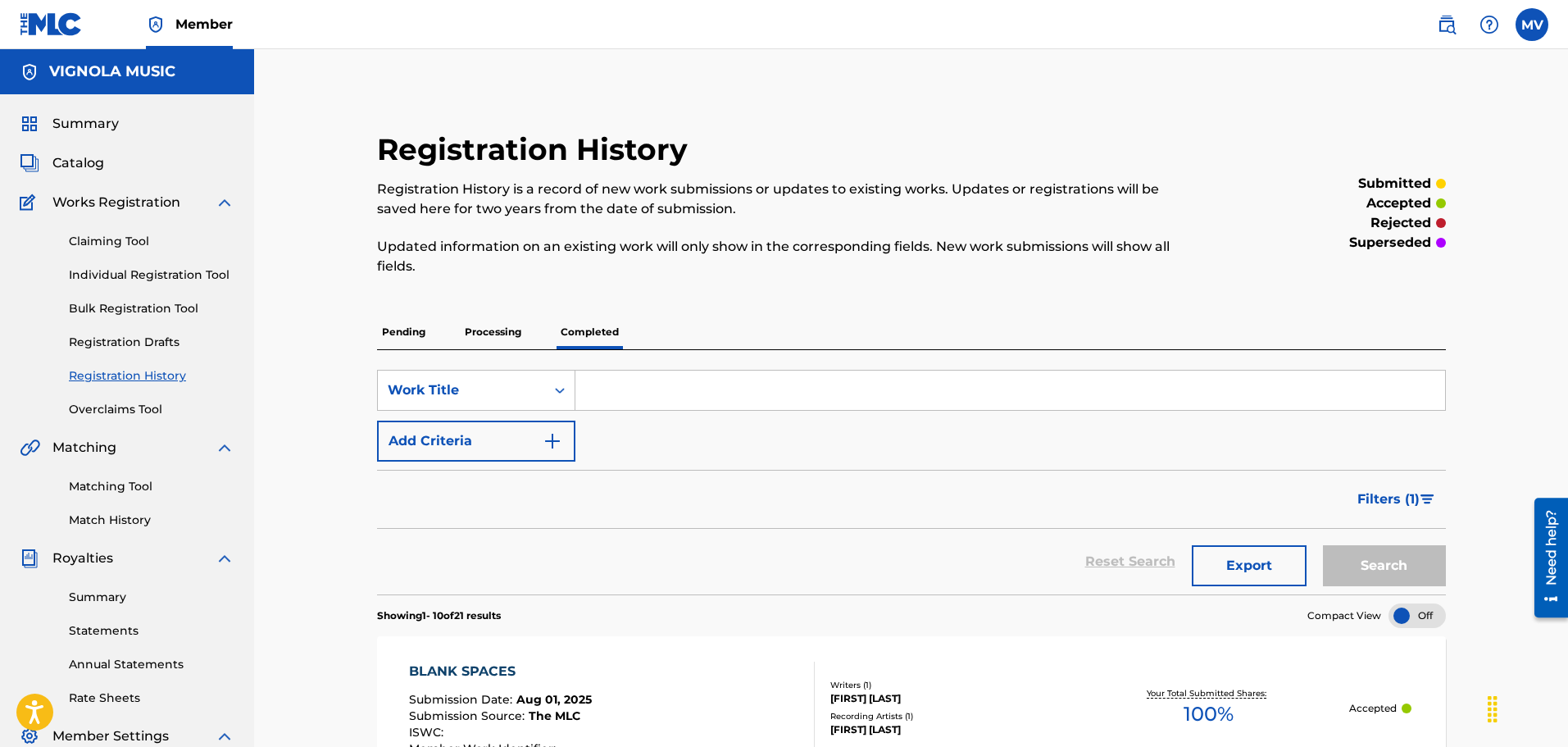 click on "Overclaims Tool" at bounding box center [152, 409] 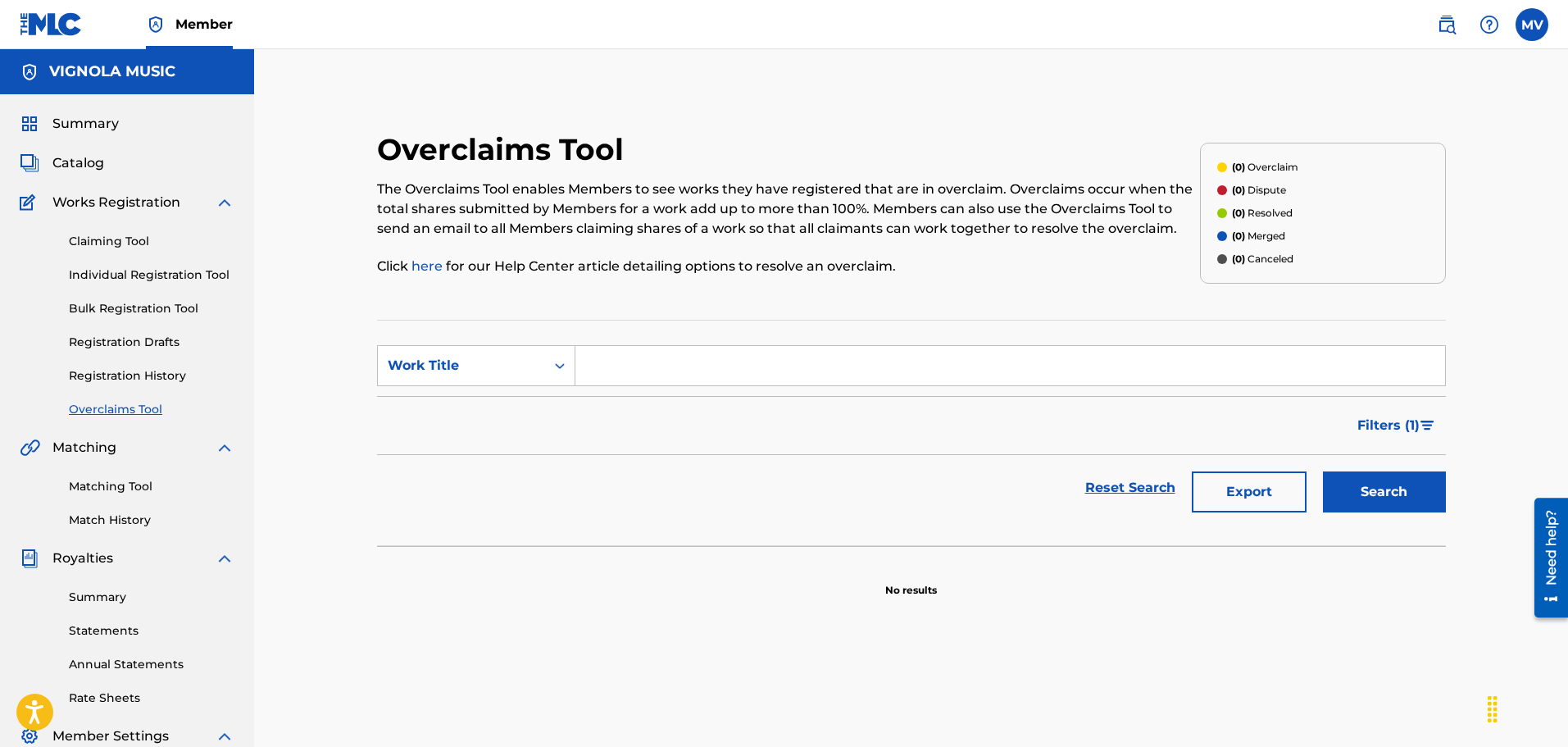 click on "Matching Tool" at bounding box center (152, 486) 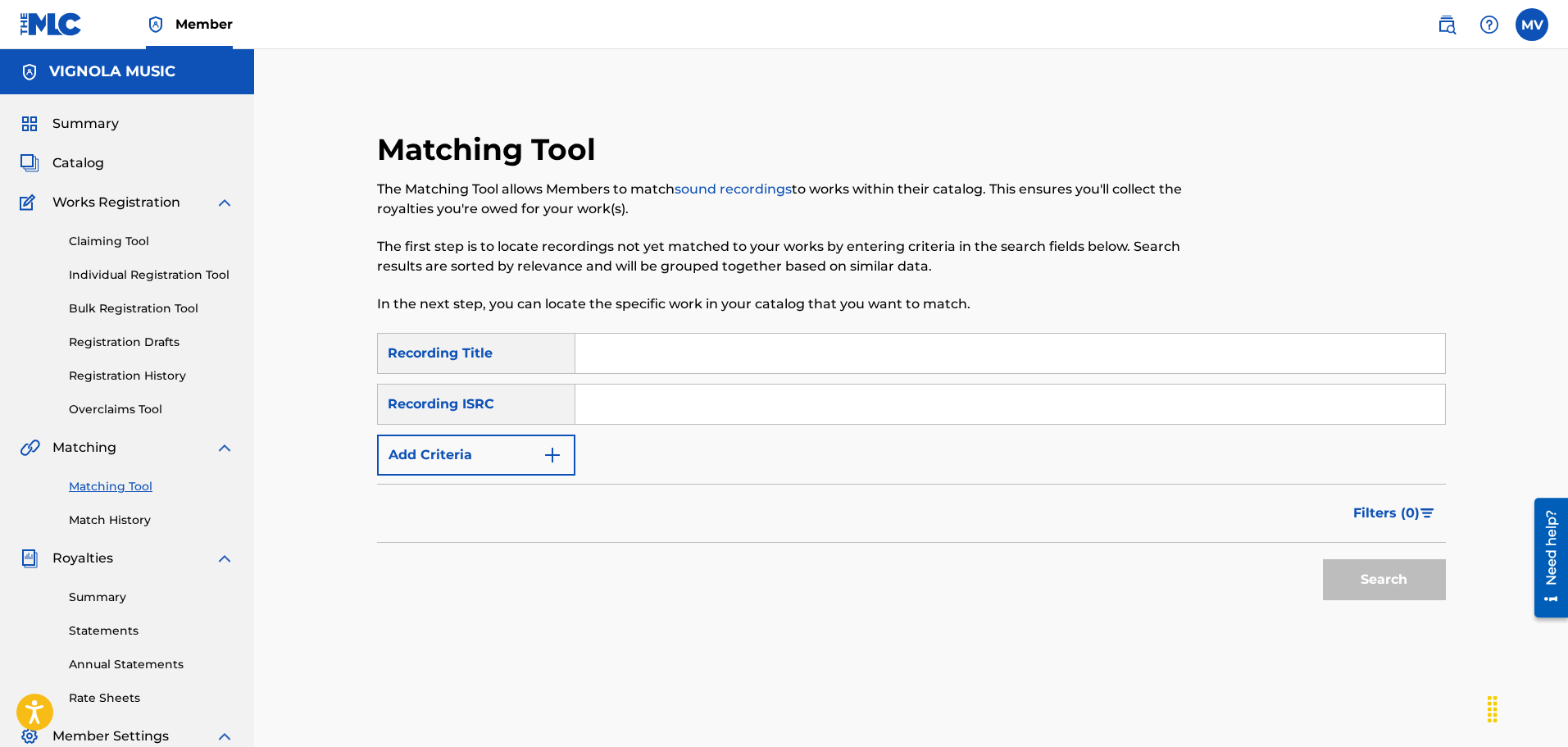 click on "Match History" at bounding box center [152, 520] 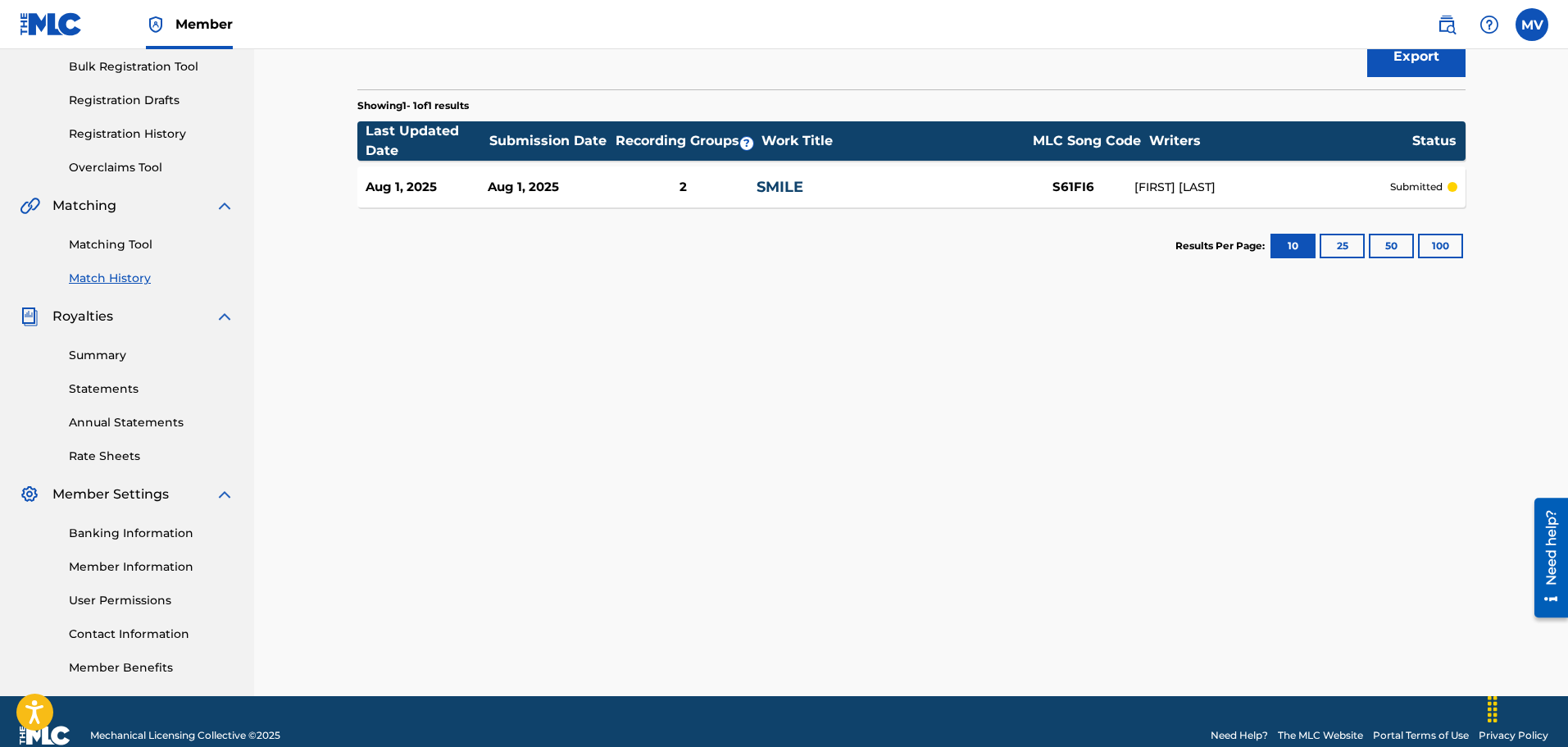 scroll, scrollTop: 246, scrollLeft: 0, axis: vertical 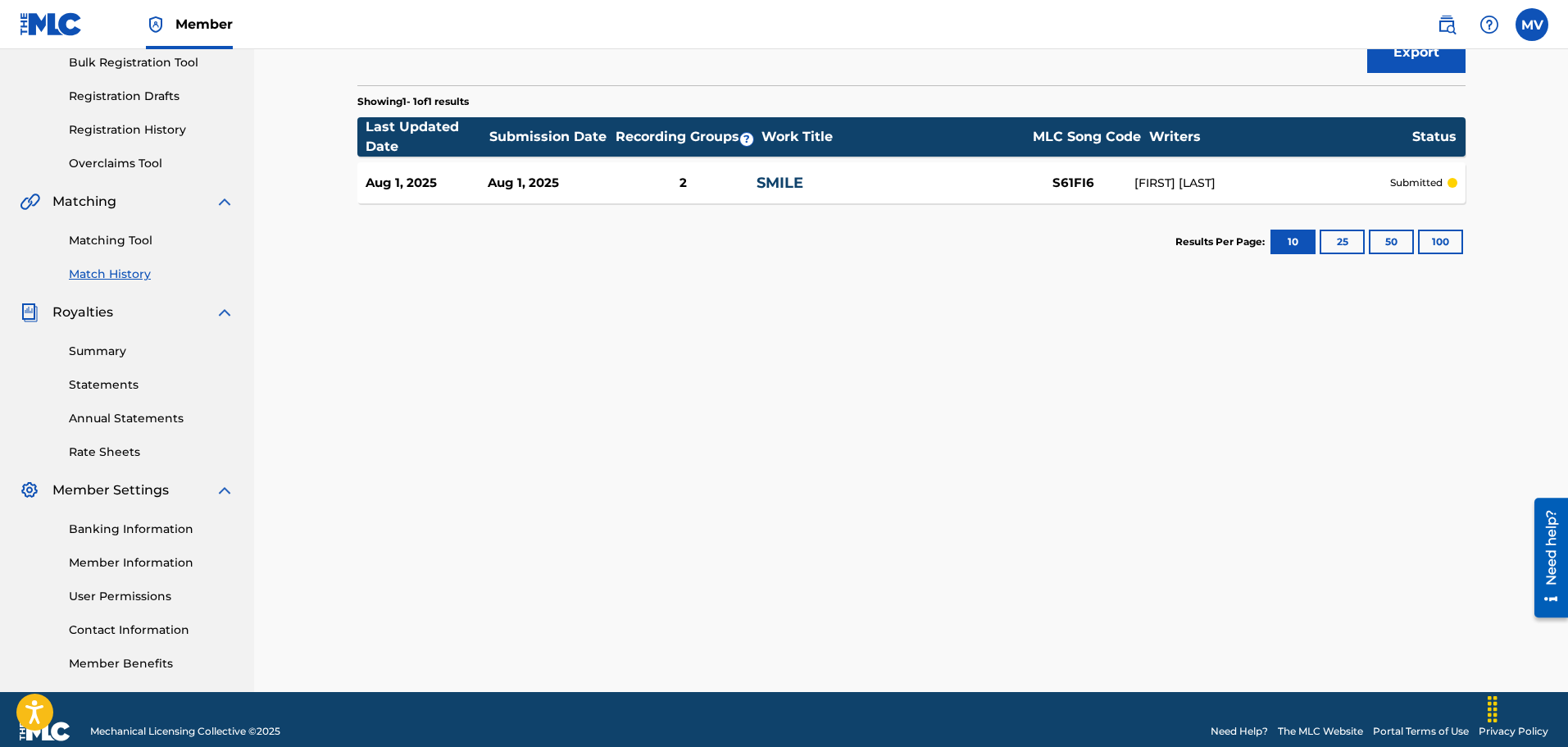 click on "Summary" at bounding box center (152, 351) 